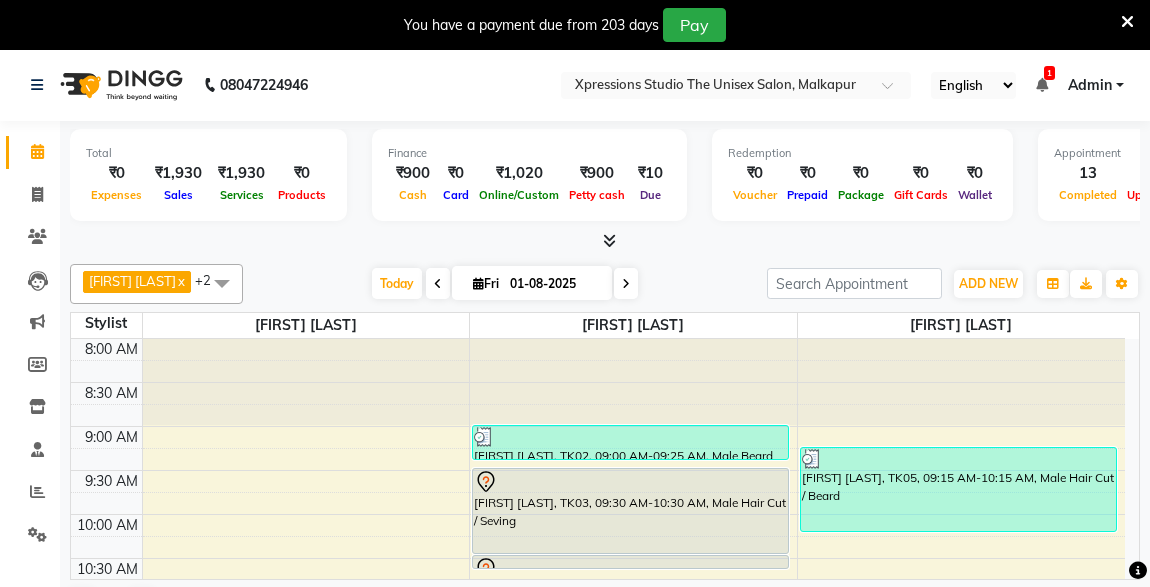 scroll, scrollTop: 0, scrollLeft: 0, axis: both 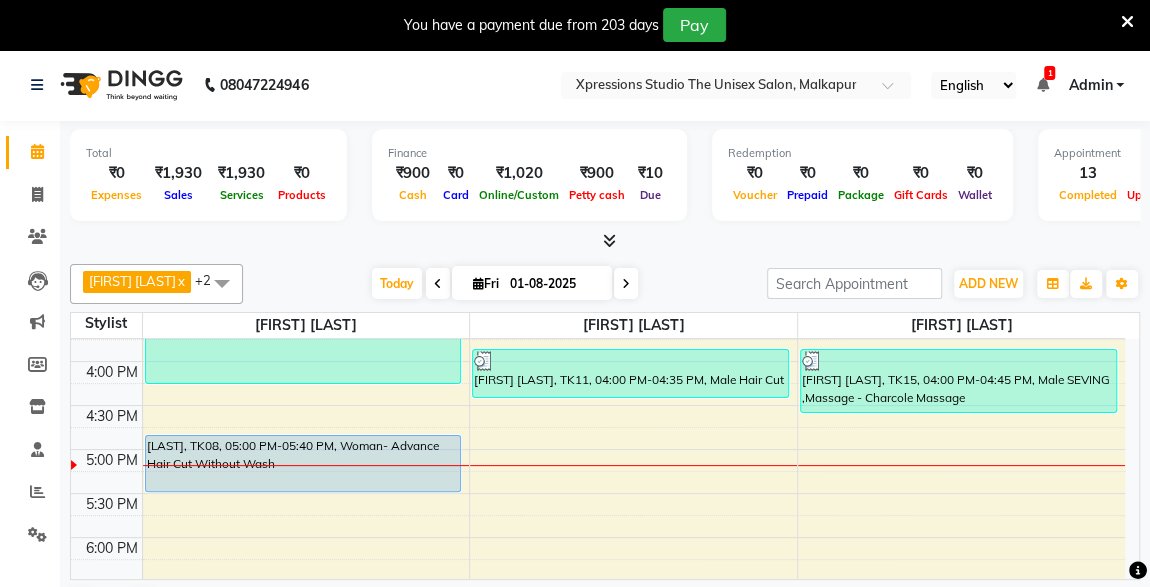 click on "[LAST], TK08, 05:00 PM-05:40 PM, Woman- Advance Hair Cut Without Wash" at bounding box center (303, 463) 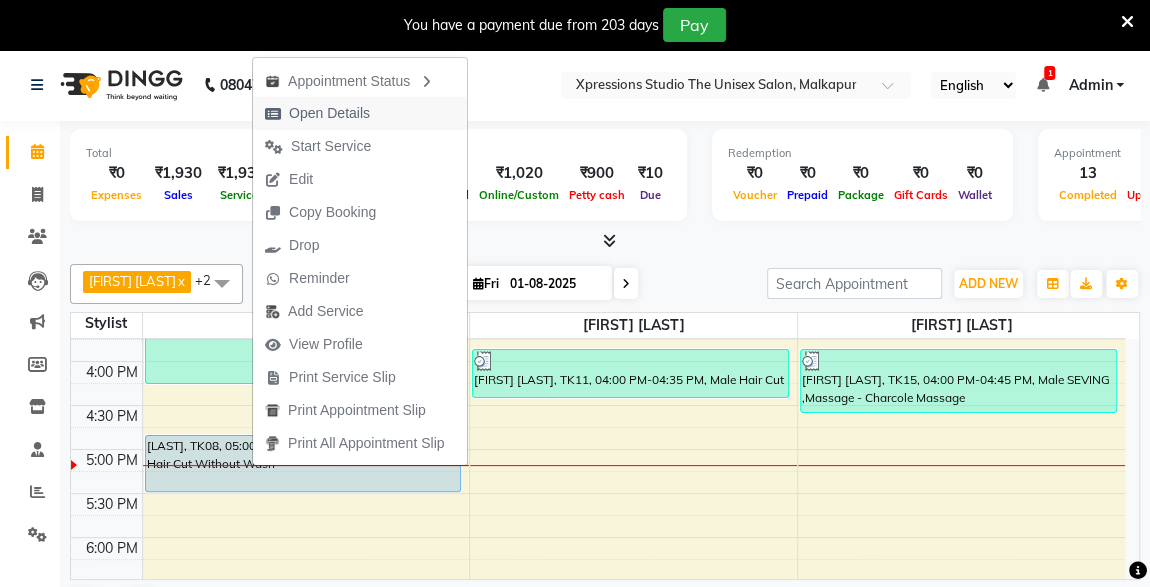 click on "Open Details" at bounding box center [329, 113] 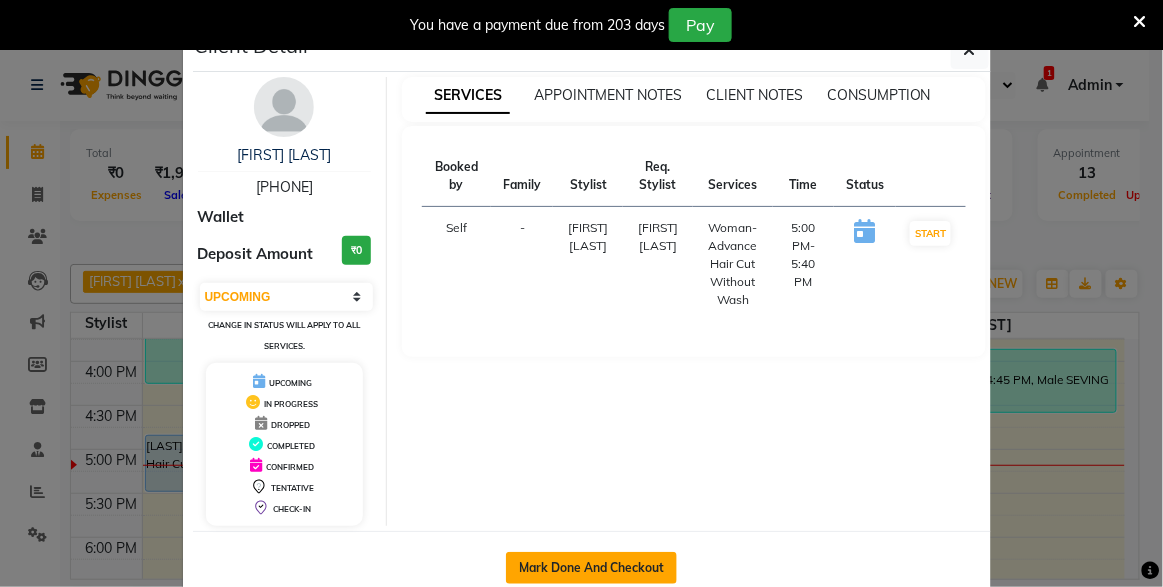 click on "Mark Done And Checkout" 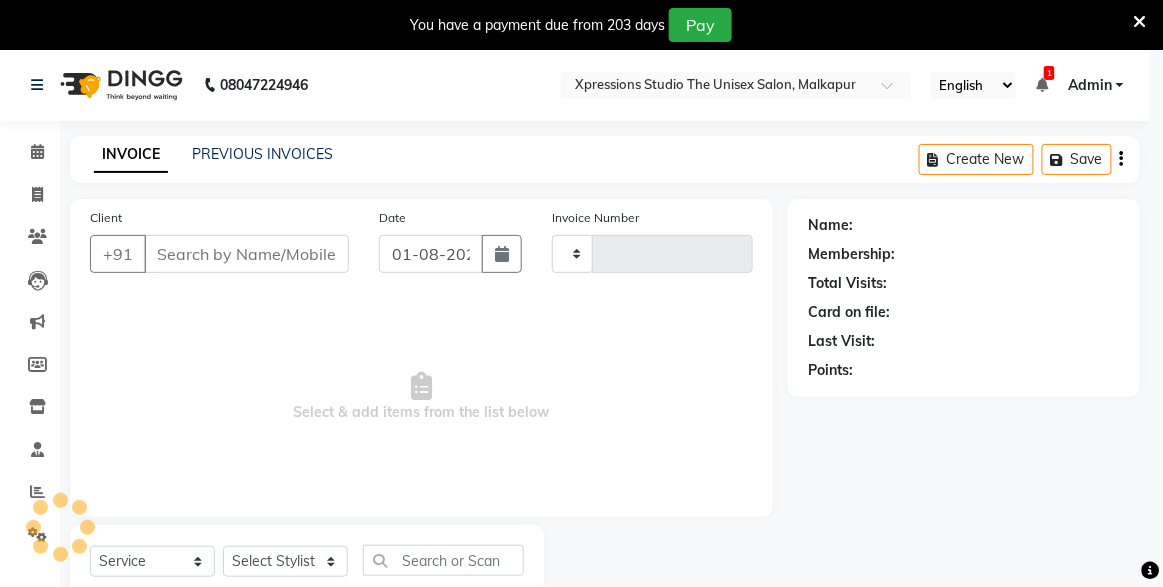 type on "3672" 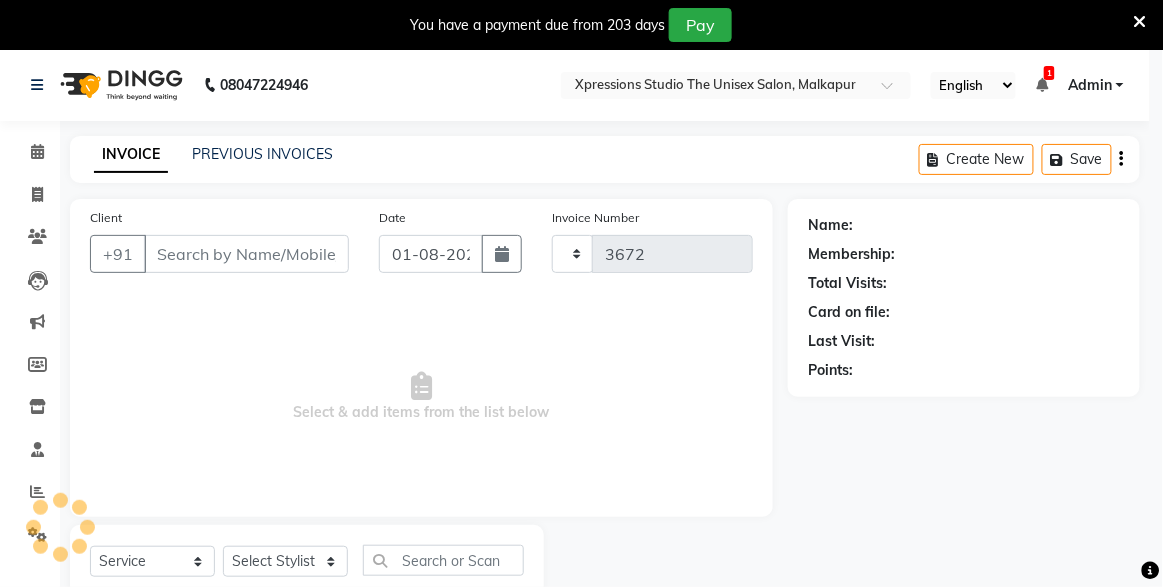 select on "7003" 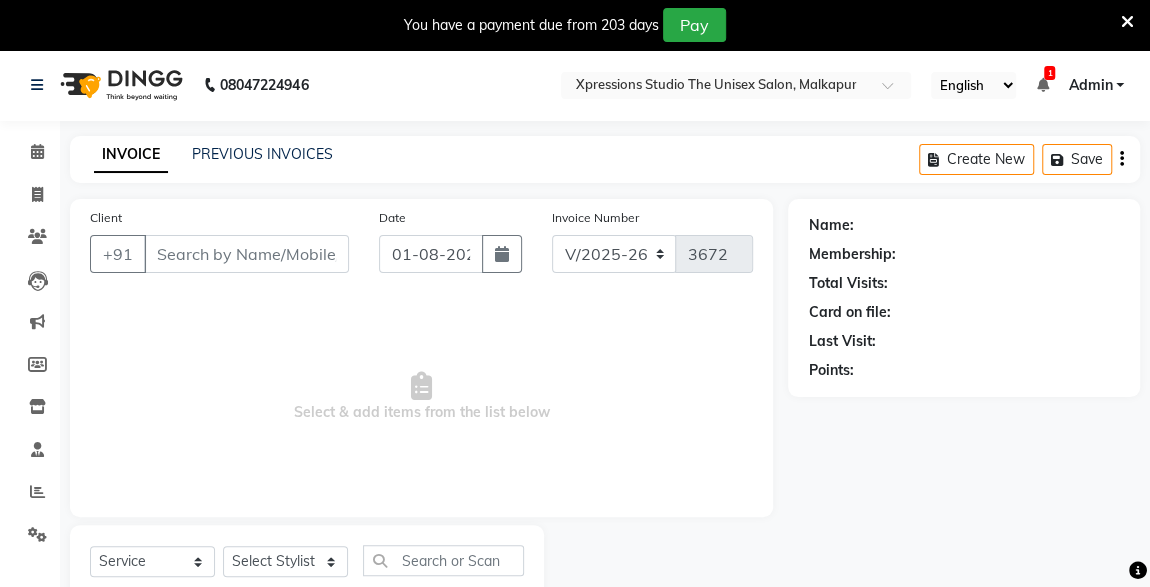 type on "[PHONE]" 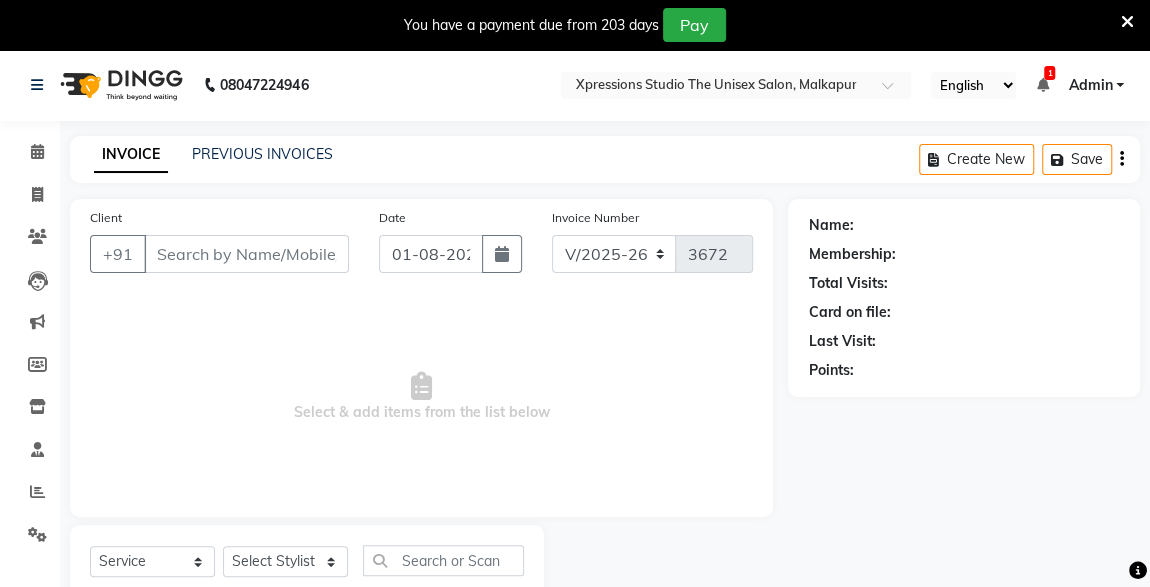 select on "57587" 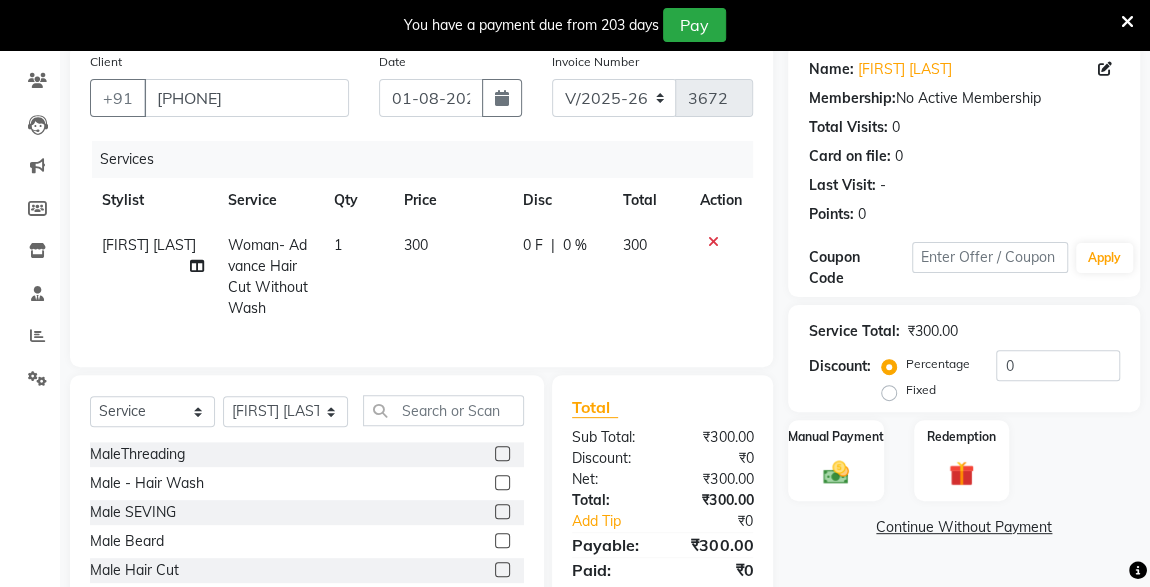scroll, scrollTop: 0, scrollLeft: 0, axis: both 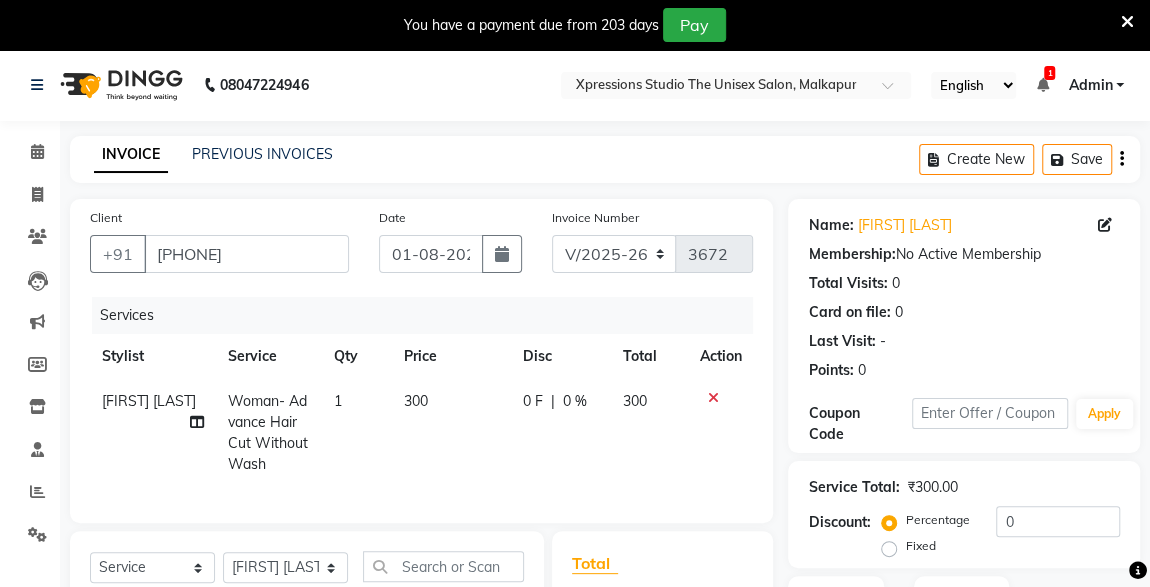 click 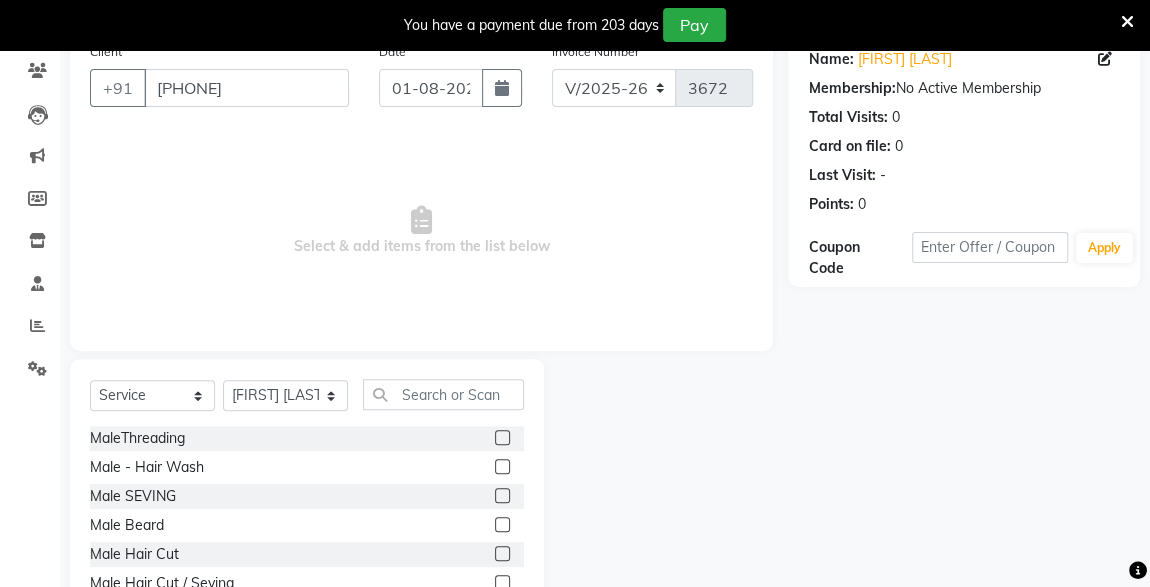 scroll, scrollTop: 261, scrollLeft: 0, axis: vertical 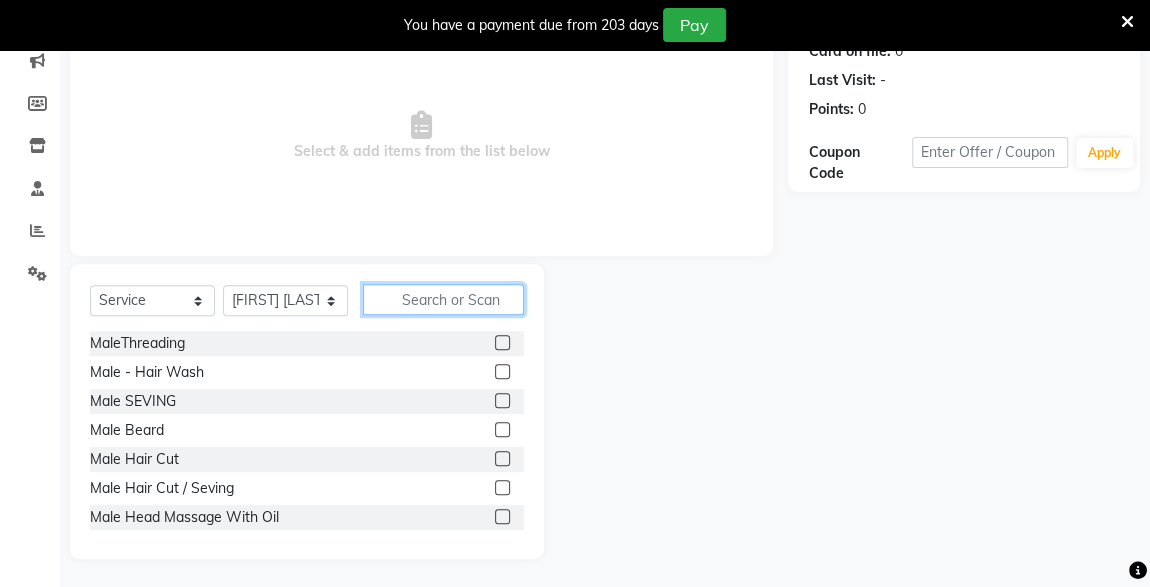 click 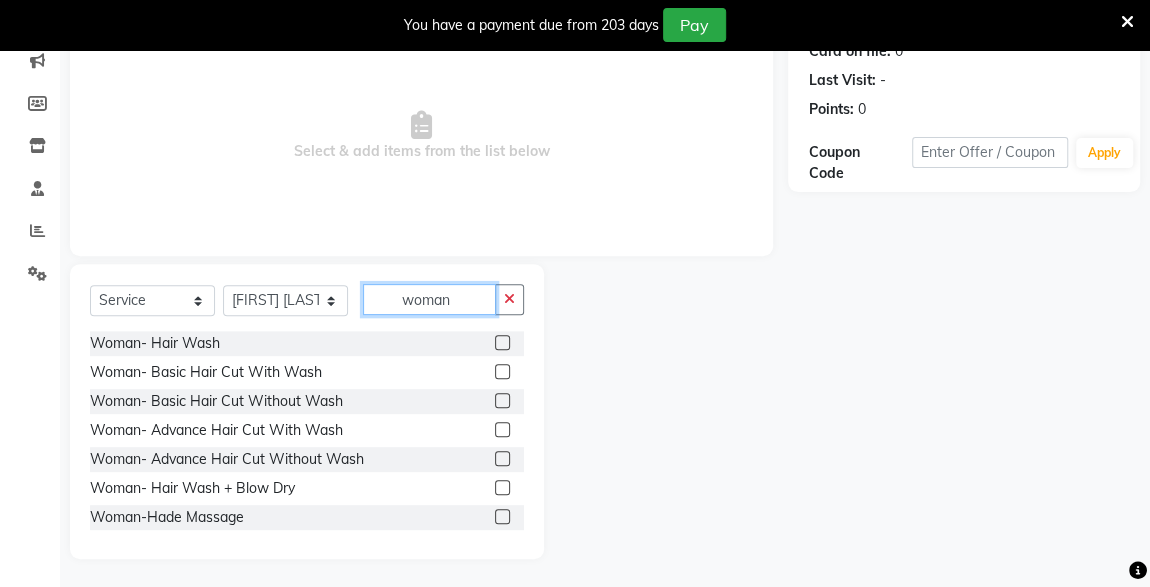 type on "woman" 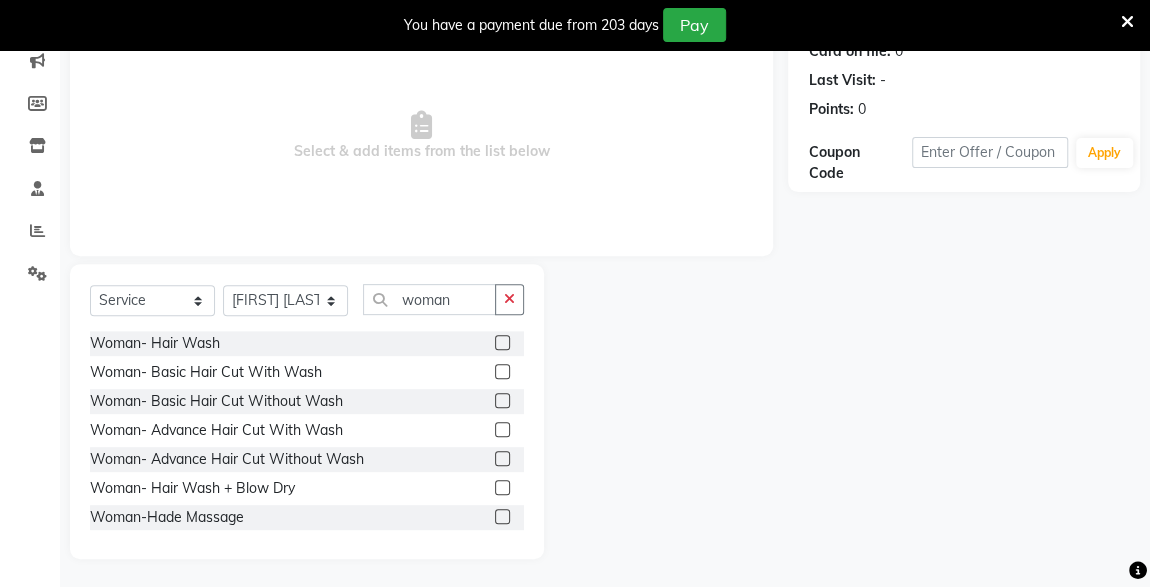 click 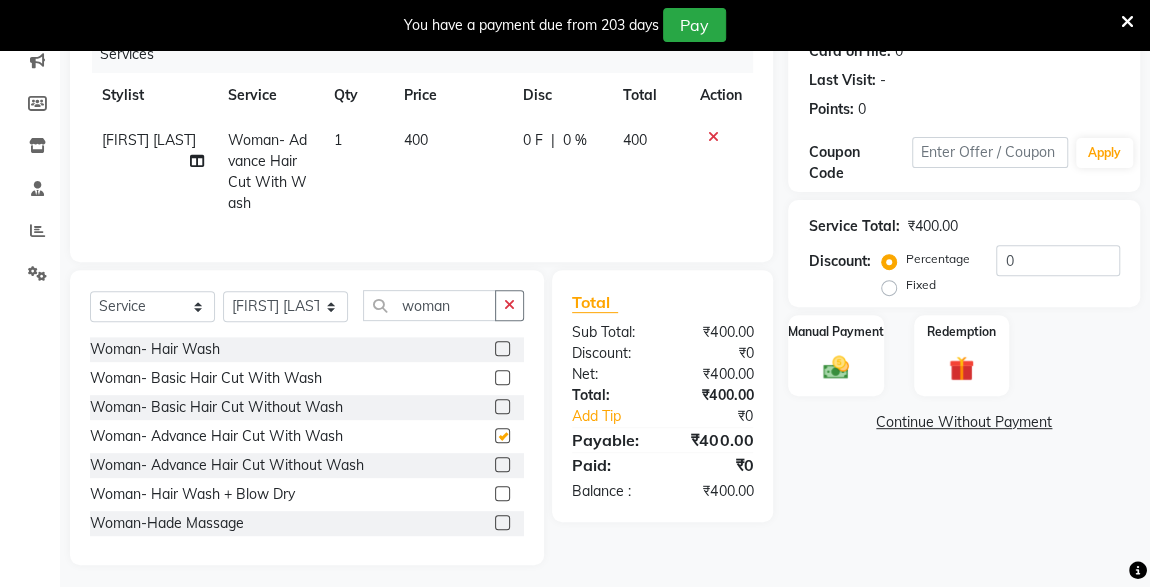 checkbox on "false" 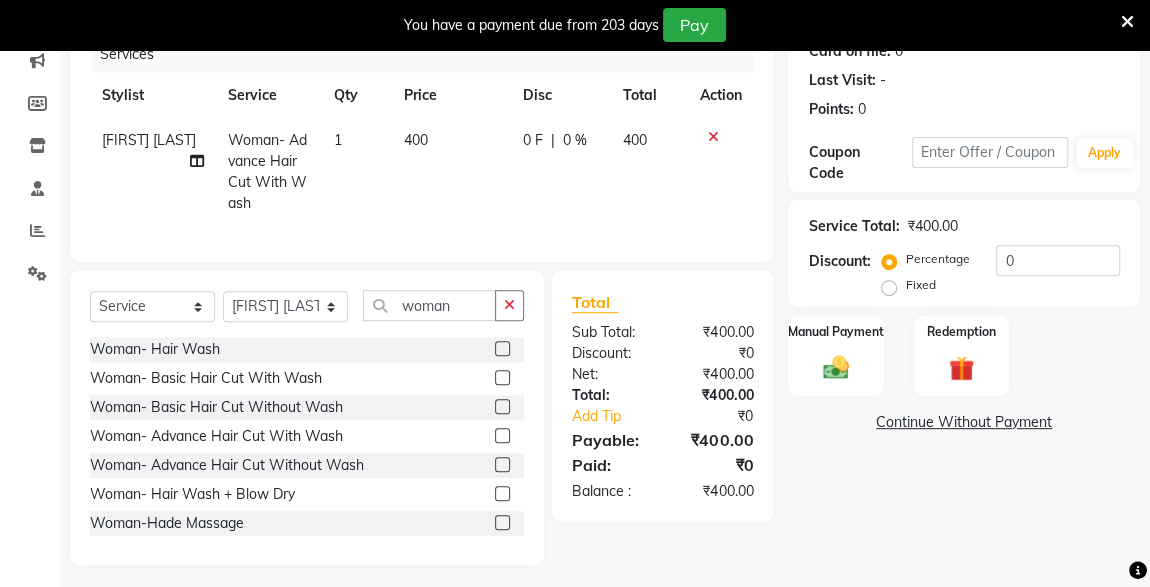 click 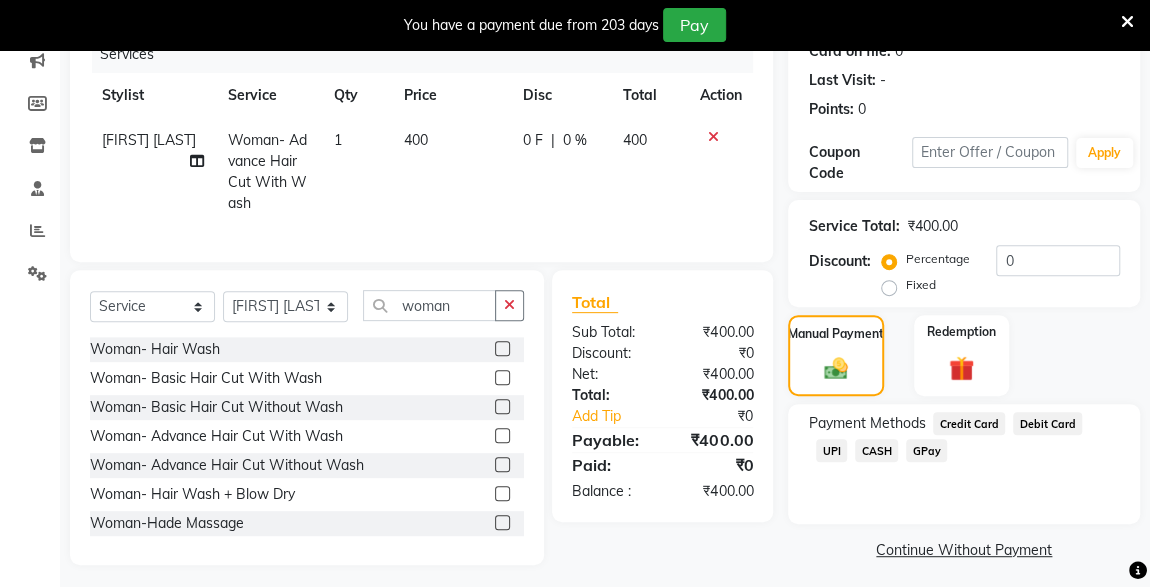 click on "UPI" 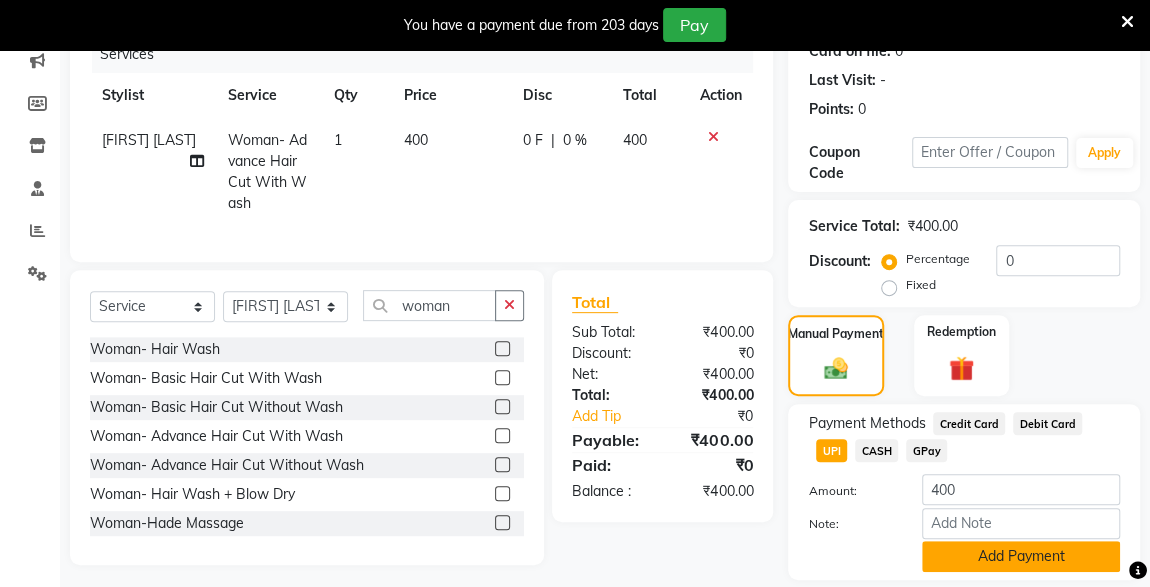 click on "Add Payment" 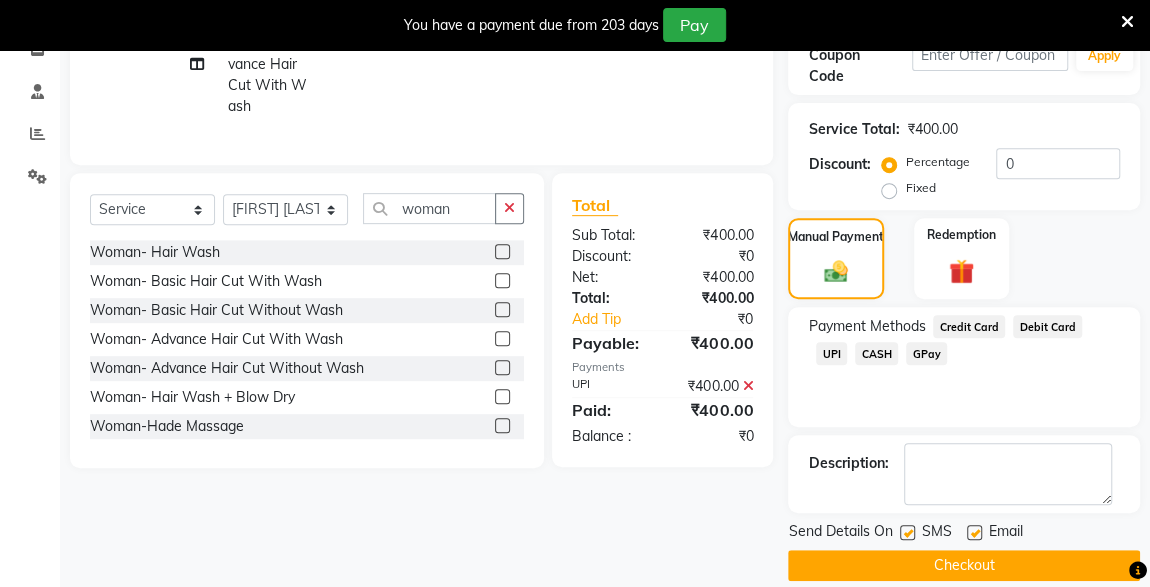 scroll, scrollTop: 379, scrollLeft: 0, axis: vertical 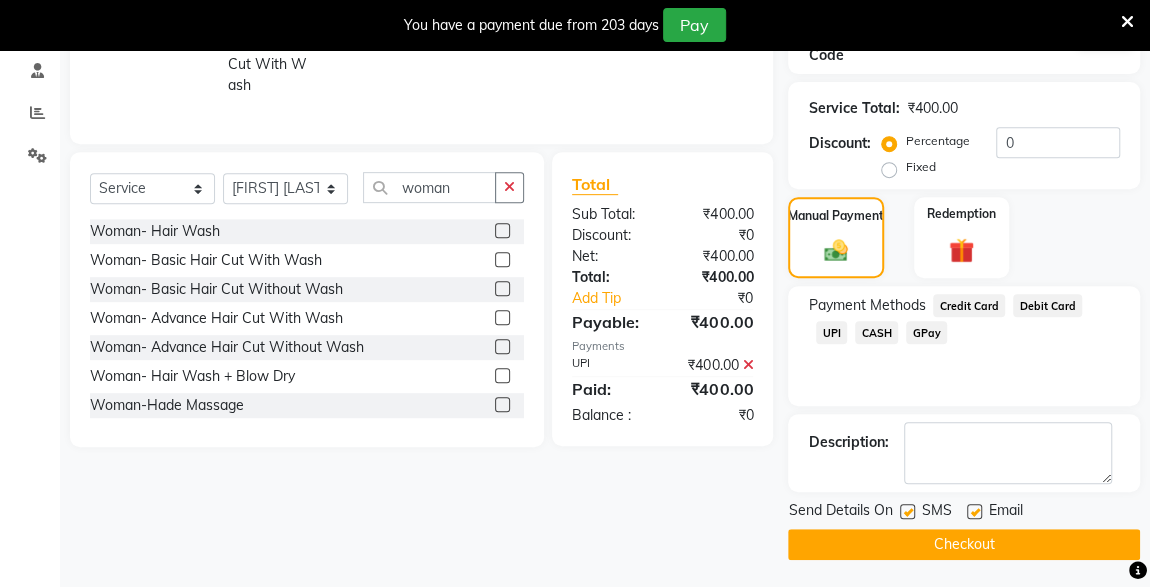 click 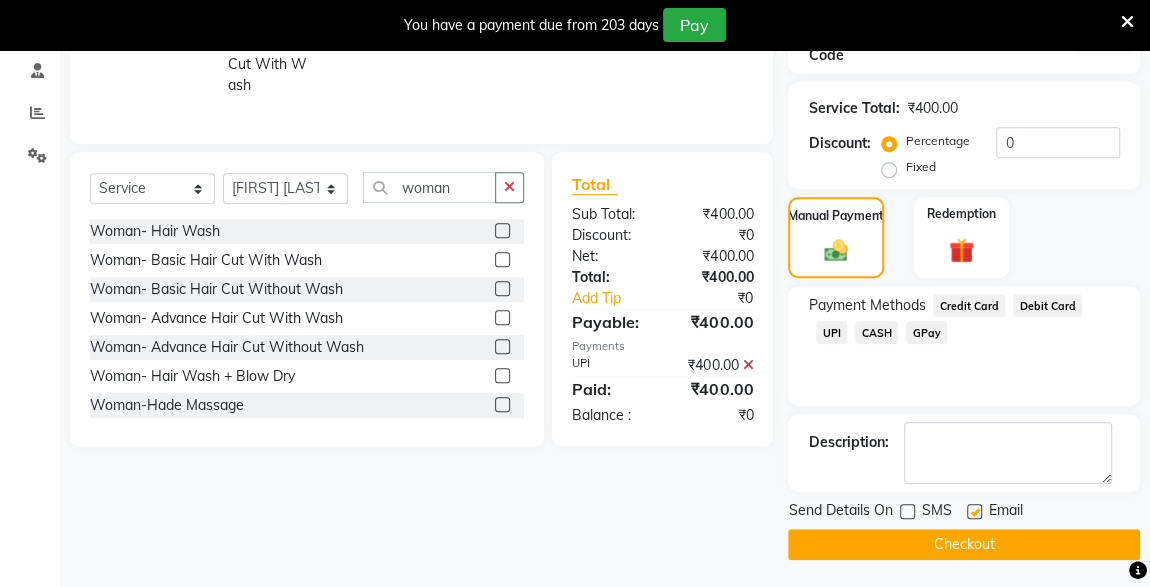 click on "₹400.00" 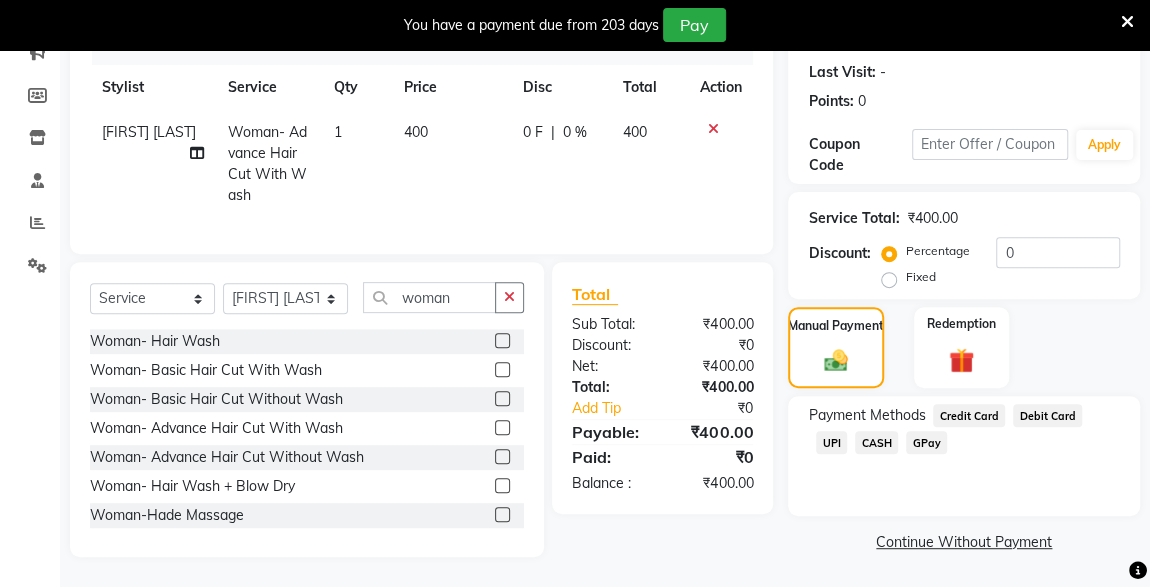 scroll, scrollTop: 281, scrollLeft: 0, axis: vertical 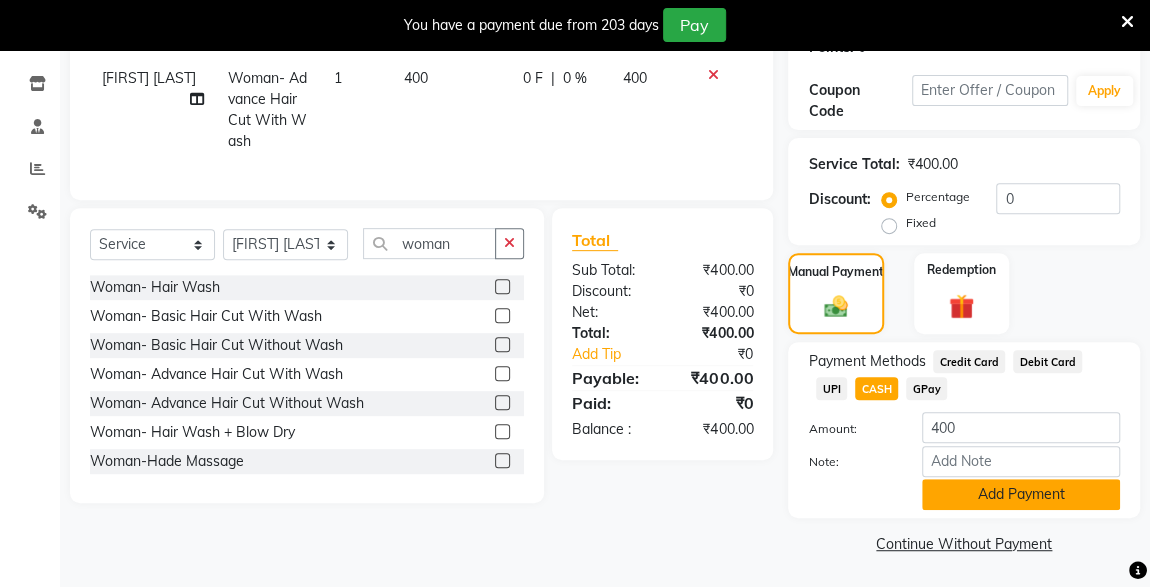 click on "Add Payment" 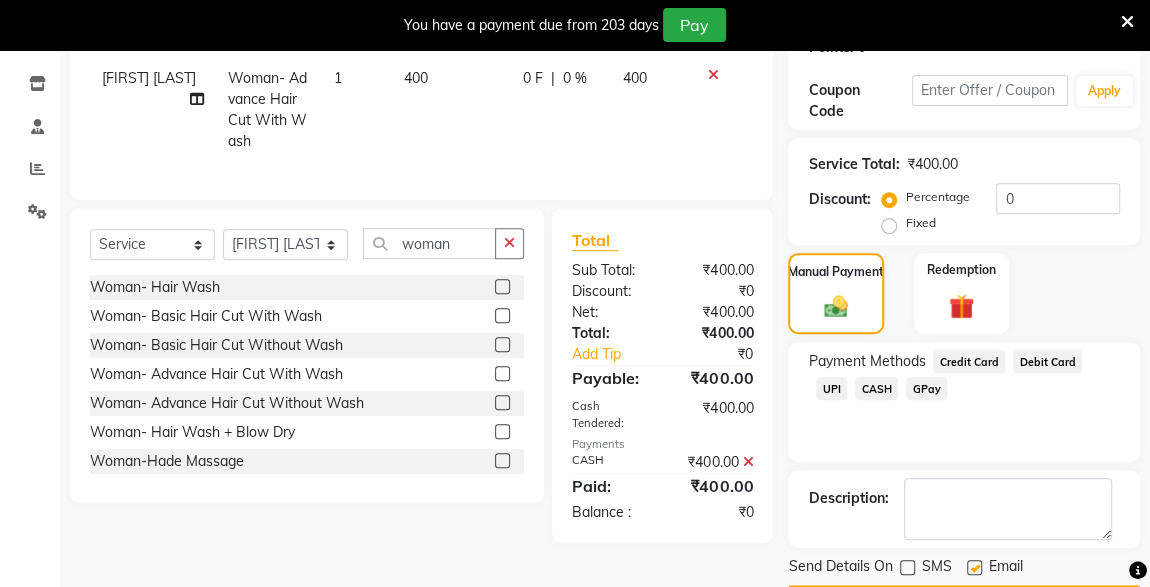 scroll, scrollTop: 379, scrollLeft: 0, axis: vertical 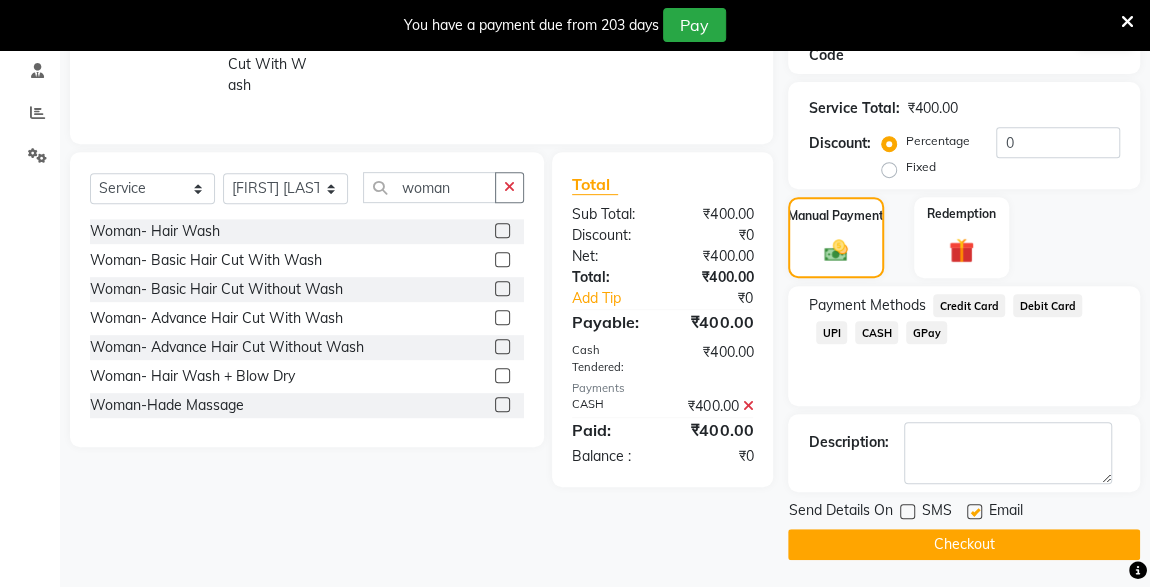 click on "CASH" 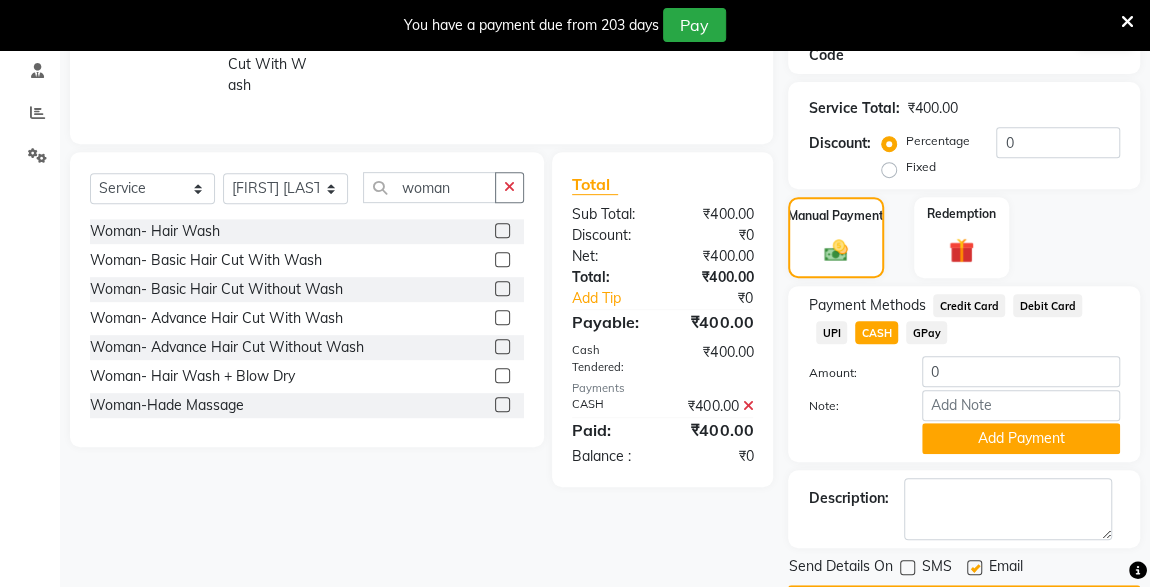 scroll, scrollTop: 434, scrollLeft: 0, axis: vertical 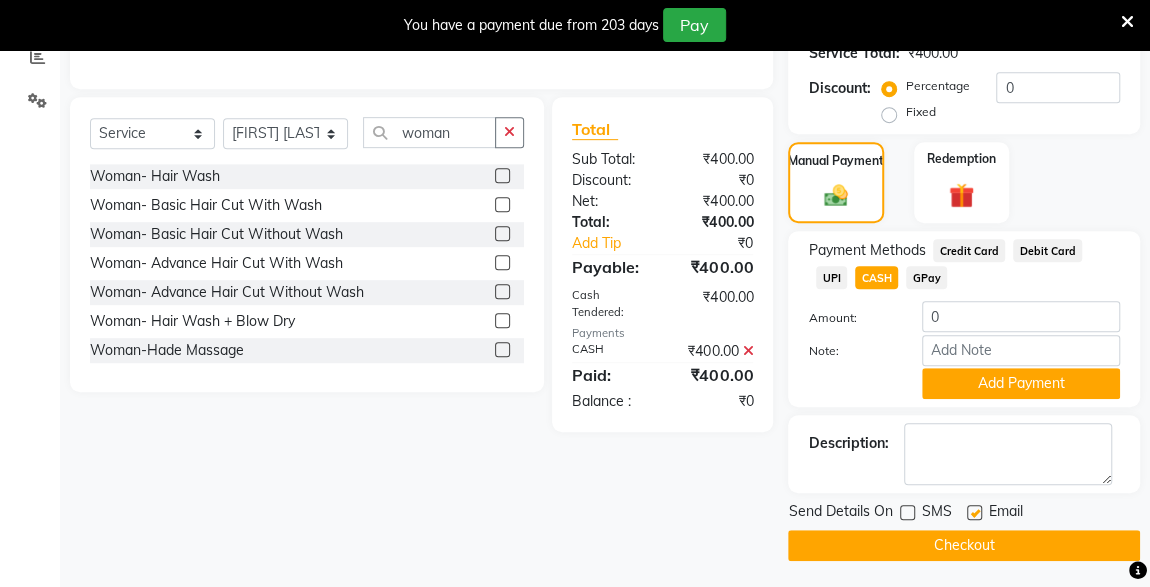 click on "Checkout" 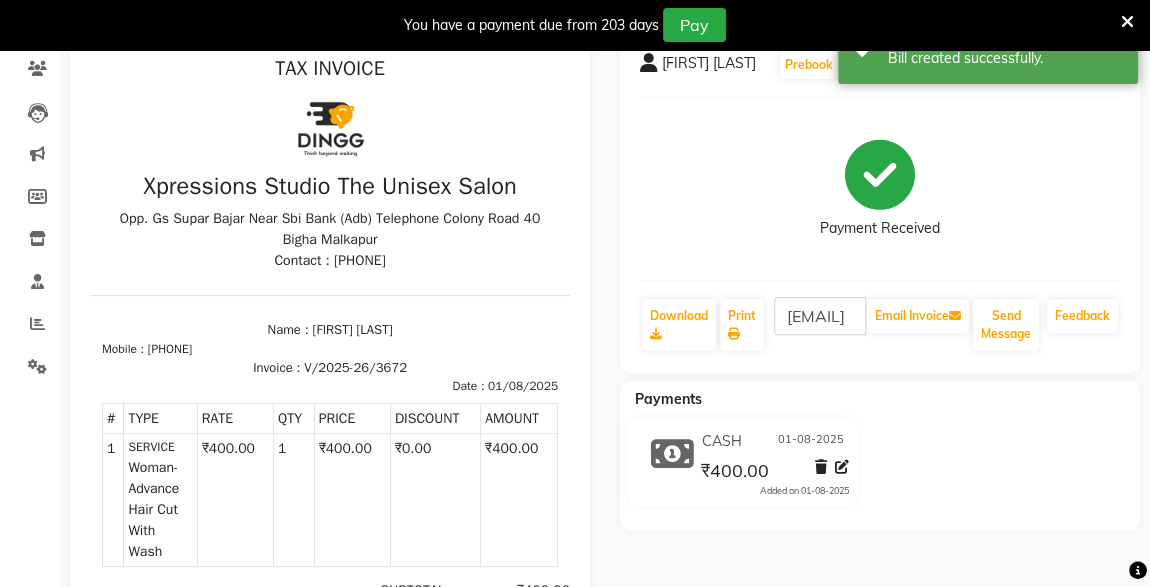 scroll, scrollTop: 0, scrollLeft: 0, axis: both 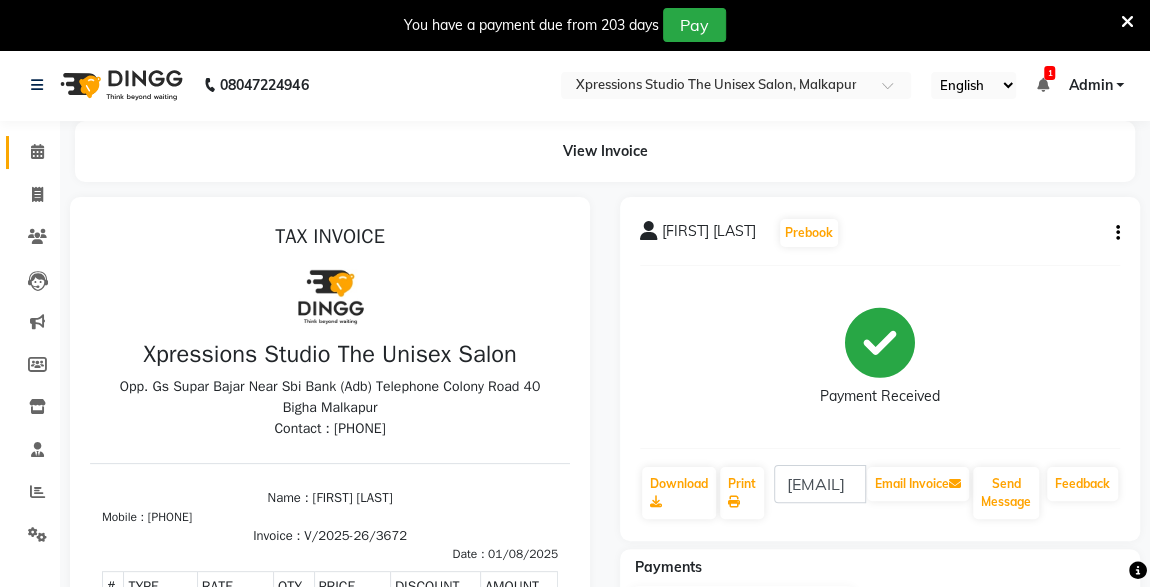 click 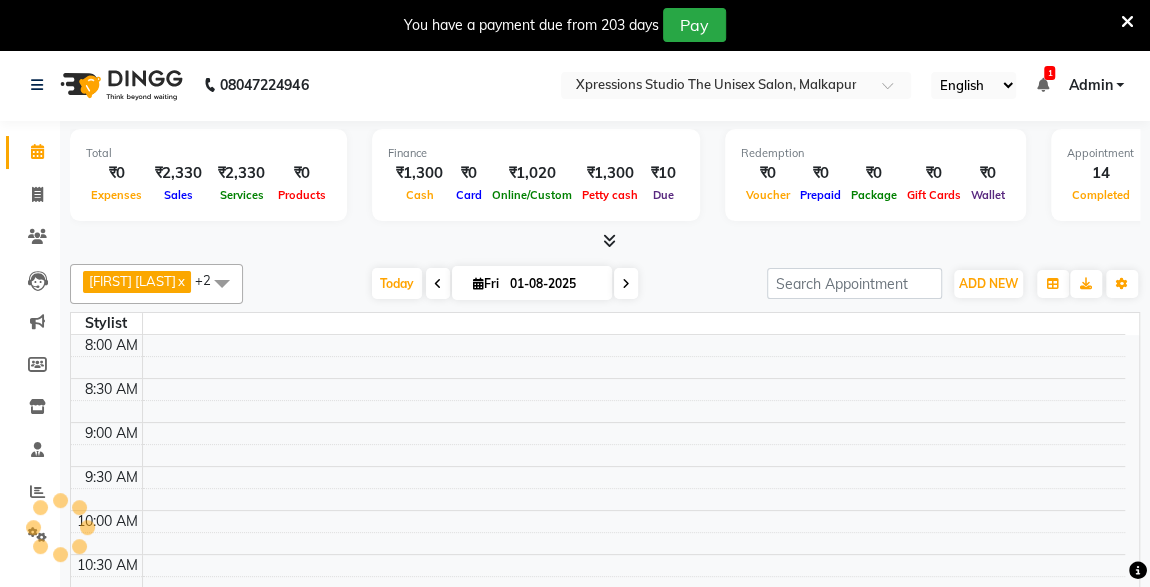 scroll, scrollTop: 0, scrollLeft: 0, axis: both 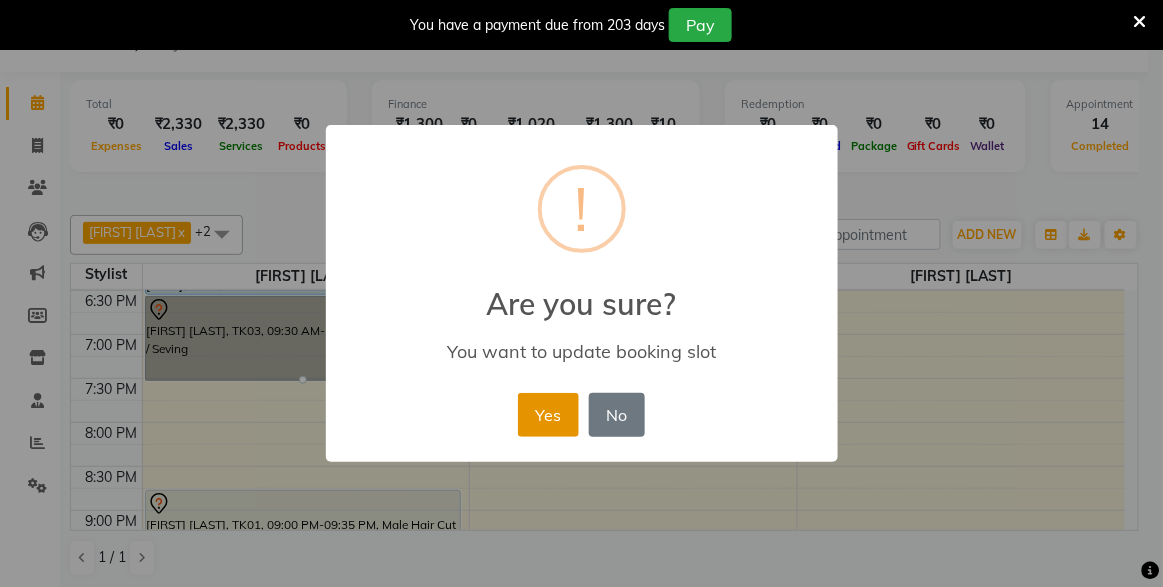 click on "Yes" at bounding box center [548, 415] 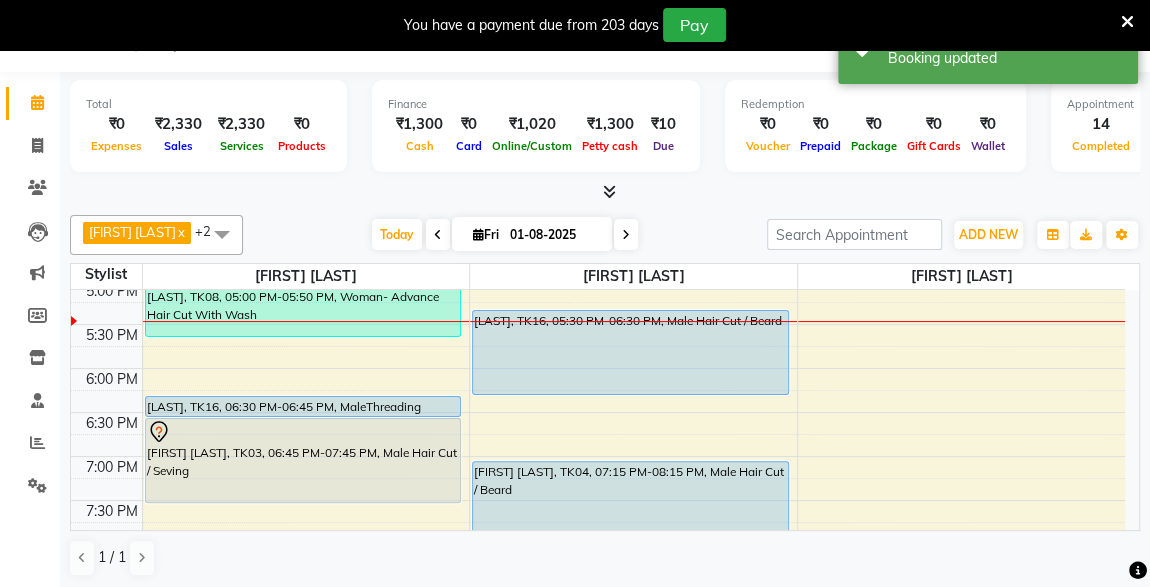 scroll, scrollTop: 786, scrollLeft: 0, axis: vertical 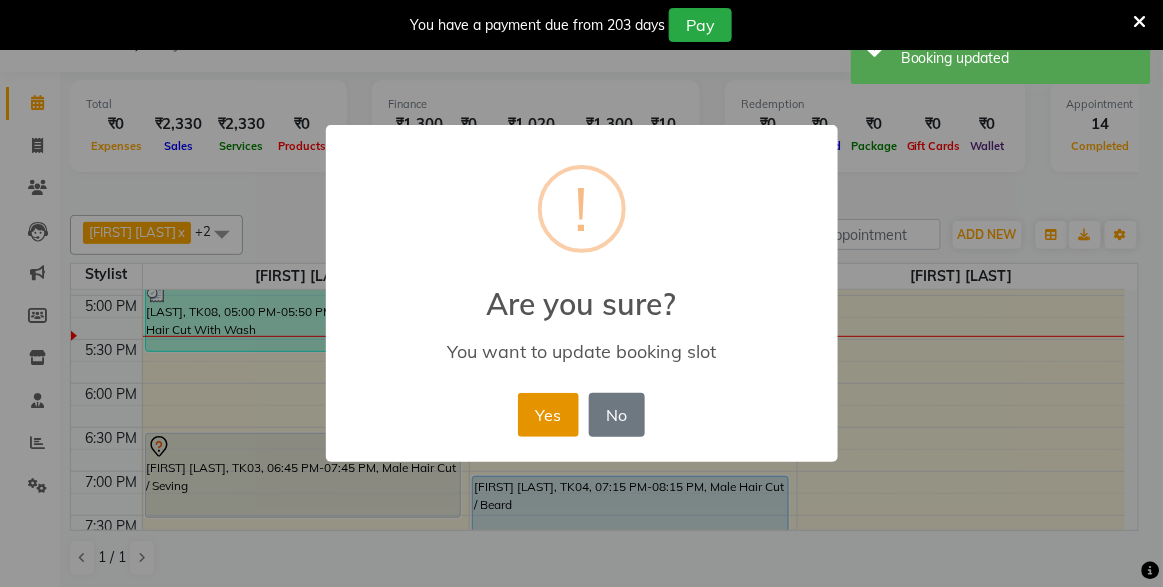 click on "Yes" at bounding box center (548, 415) 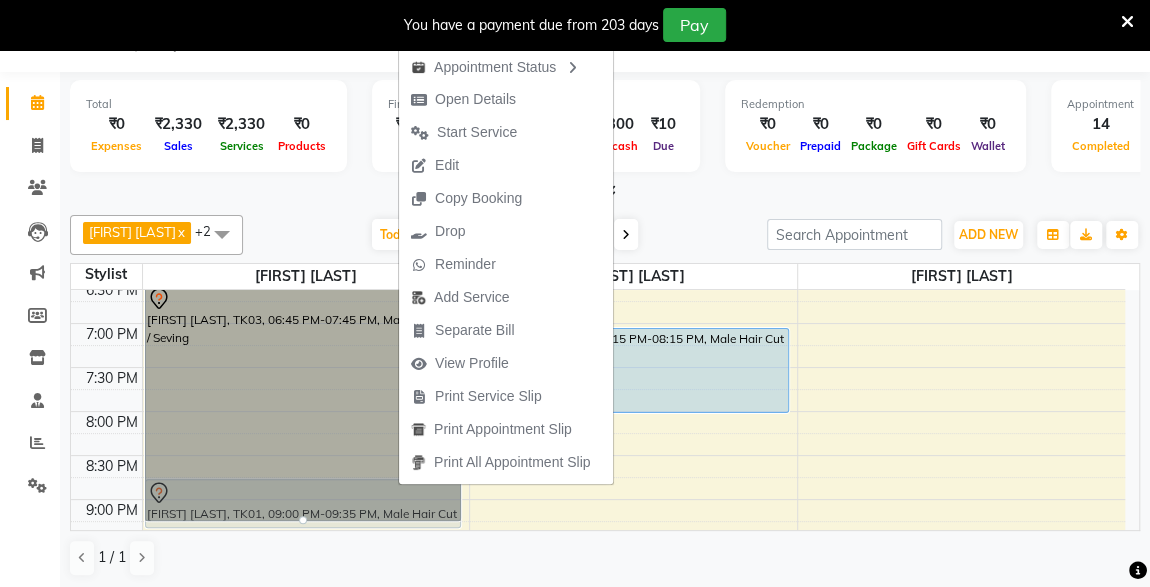 scroll, scrollTop: 941, scrollLeft: 0, axis: vertical 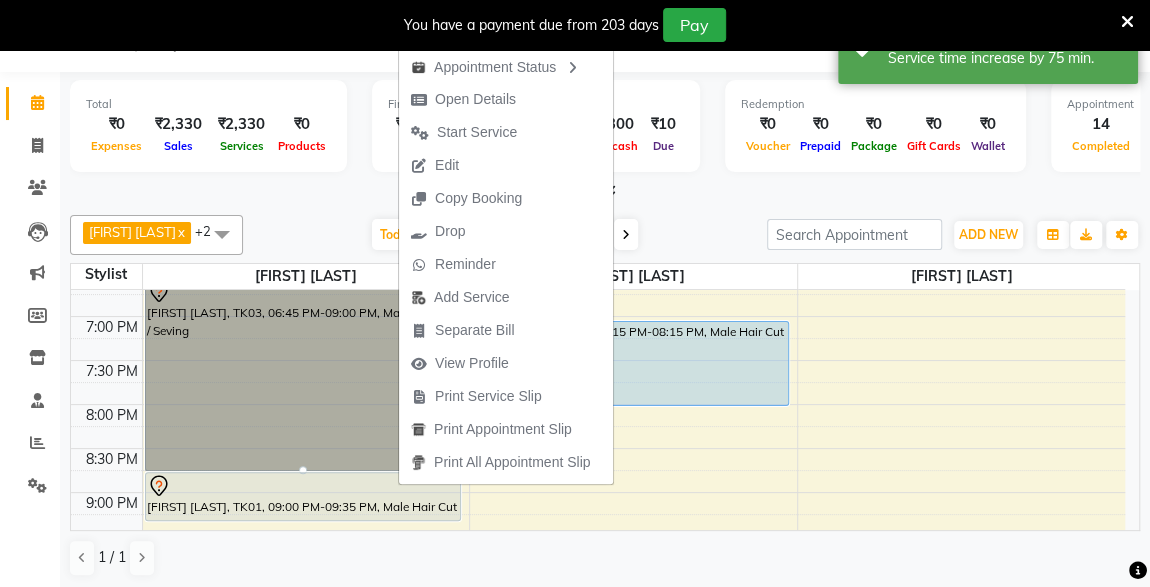 click at bounding box center (605, 192) 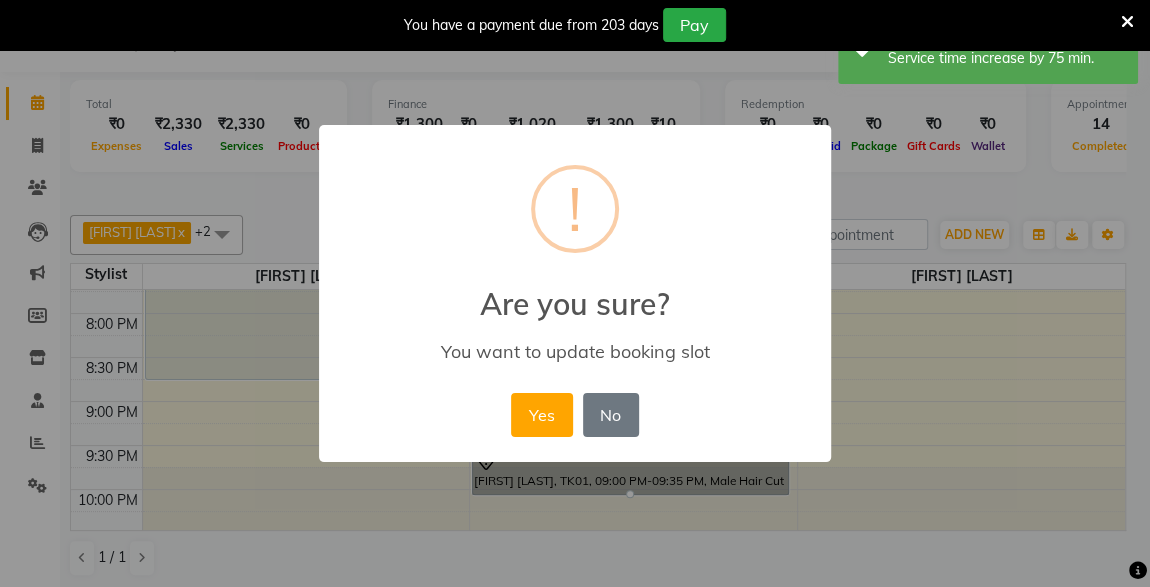 scroll, scrollTop: 1033, scrollLeft: 0, axis: vertical 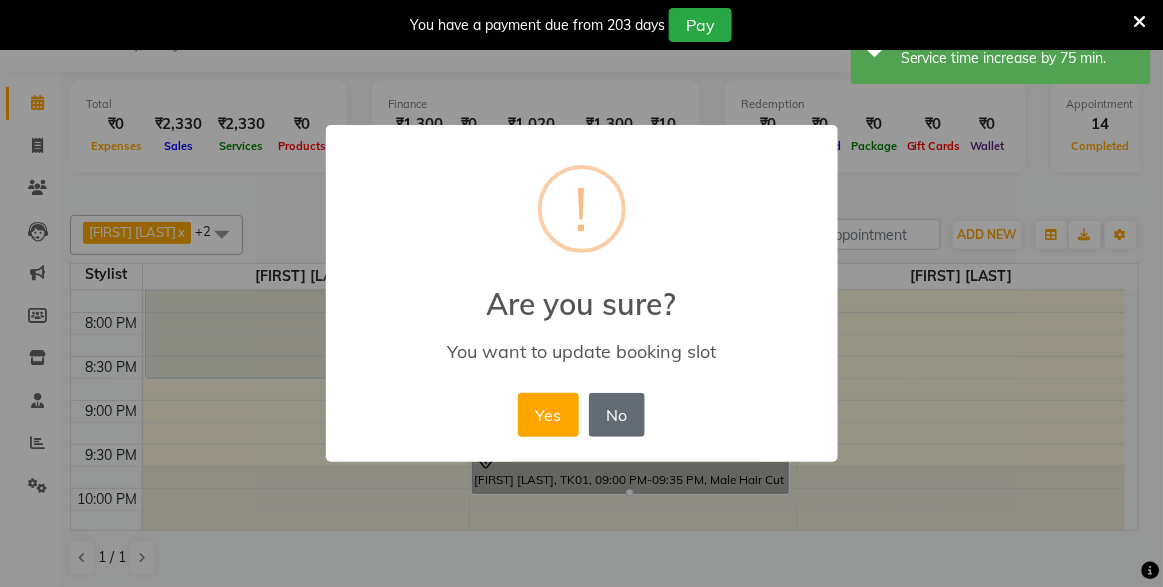 click on "No" at bounding box center (617, 415) 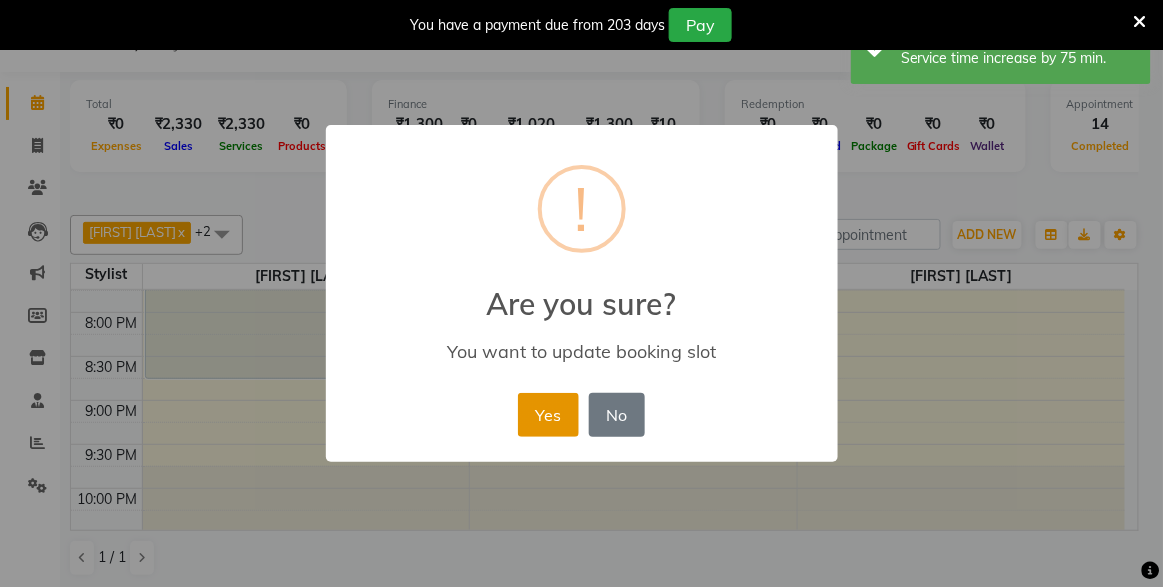 click on "Yes" at bounding box center [548, 415] 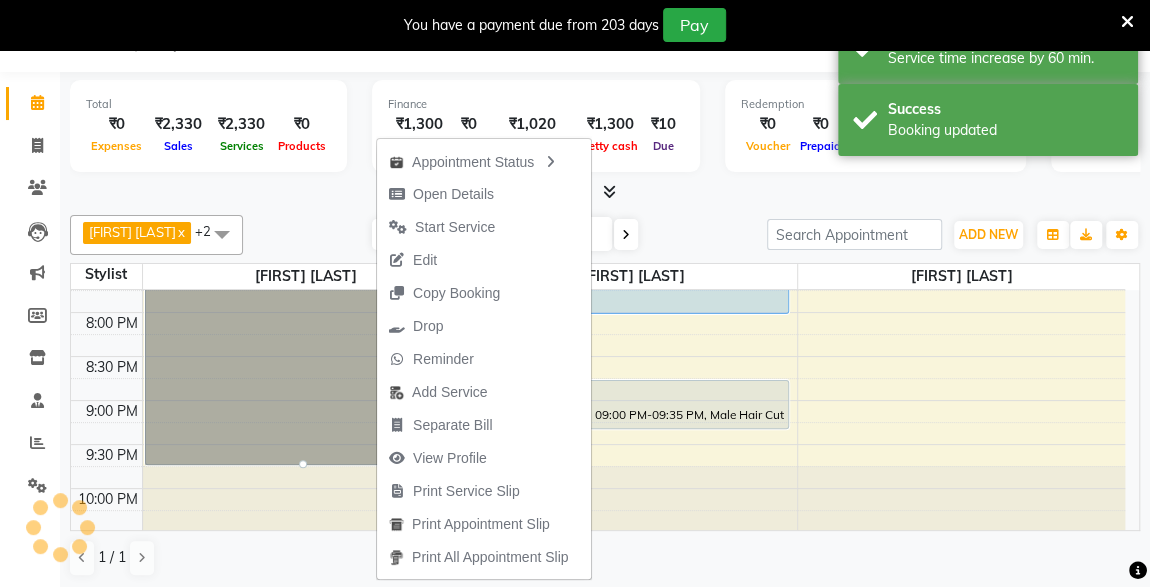 click on "[FIRST] [LAST]  x [FIRST] [LAST]  x [FIRST] [LAST]  x +2 UnSelect All [FIRST] [LAST] [FIRST] [LAST] [FIRST] [LAST] Today  Fri 01-08-2025 Toggle Dropdown Add Appointment Add Invoice Add Expense Add Attendance Add Client Add Transaction Toggle Dropdown Add Appointment Add Invoice Add Expense Add Attendance Add Client ADD NEW Toggle Dropdown Add Appointment Add Invoice Add Expense Add Attendance Add Client Add Transaction [FIRST] [LAST]  x [FIRST] [LAST]  x [FIRST] [LAST]  x +2 UnSelect All [FIRST] [LAST] [FIRST] [LAST] [FIRST] [LAST] Group By  Staff View   Room View  View as Vertical  Vertical - Week View  Horizontal  Horizontal - Week View  List  Toggle Dropdown Calendar Settings Manage Tags   Arrange Stylists   Reset Stylists  Full Screen  Show Available Stylist  Appointment Form Zoom 100% Staff/Room Display Count 3 Stylist [FIRST] [LAST] [FIRST] [LAST] [FIRST] [LAST] 8:00 AM 8:30 AM 9:00 AM 9:30 AM 10:00 AM 10:30 AM 11:00 AM 11:30 AM 12:00 PM 12:30 PM 1:00 PM 1:30 PM 2:00 PM 2:30 PM 3:00 PM 3:30 PM 4:00 PM" 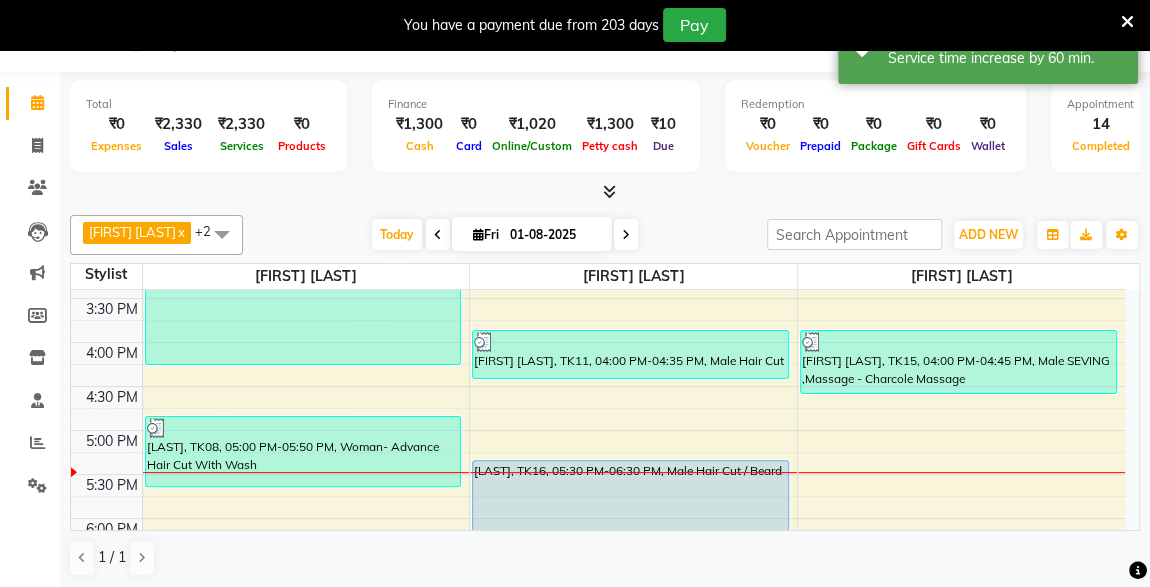 scroll, scrollTop: 688, scrollLeft: 0, axis: vertical 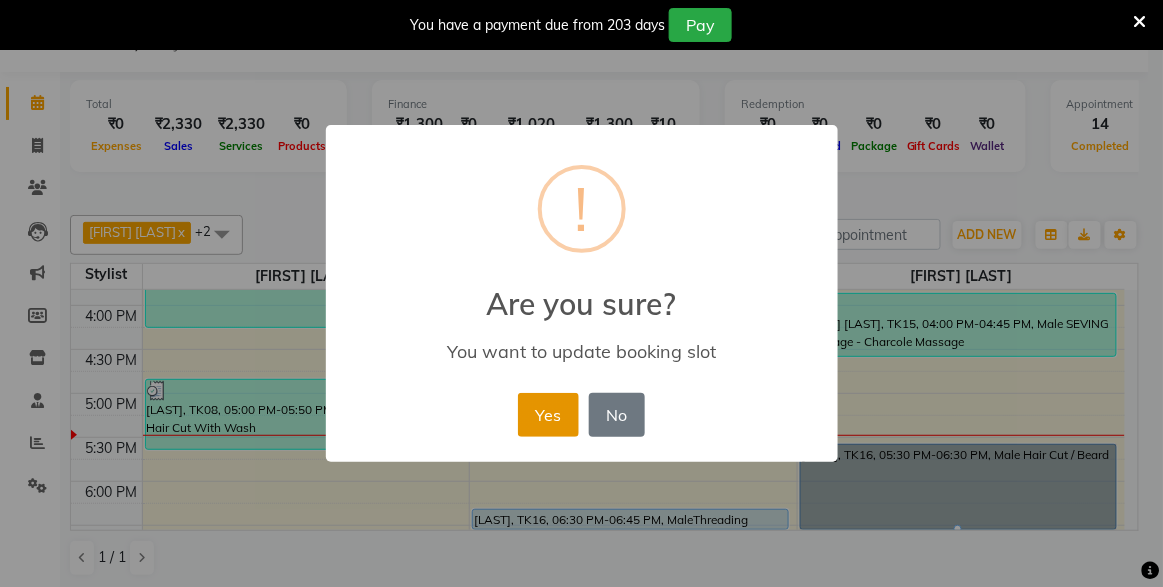 click on "Yes" at bounding box center [548, 415] 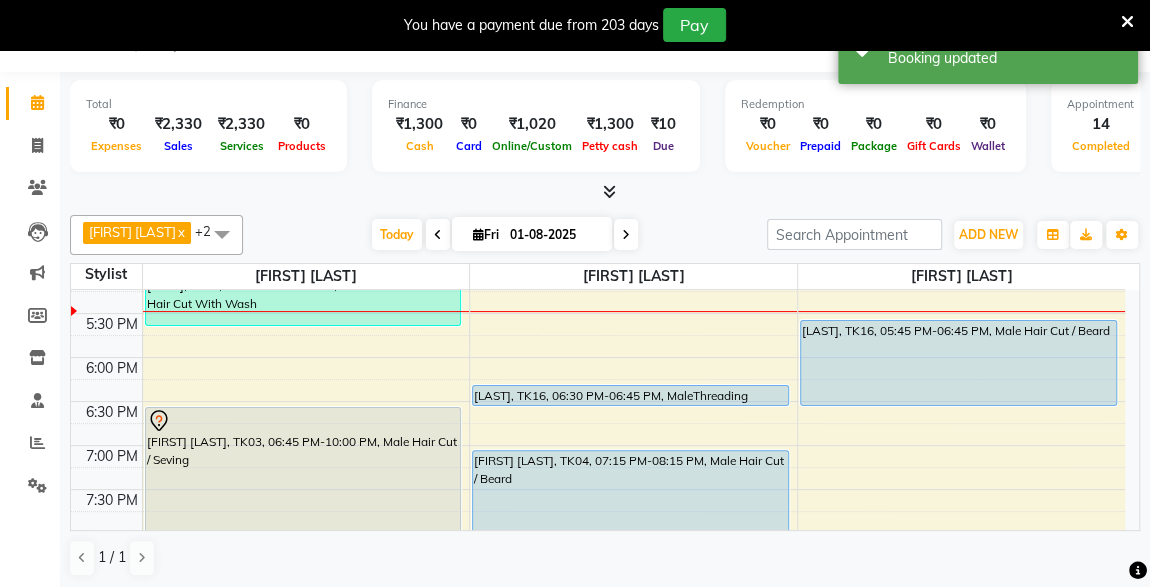 scroll, scrollTop: 824, scrollLeft: 0, axis: vertical 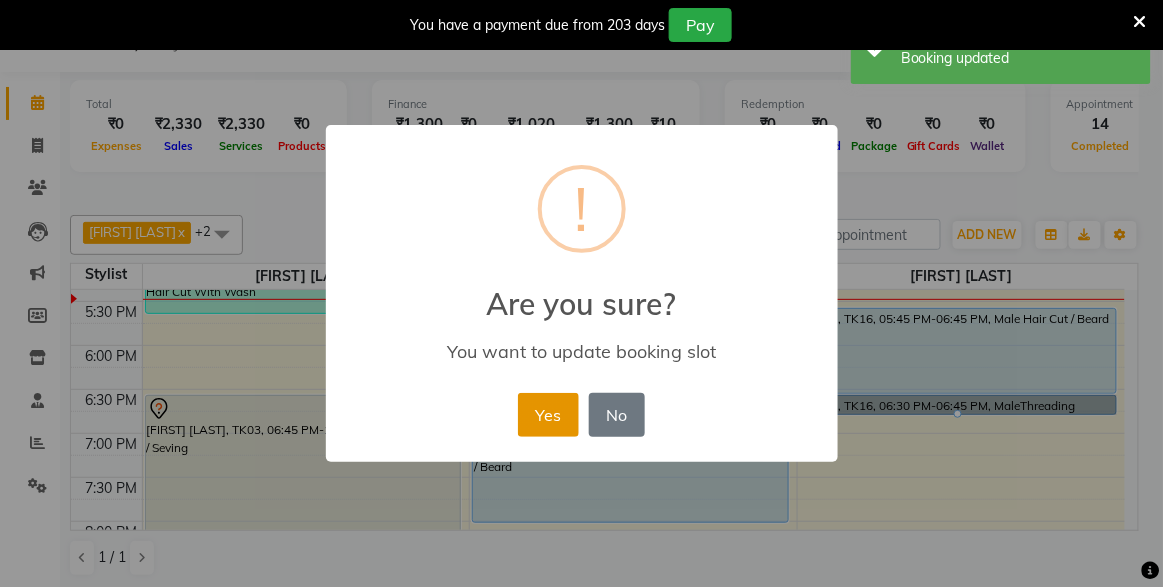 click on "Yes" at bounding box center [548, 415] 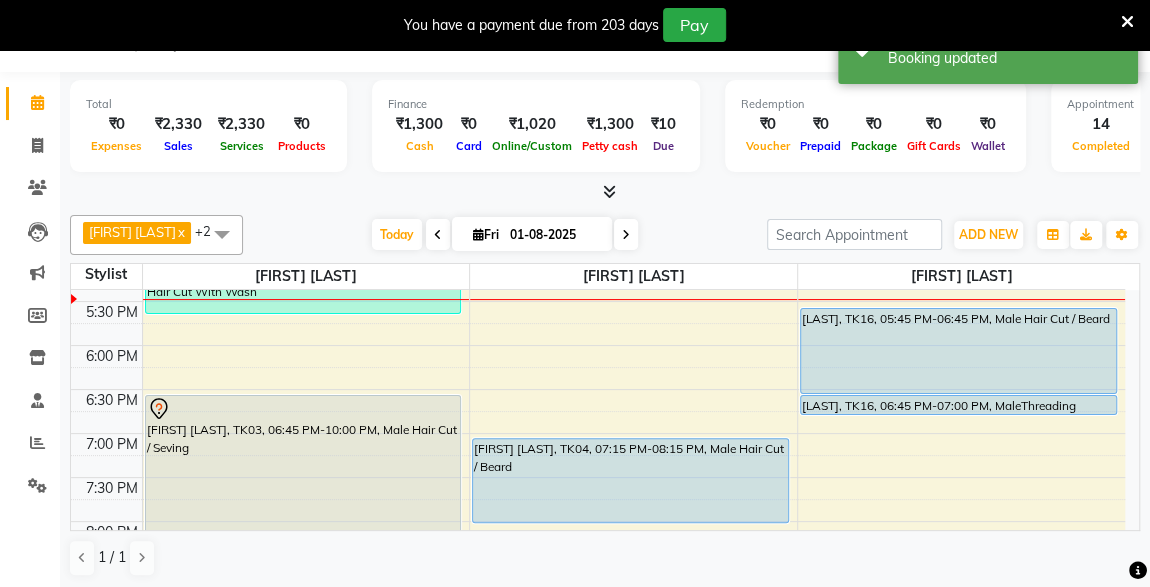 click on "[LAST], TK16, 05:45 PM-06:45 PM, Male Hair Cut / Beard" at bounding box center (958, 351) 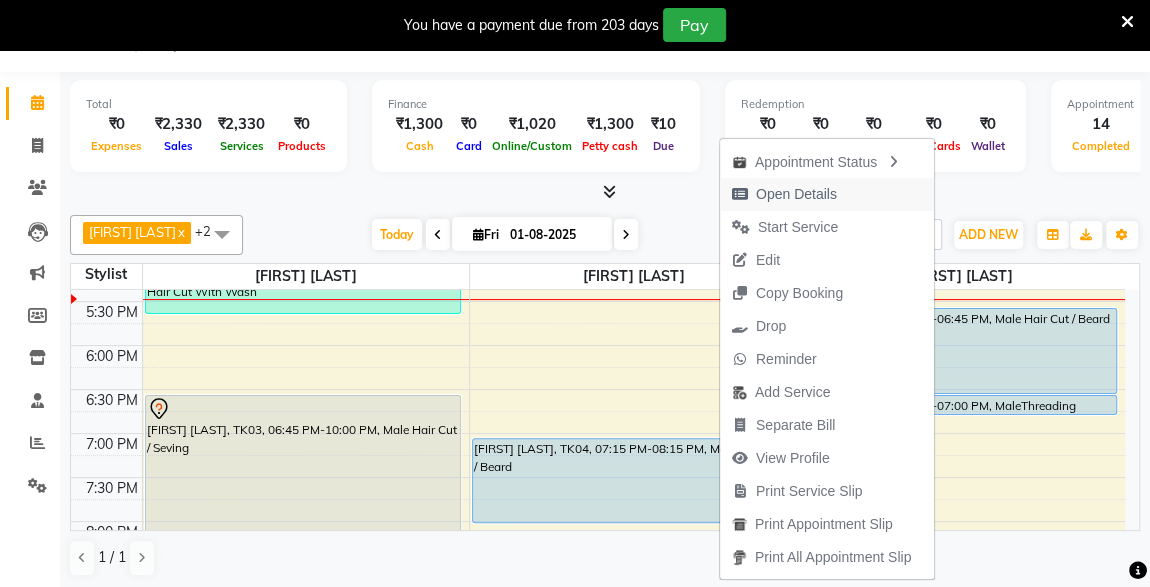 click on "Open Details" at bounding box center [796, 194] 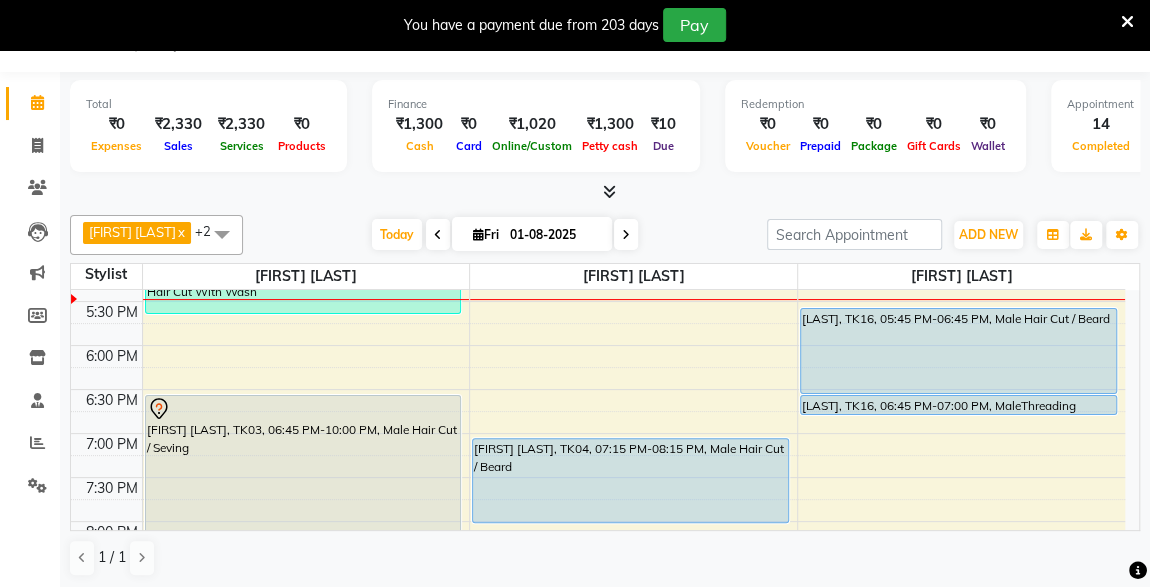 click on "[LAST], TK16, 05:45 PM-06:45 PM, Male Hair Cut / Beard" at bounding box center (958, 351) 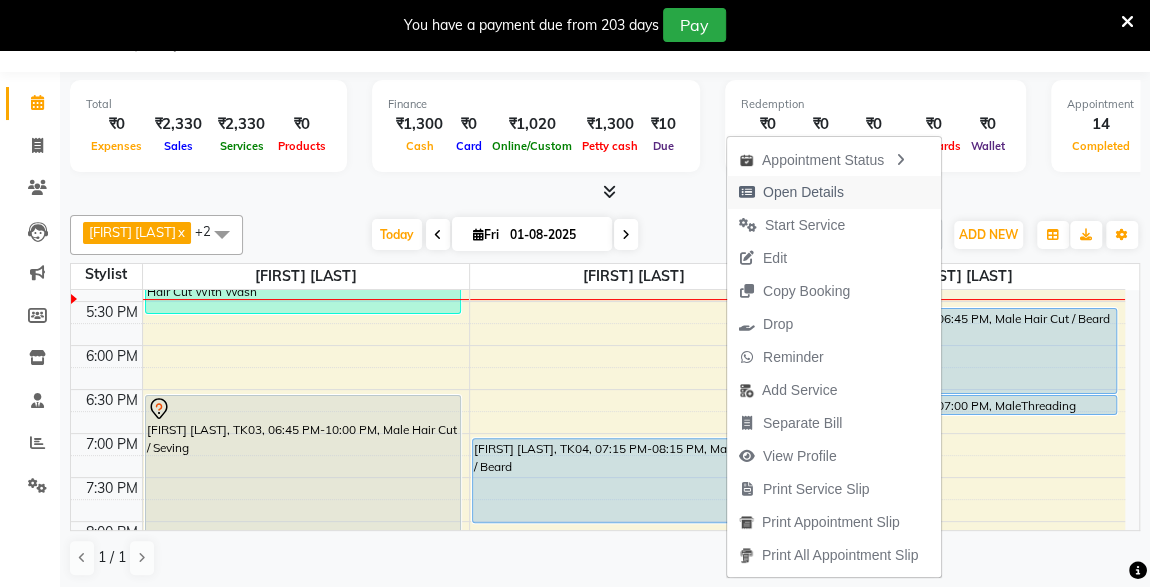 click on "Open Details" at bounding box center [803, 192] 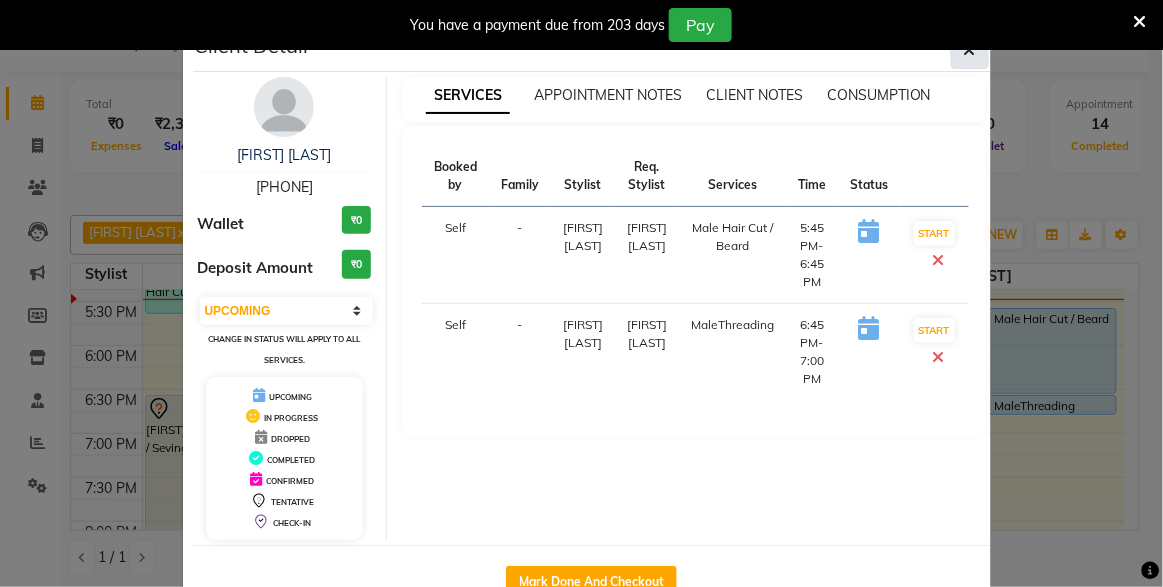 click 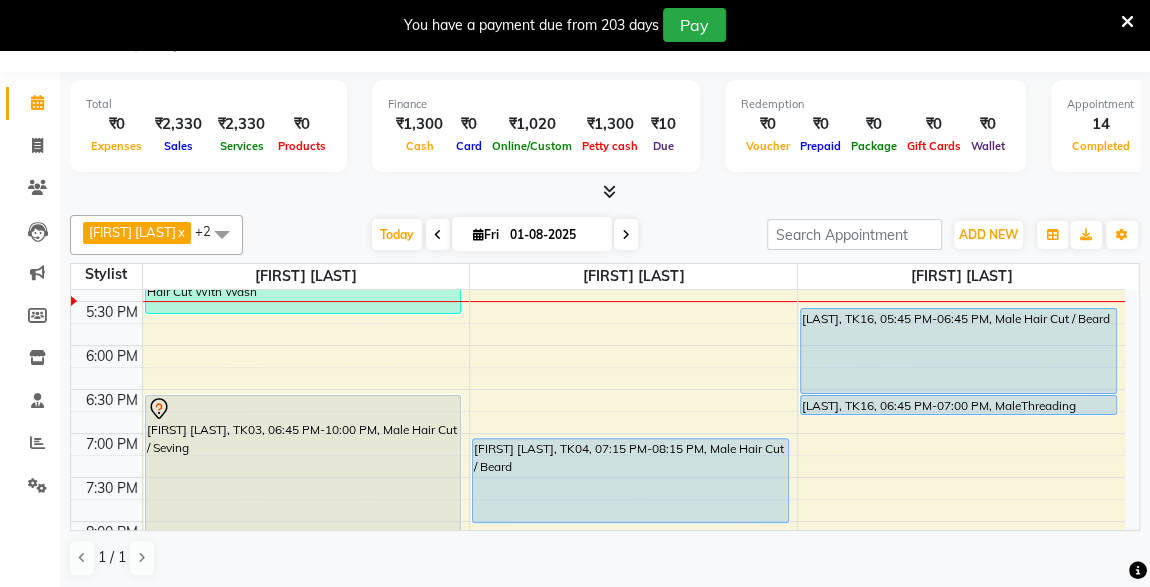 click on "[LAST], TK16, 06:45 PM-07:00 PM, MaleThreading" at bounding box center [958, 405] 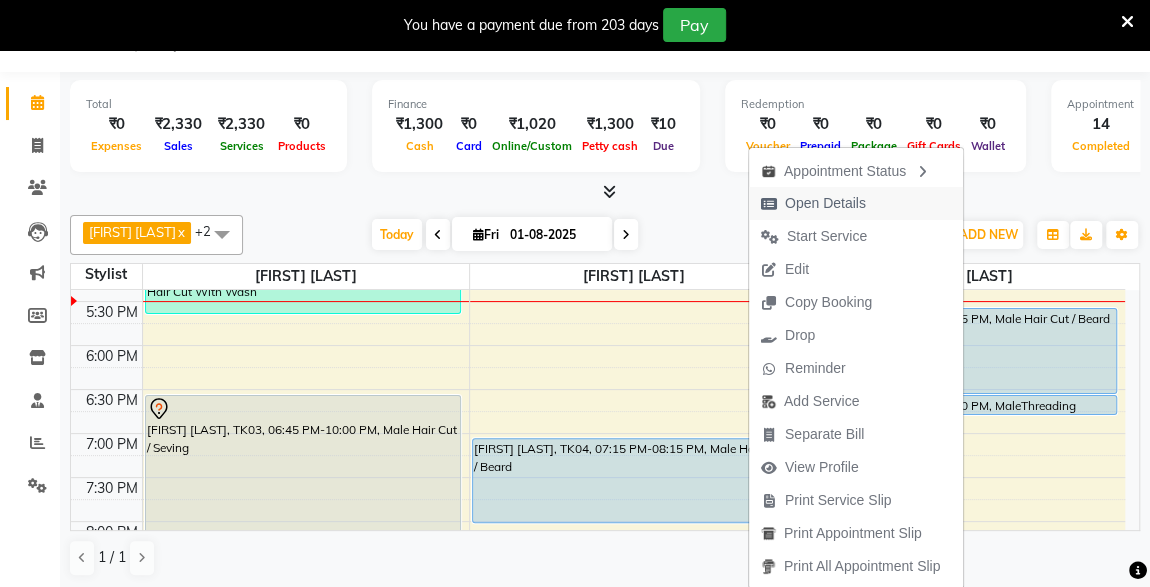 click on "Open Details" at bounding box center [825, 203] 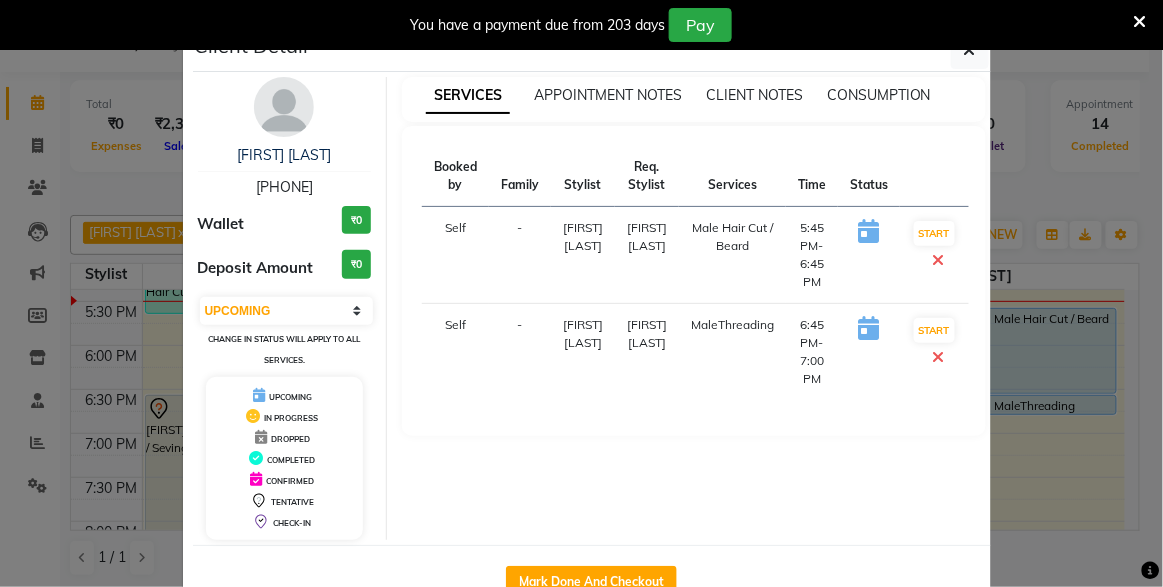 click on "Client Detail  [LAST]   [PHONE] Wallet ₹0 Deposit Amount  ₹0  Select IN SERVICE CONFIRMED TENTATIVE CHECK IN MARK DONE DROPPED UPCOMING Change in status will apply to all services. UPCOMING IN PROGRESS DROPPED COMPLETED CONFIRMED TENTATIVE CHECK-IN SERVICES APPOINTMENT NOTES CLIENT NOTES CONSUMPTION Booked by Family Stylist Req. Stylist Services Time Status  Self  - [FIRST] [LAST] [FIRST] [LAST]  Male Hair Cut / Beard    5:45 PM-6:45 PM   START   Self  - [FIRST] [LAST] [FIRST] [LAST]  MaleThreading   6:45 PM-7:00 PM   START   Mark Done And Checkout" 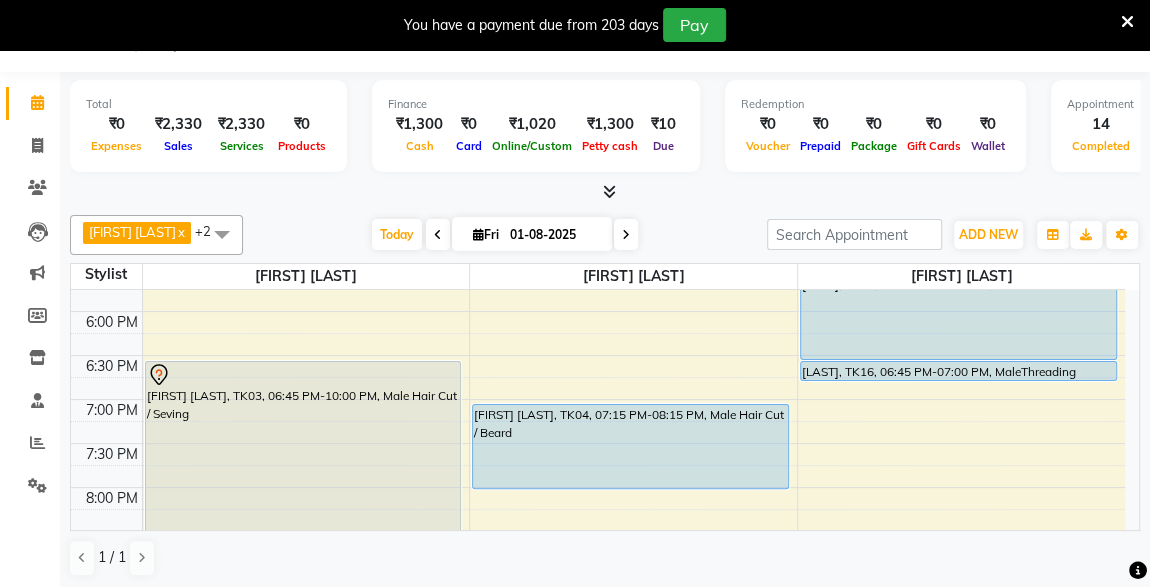 scroll, scrollTop: 850, scrollLeft: 0, axis: vertical 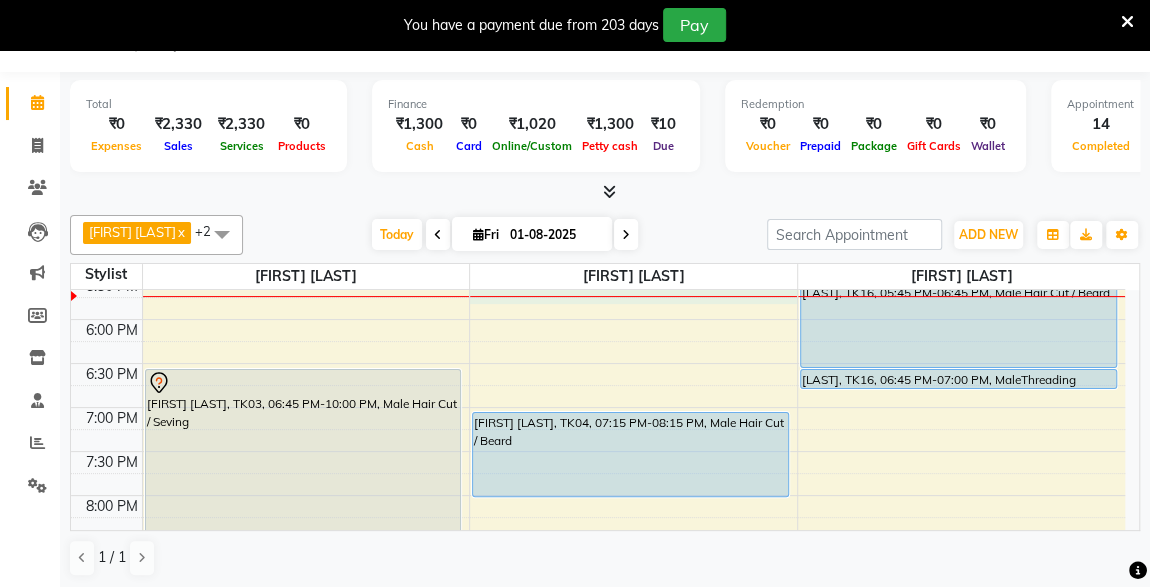 click on "8:00 AM 8:30 AM 9:00 AM 9:30 AM 10:00 AM 10:30 AM 11:00 AM 11:30 AM 12:00 PM 12:30 PM 1:00 PM 1:30 PM 2:00 PM 2:30 PM 3:00 PM 3:30 PM 4:00 PM 4:30 PM 5:00 PM 5:30 PM 6:00 PM 6:30 PM 7:00 PM 7:30 PM 8:00 PM 8:30 PM 9:00 PM 9:30 PM 10:00 PM 10:30 PM     [FIRST] [LAST], TK06, 12:45 PM-01:10 PM, Male  Beard     [FIRST] [LAST], TK06, 01:10 PM-01:35 PM, Massage - Shahnaz Massage     [FIRST] [LAST], TK14, 02:45 PM-04:25 PM, COLOUR APPLICATION  WITH WASH,Male Hair Cut / Seving     [LAST], TK08, 05:00 PM-05:50 PM, Woman- Advance Hair Cut With Wash             [FIRST] [LAST], TK03, 06:45 PM-10:00 PM, Male Hair Cut / Seving     [FIRST] [LAST], TK09, 01:00 PM-01:35 PM, Male Hair Cut      [FIRST] [LAST], TK10, 01:30 PM-02:05 PM, Male Hair Cut      [FIRST] [LAST], TK02, 09:00 AM-09:25 AM, Male  Beard             [FIRST] [LAST], TK03, 10:30 AM-10:40 AM, VLCC Clensing     [LAST], TK13, 02:45 PM-03:10 PM, Male  Beard     [LAST], TK13, 03:15 PM-03:30 PM, MaleThreading" at bounding box center (598, 99) 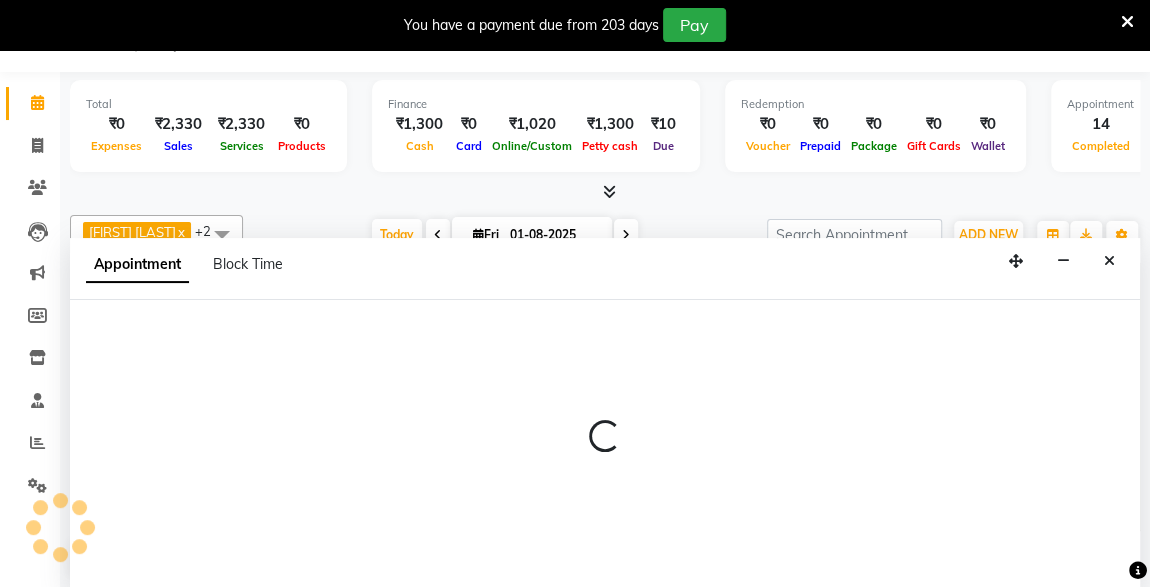 select on "57588" 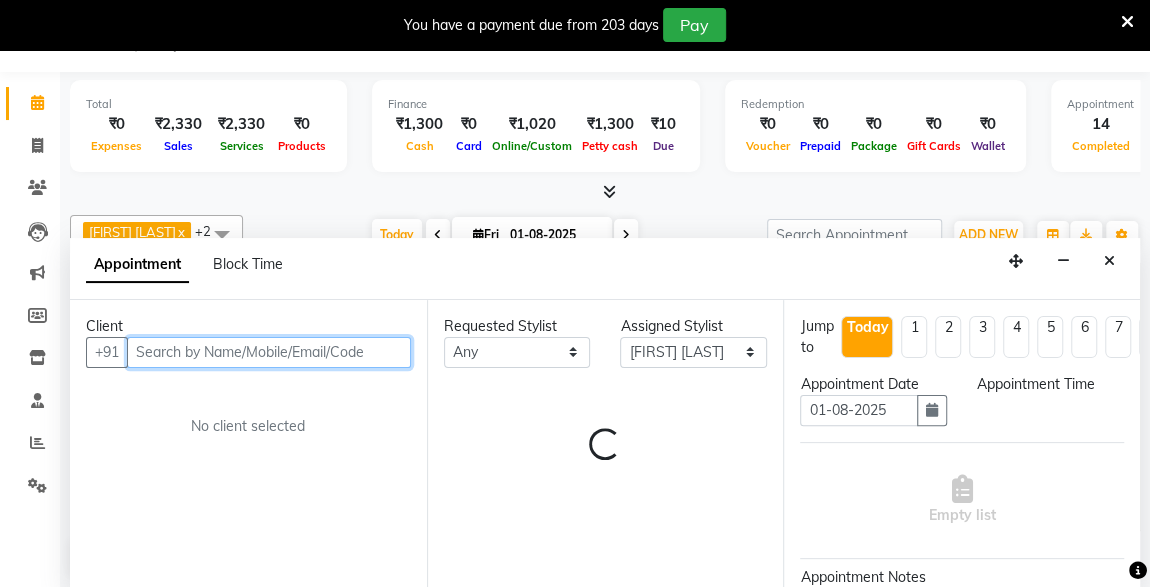 select on "1065" 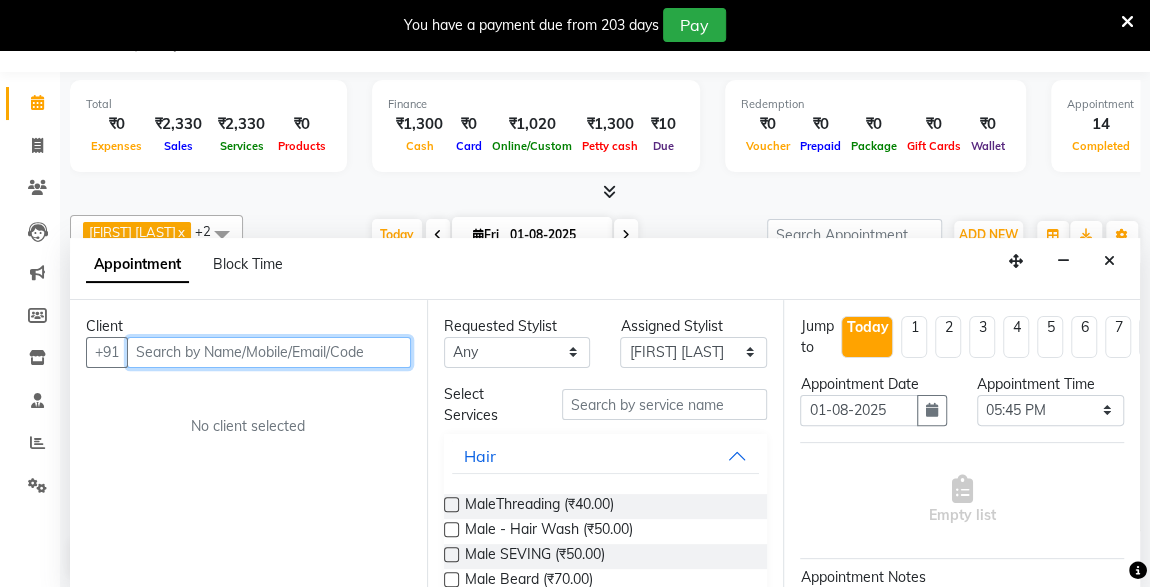 click at bounding box center (269, 352) 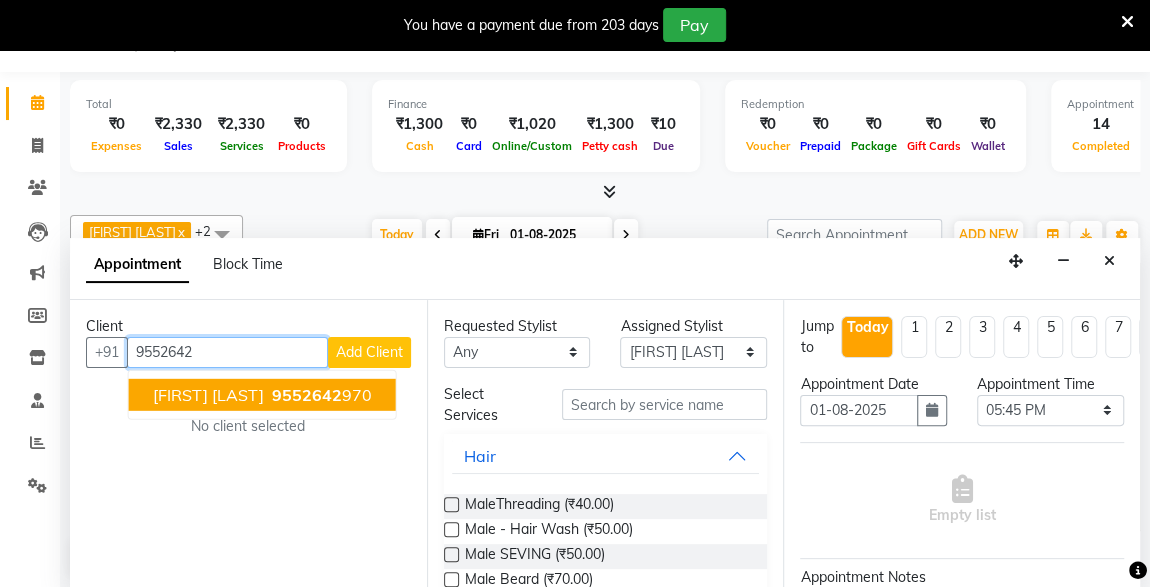 click on "9552642" at bounding box center [307, 394] 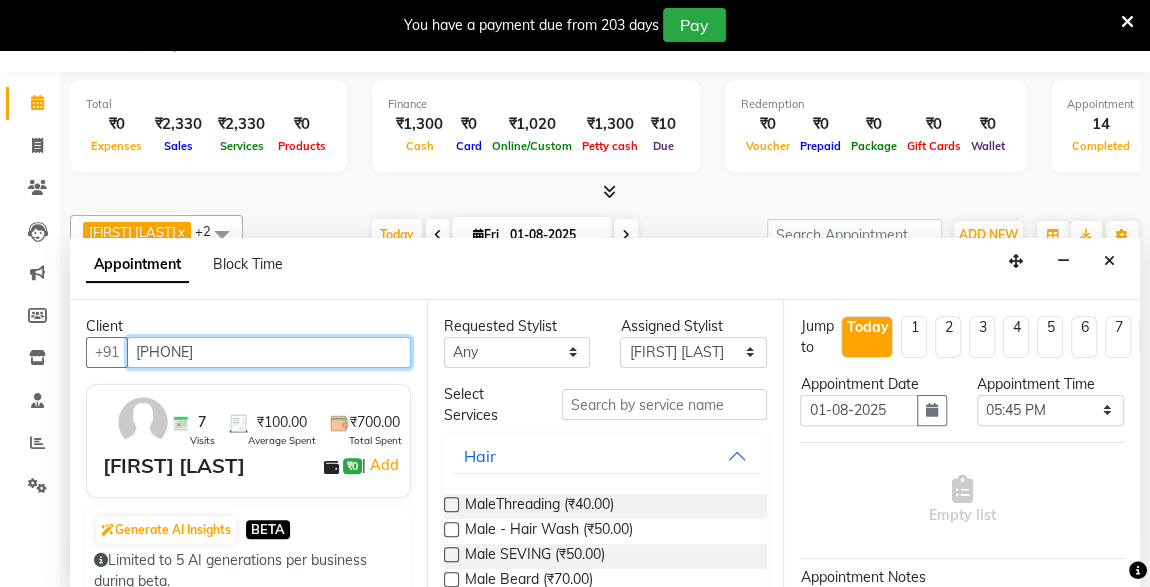 type on "[PHONE]" 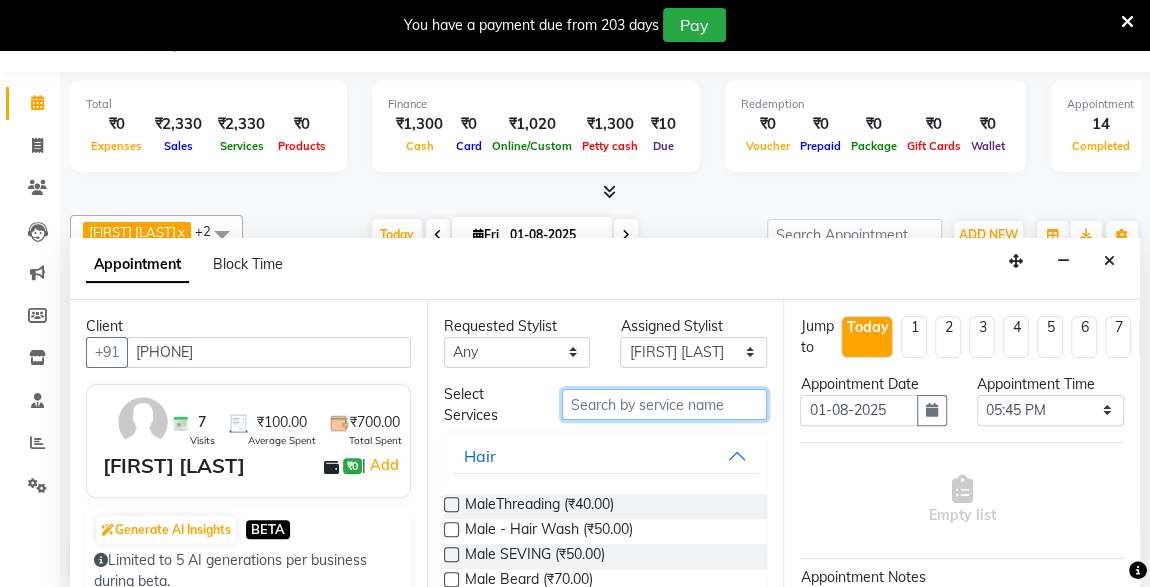 click at bounding box center [665, 404] 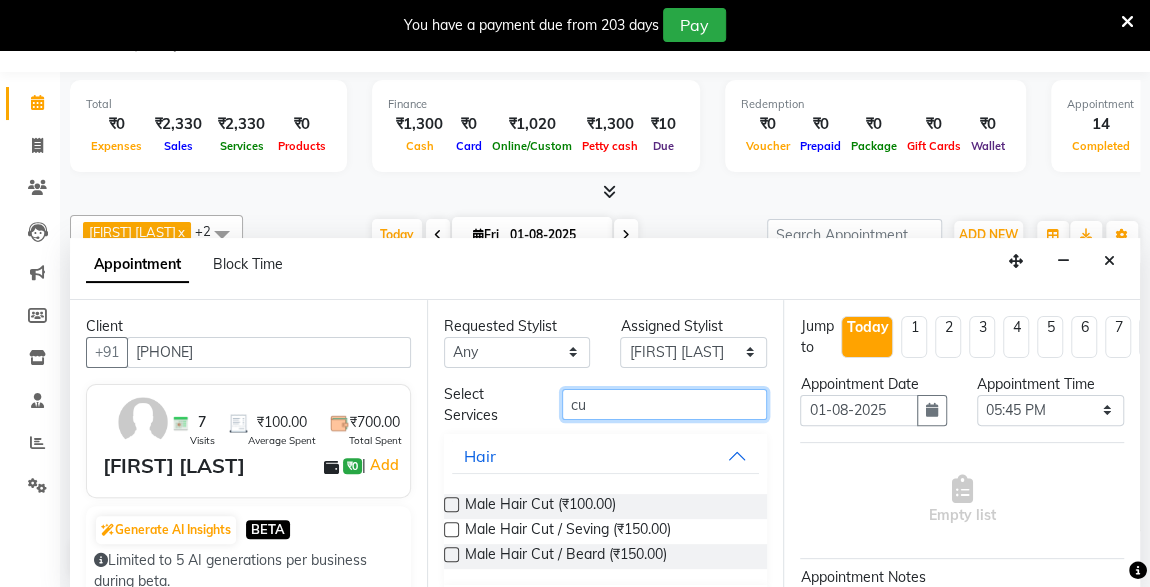 scroll, scrollTop: 53, scrollLeft: 0, axis: vertical 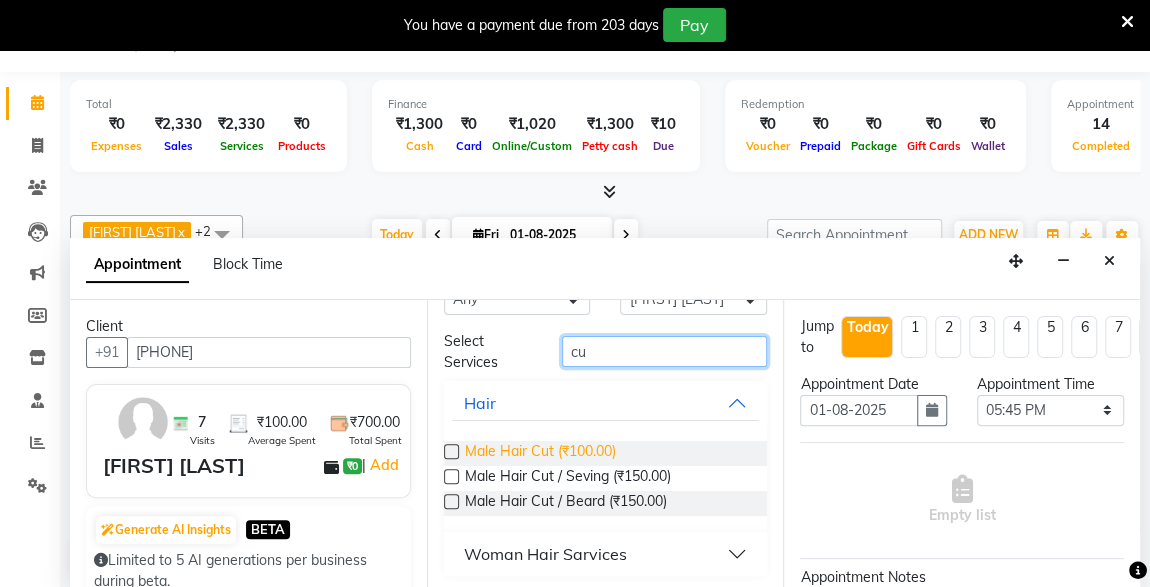 type on "cu" 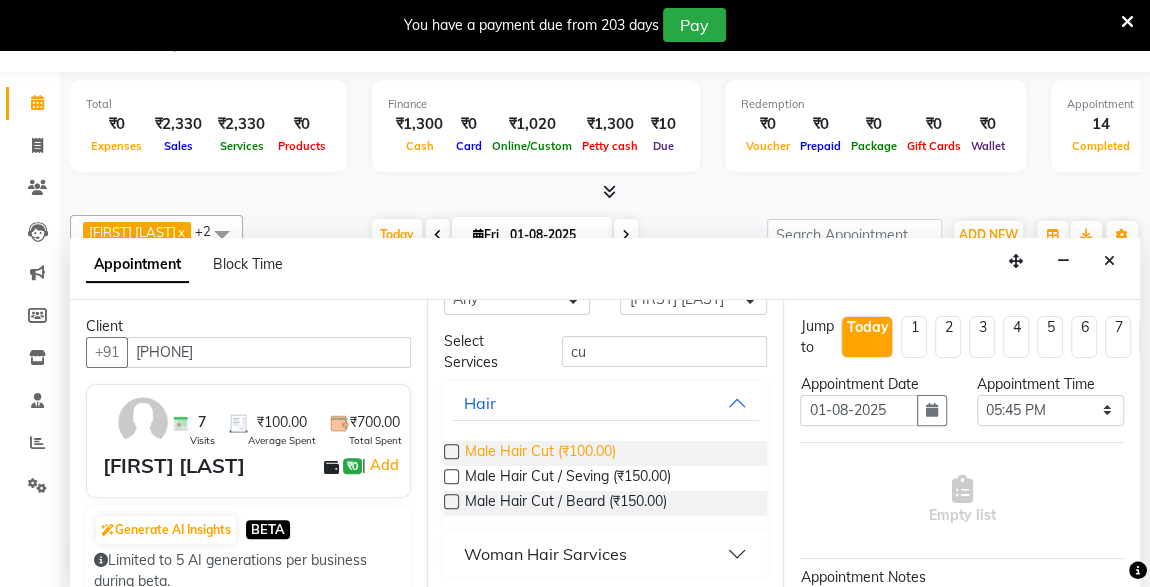 click on "Male Hair Cut  (₹100.00)" at bounding box center [540, 453] 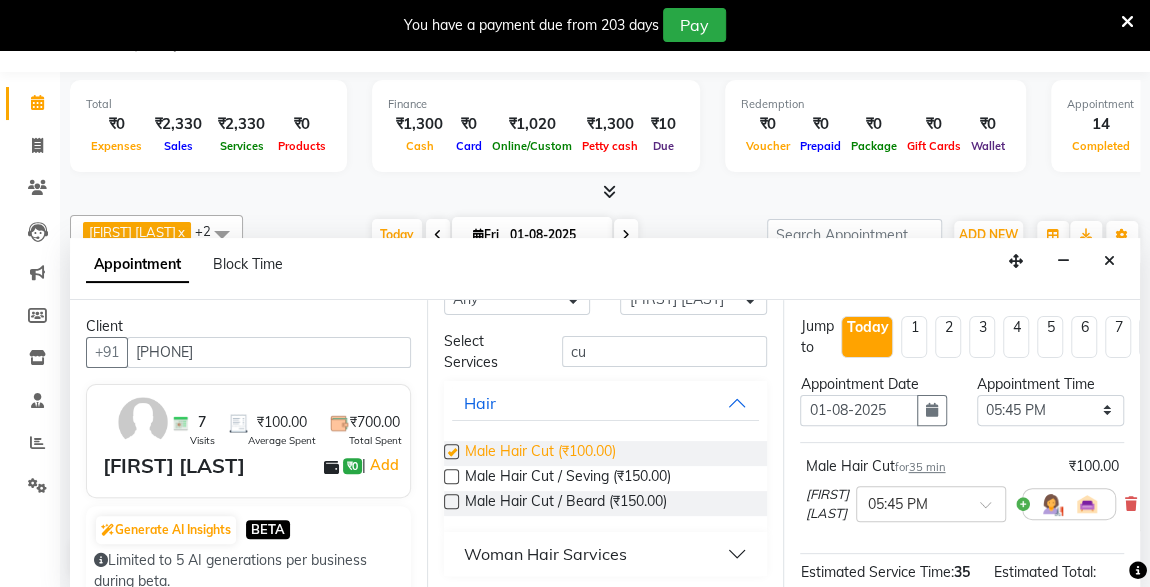 checkbox on "false" 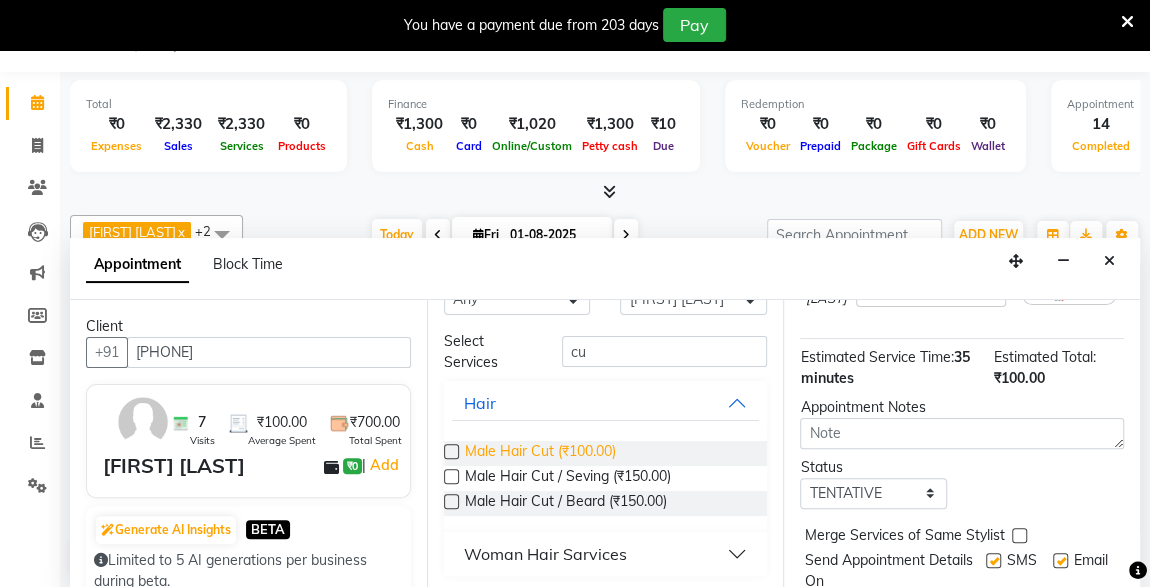 scroll, scrollTop: 289, scrollLeft: 0, axis: vertical 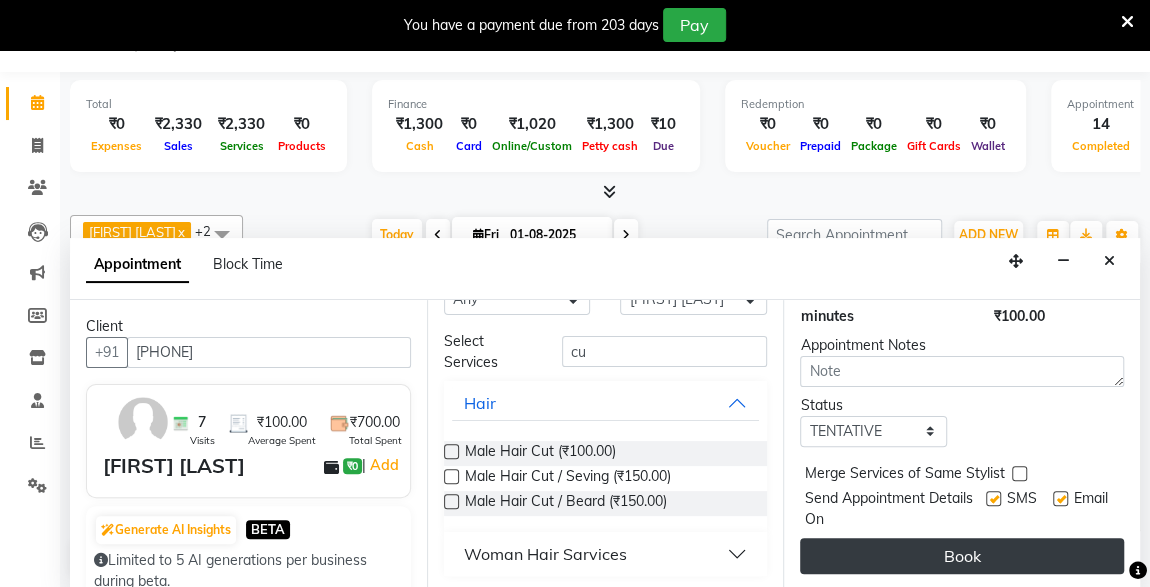 click on "Book" at bounding box center (962, 556) 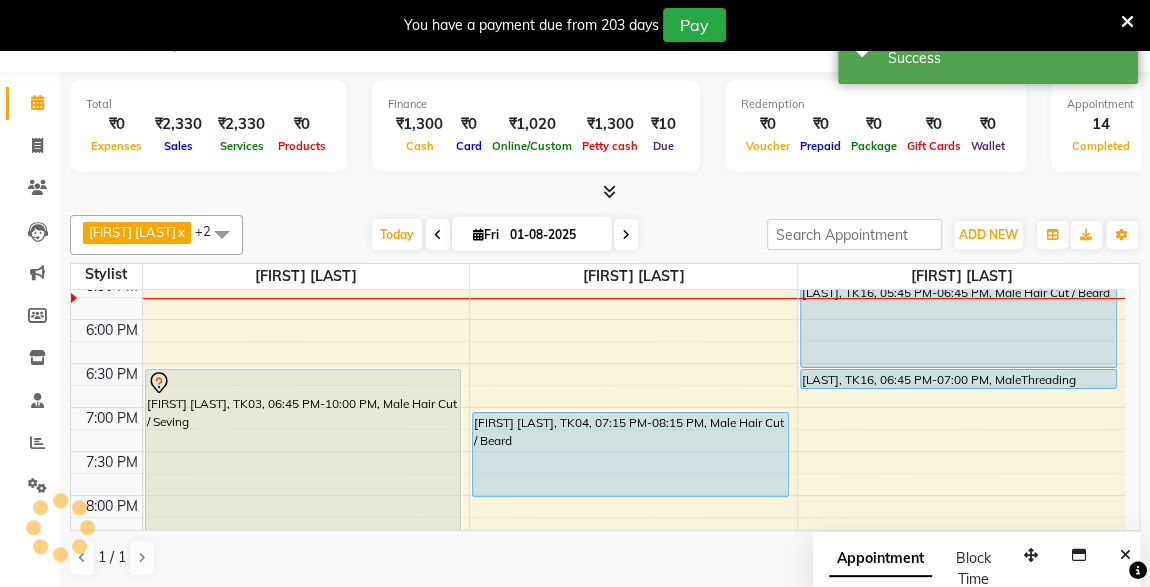 scroll, scrollTop: 0, scrollLeft: 0, axis: both 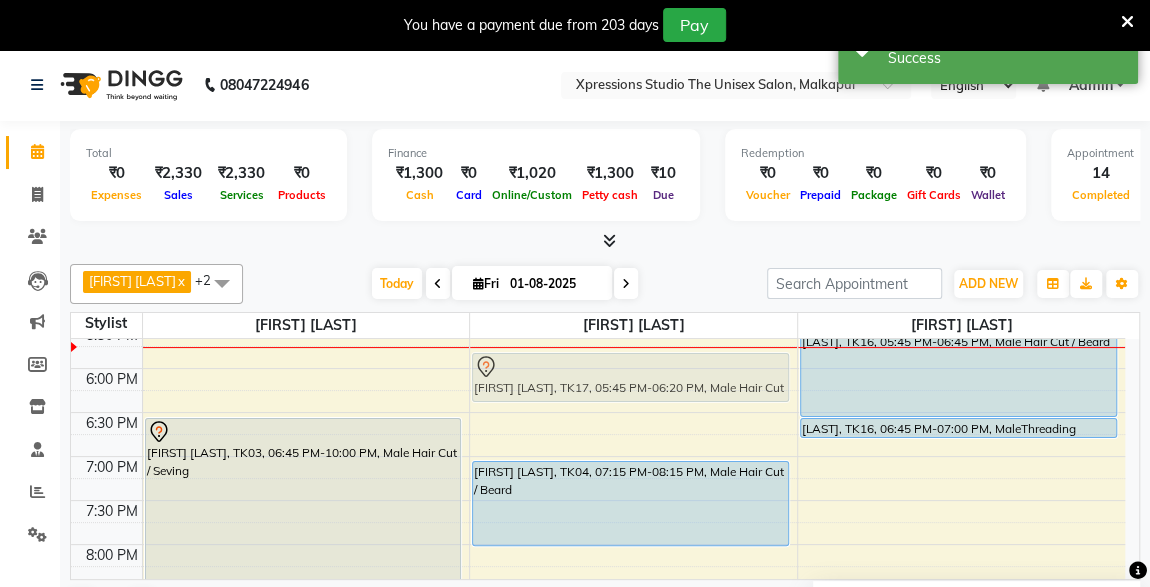 drag, startPoint x: 628, startPoint y: 356, endPoint x: 638, endPoint y: 379, distance: 25.079872 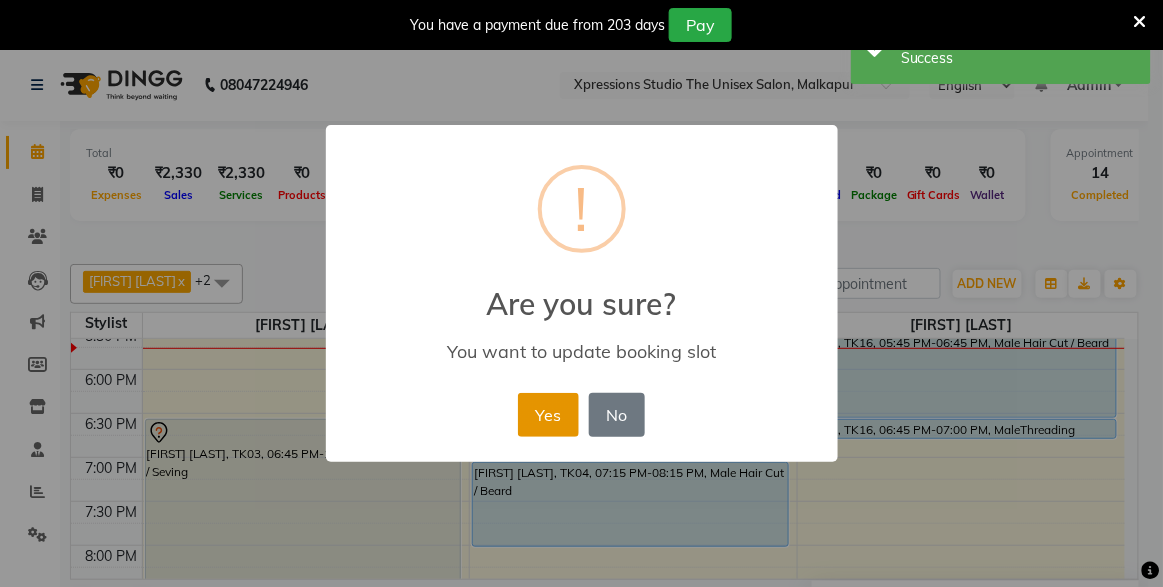 click on "Yes" at bounding box center (548, 415) 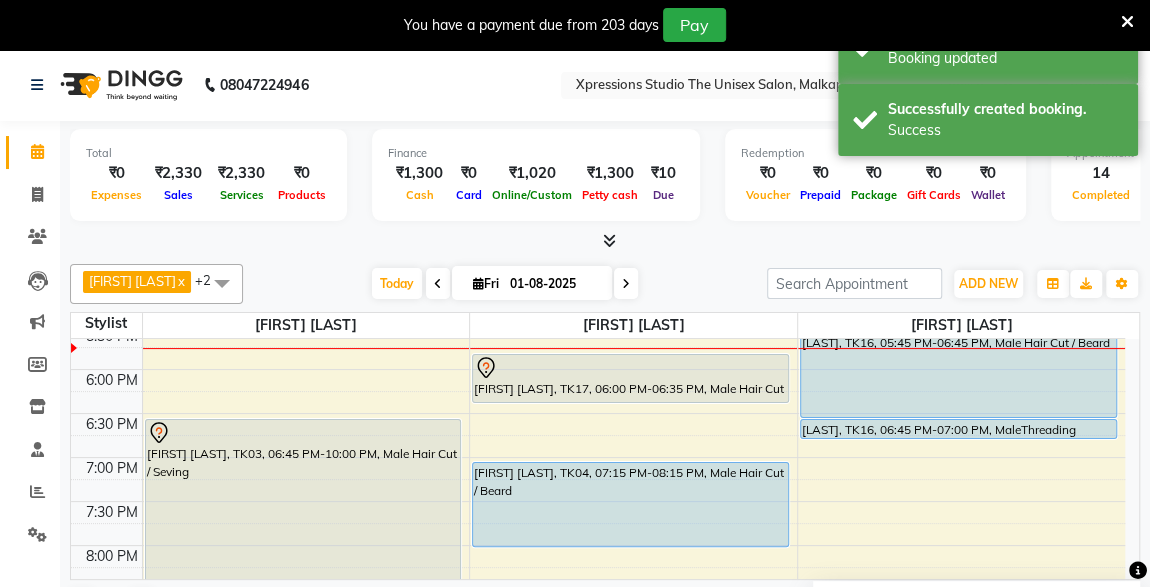 click on "[FIRST] [LAST], TK17, 06:00 PM-06:35 PM, Male Hair Cut" at bounding box center (630, 378) 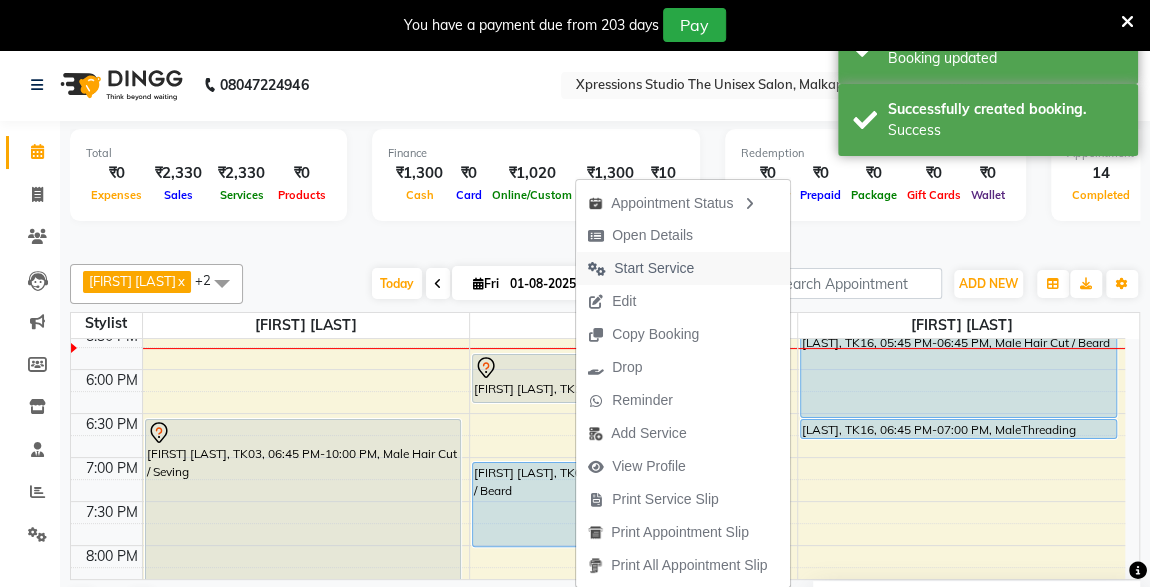 click on "Start Service" at bounding box center [654, 268] 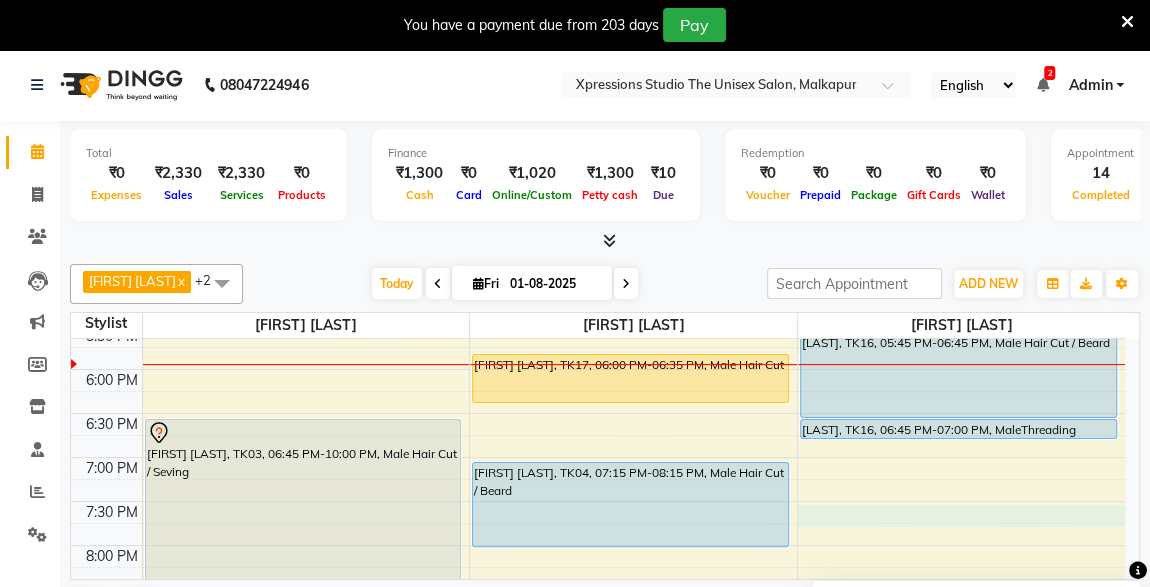 click on "8:00 AM 8:30 AM 9:00 AM 9:30 AM 10:00 AM 10:30 AM 11:00 AM 11:30 AM 12:00 PM 12:30 PM 1:00 PM 1:30 PM 2:00 PM 2:30 PM 3:00 PM 3:30 PM 4:00 PM 4:30 PM 5:00 PM 5:30 PM 6:00 PM 6:30 PM 7:00 PM 7:30 PM 8:00 PM 8:30 PM 9:00 PM 9:30 PM 10:00 PM 10:30 PM     [FIRST] [LAST], TK06, 12:45 PM-01:10 PM, Male  Beard     [FIRST] [LAST], TK06, 01:10 PM-01:35 PM, Massage - Shahnaz Massage     [FIRST] [LAST], TK14, 02:45 PM-04:25 PM, COLOUR APPLICATION  WITH WASH,Male Hair Cut / Seving     [LAST], TK08, 05:00 PM-05:50 PM, Woman- Advance Hair Cut With Wash             [FIRST] [LAST], TK03, 06:45 PM-10:00 PM, Male Hair Cut / Seving     [FIRST] [LAST], TK09, 01:00 PM-01:35 PM, Male Hair Cut      [FIRST] [LAST], TK10, 01:30 PM-02:05 PM, Male Hair Cut      [FIRST] [LAST], TK02, 09:00 AM-09:25 AM, Male  Beard             [FIRST] [LAST], TK03, 10:30 AM-10:40 AM, VLCC Clensing     [LAST], TK13, 02:45 PM-03:10 PM, Male  Beard     [LAST], TK13, 03:15 PM-03:30 PM, MaleThreading" at bounding box center [598, 149] 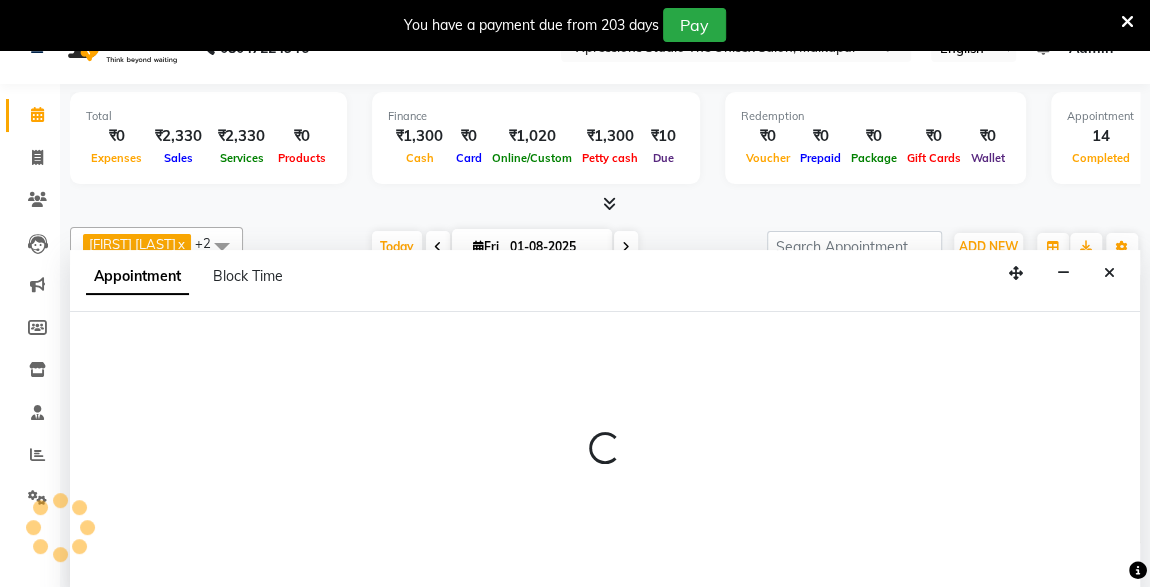 select on "57589" 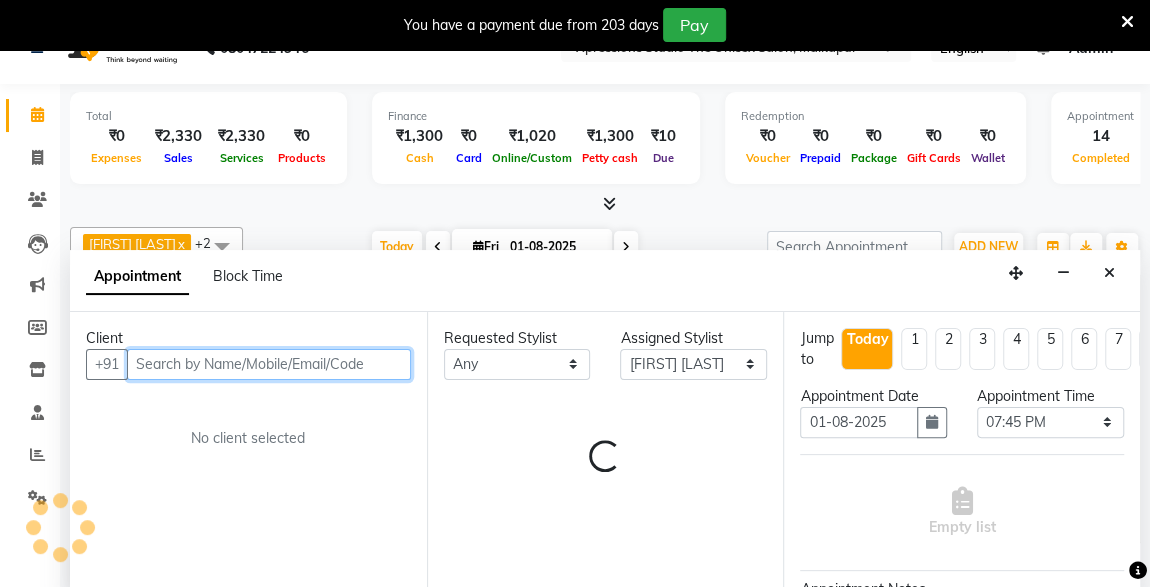 scroll, scrollTop: 49, scrollLeft: 0, axis: vertical 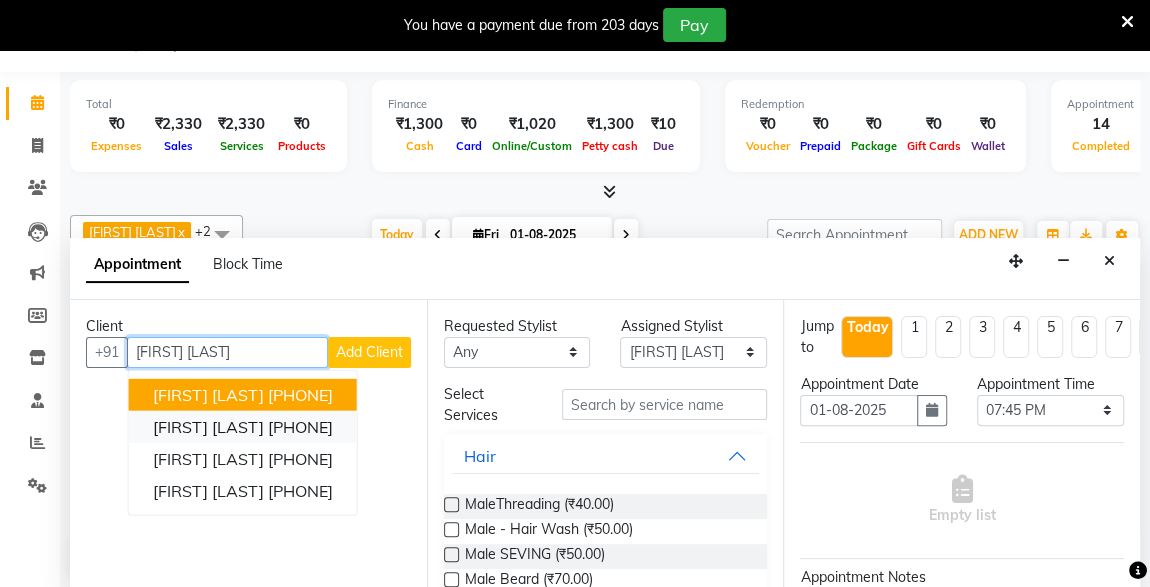 click on "[PHONE]" at bounding box center [300, 426] 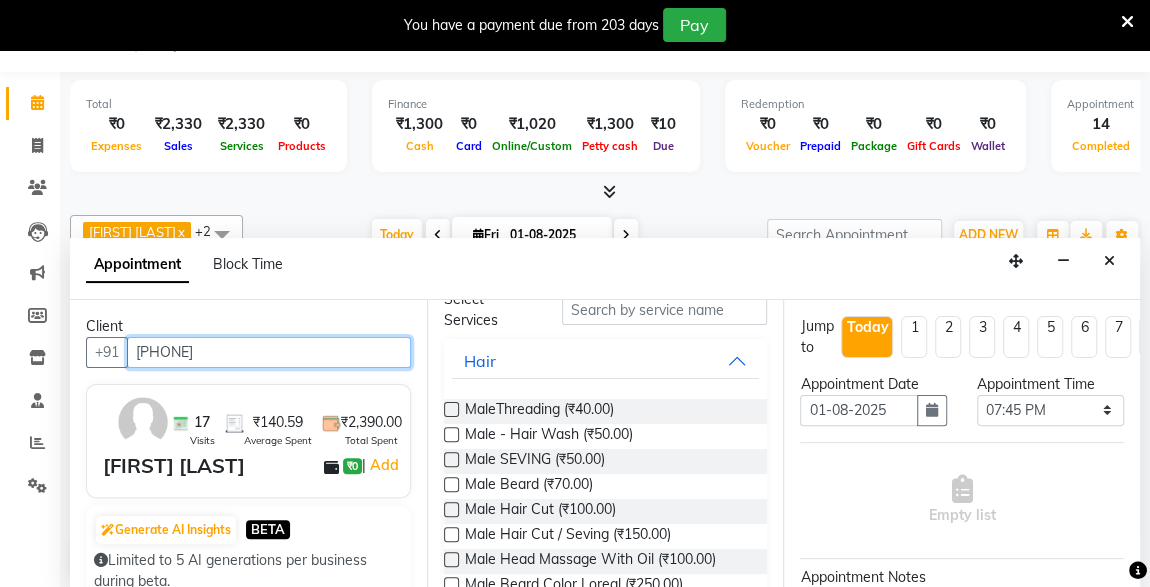 scroll, scrollTop: 99, scrollLeft: 0, axis: vertical 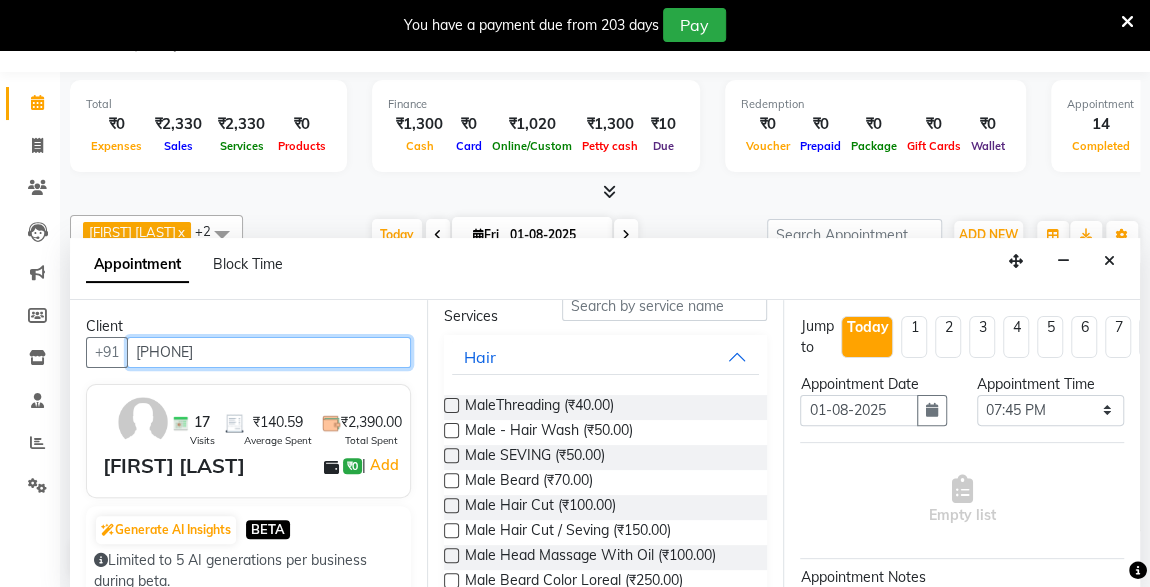 type on "[PHONE]" 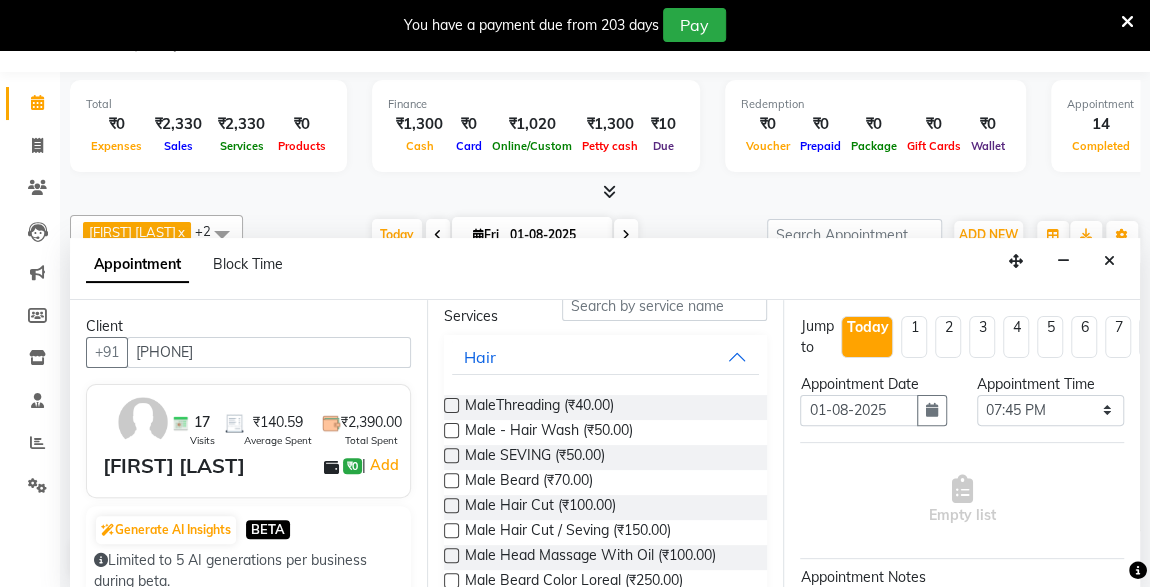 click at bounding box center [451, 505] 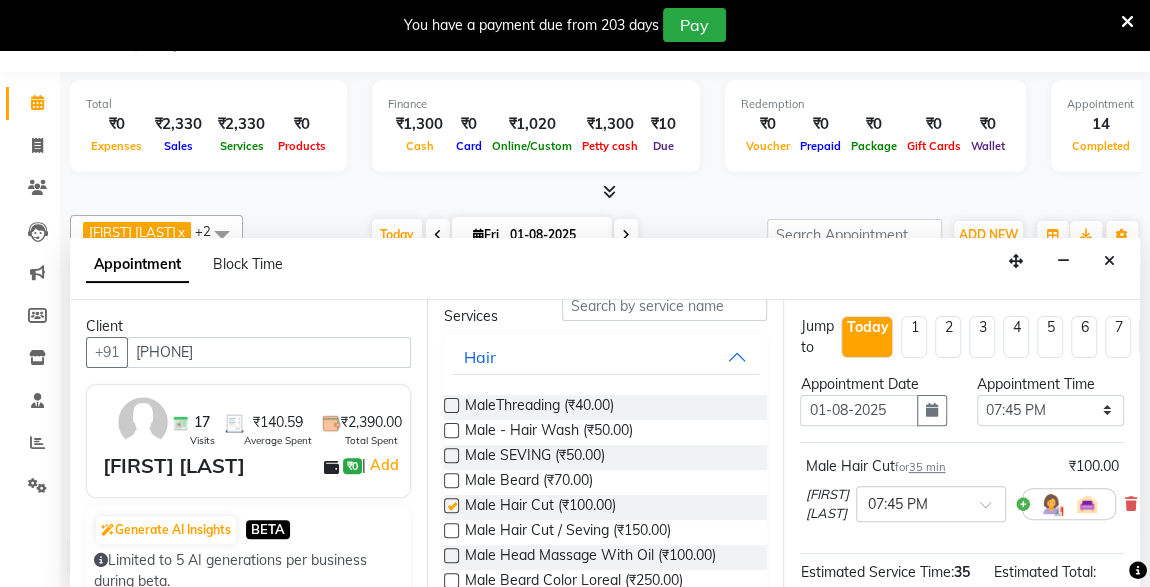 checkbox on "false" 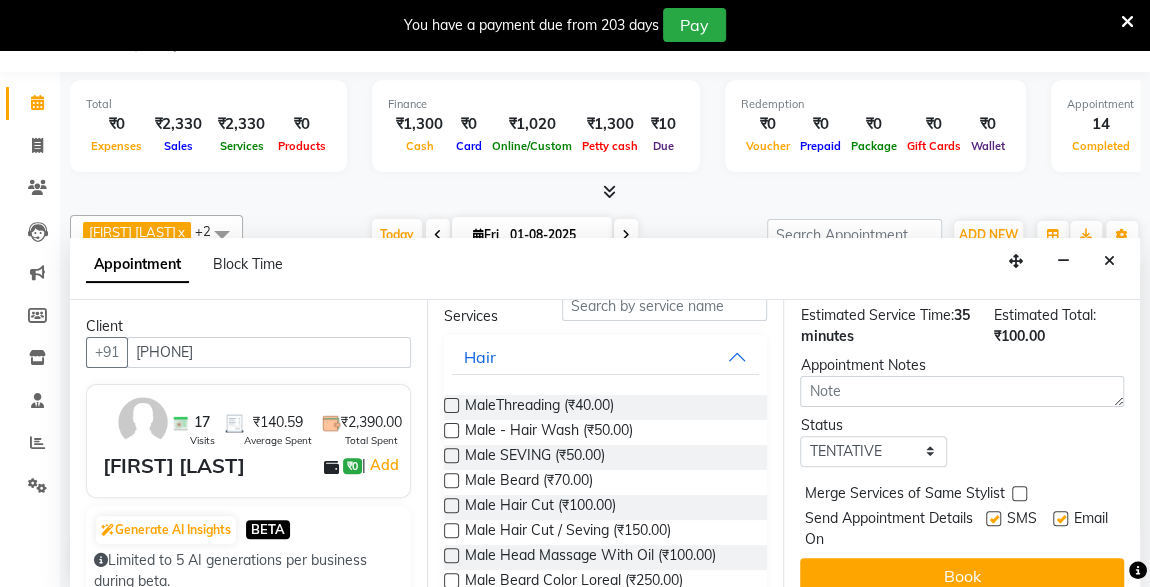 scroll, scrollTop: 289, scrollLeft: 0, axis: vertical 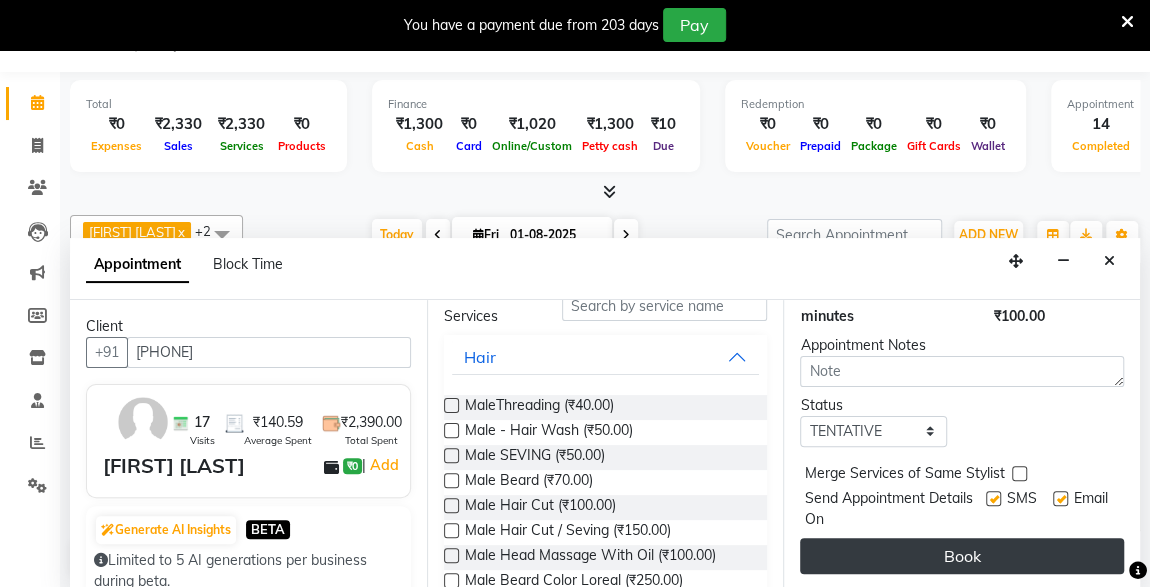click on "Book" at bounding box center (962, 556) 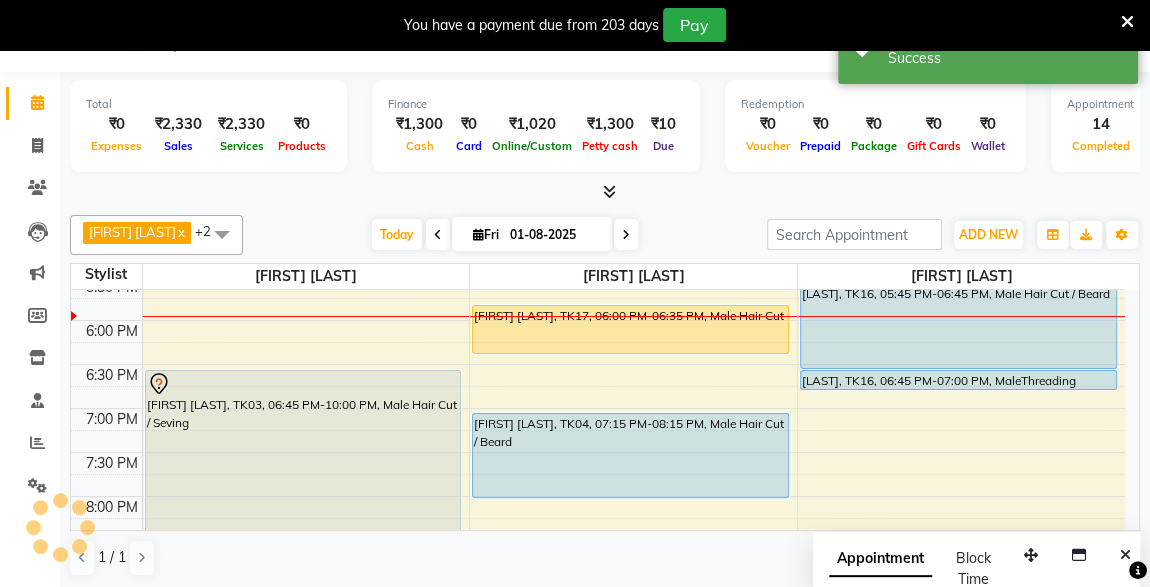 scroll, scrollTop: 0, scrollLeft: 0, axis: both 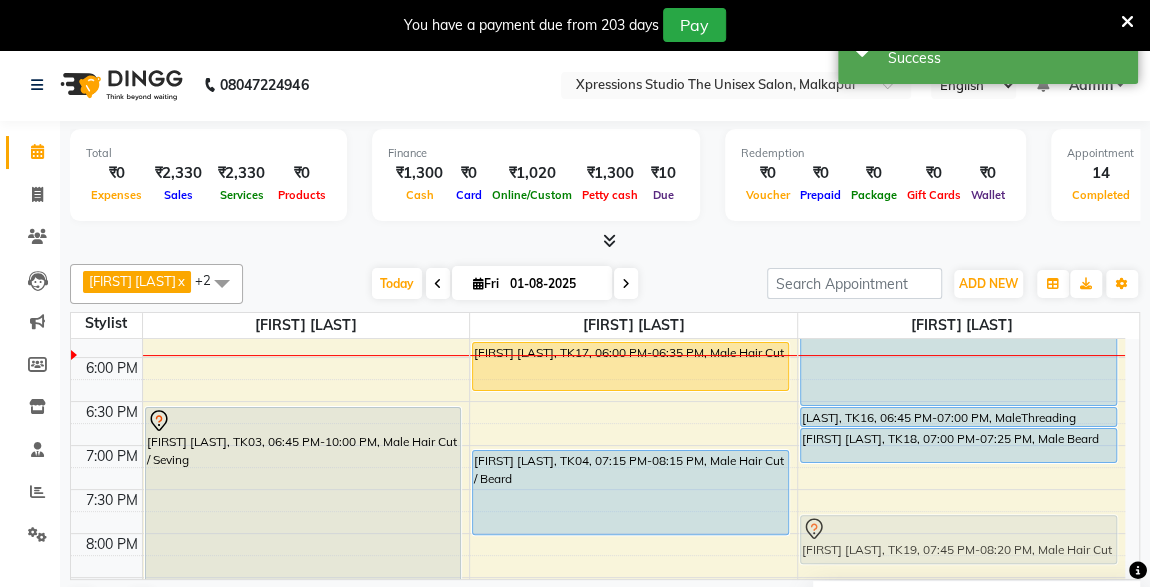 drag, startPoint x: 860, startPoint y: 512, endPoint x: 864, endPoint y: 524, distance: 12.649111 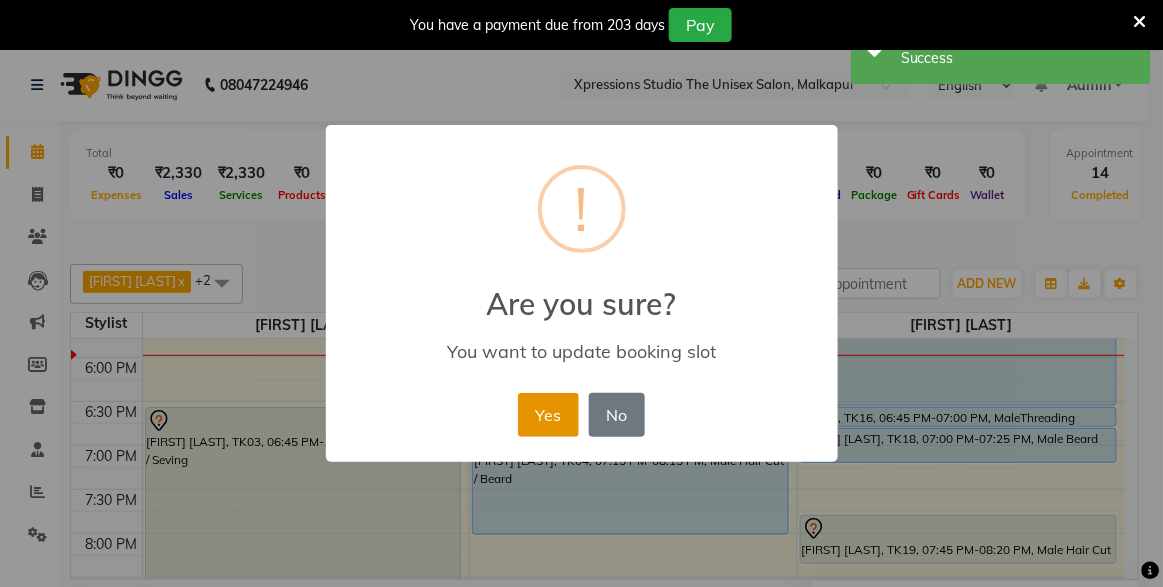 click on "Yes" at bounding box center (548, 415) 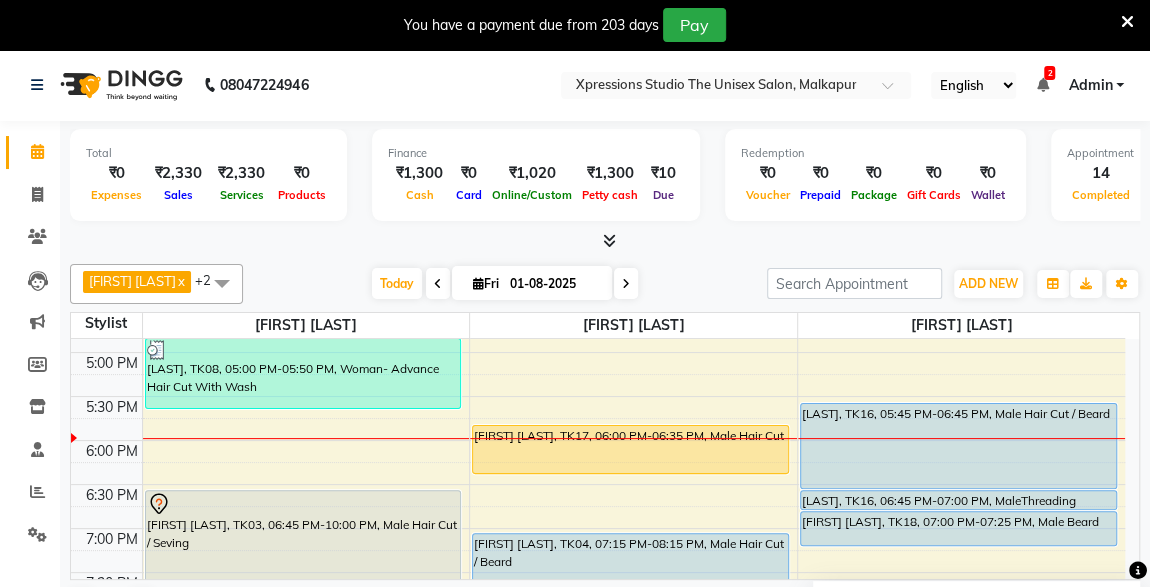 scroll, scrollTop: 782, scrollLeft: 0, axis: vertical 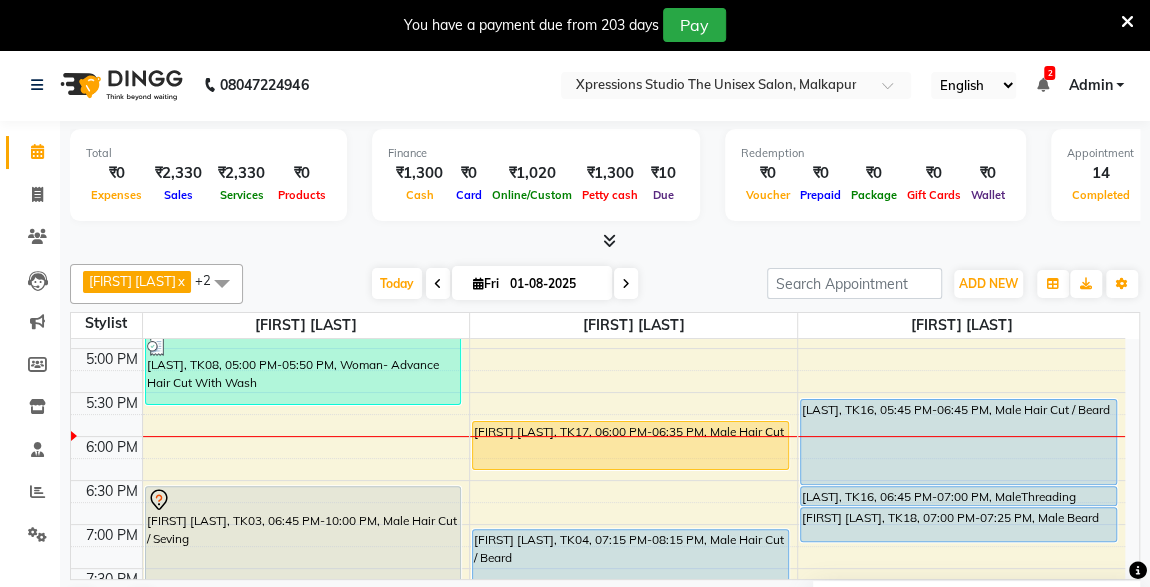 click on "[FIRST] [LAST], TK17, 06:00 PM-06:35 PM, Male Hair Cut" at bounding box center (630, 445) 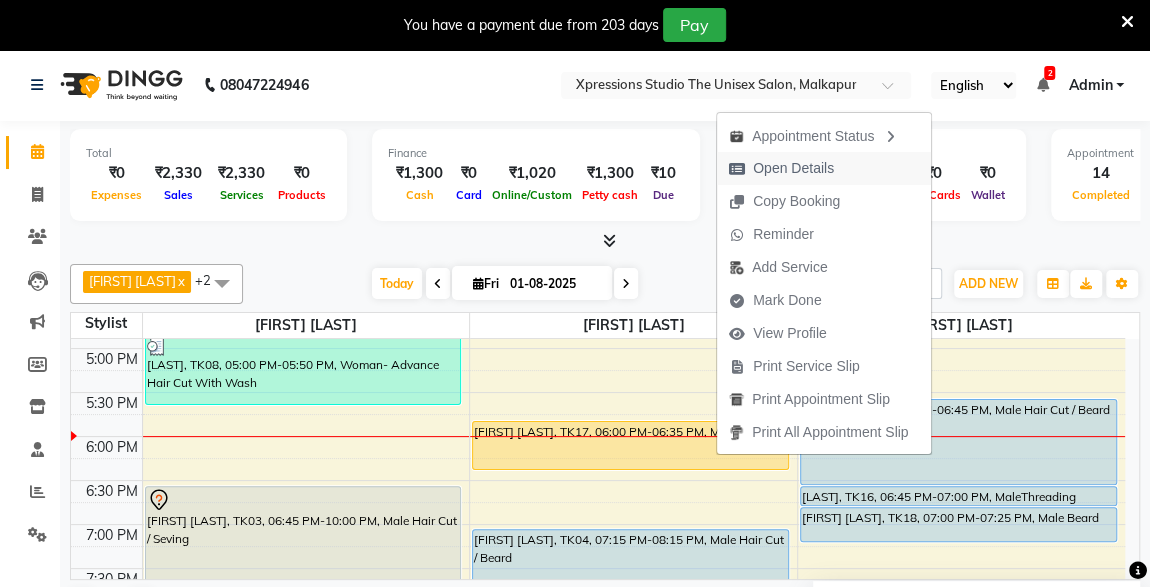 click on "Open Details" at bounding box center (793, 168) 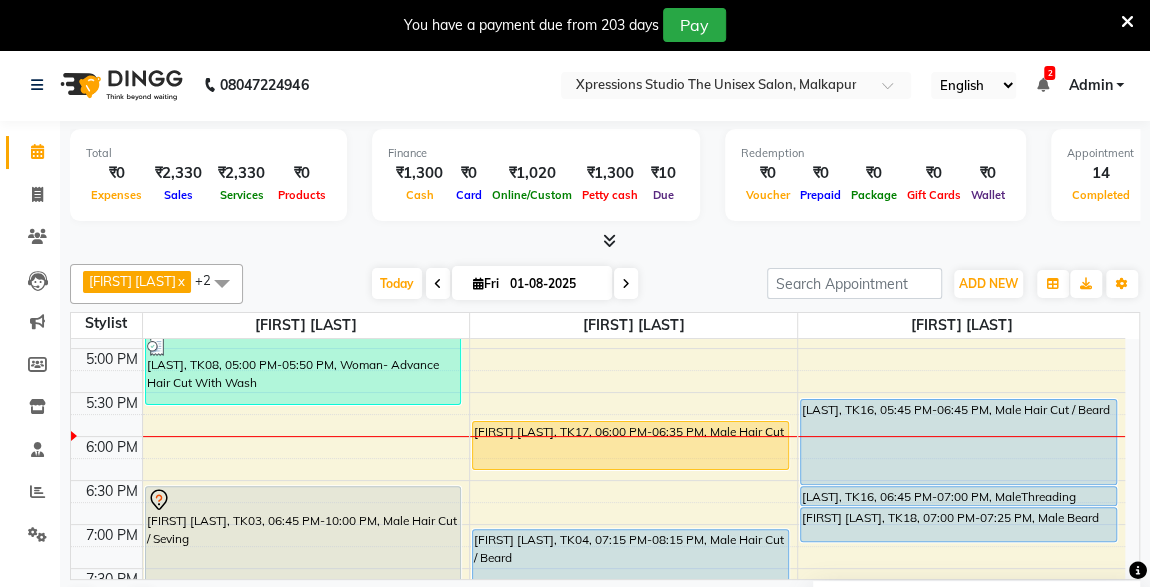 click on "[FIRST] [LAST], TK17, 06:00 PM-06:35 PM, Male Hair Cut" at bounding box center [630, 445] 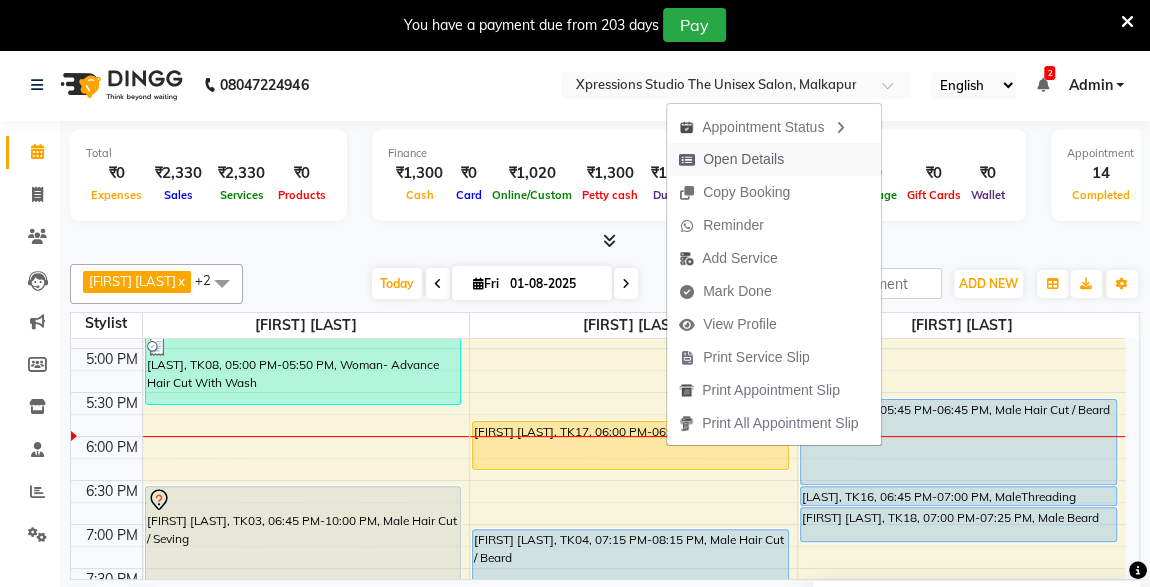 click on "Open Details" at bounding box center (743, 159) 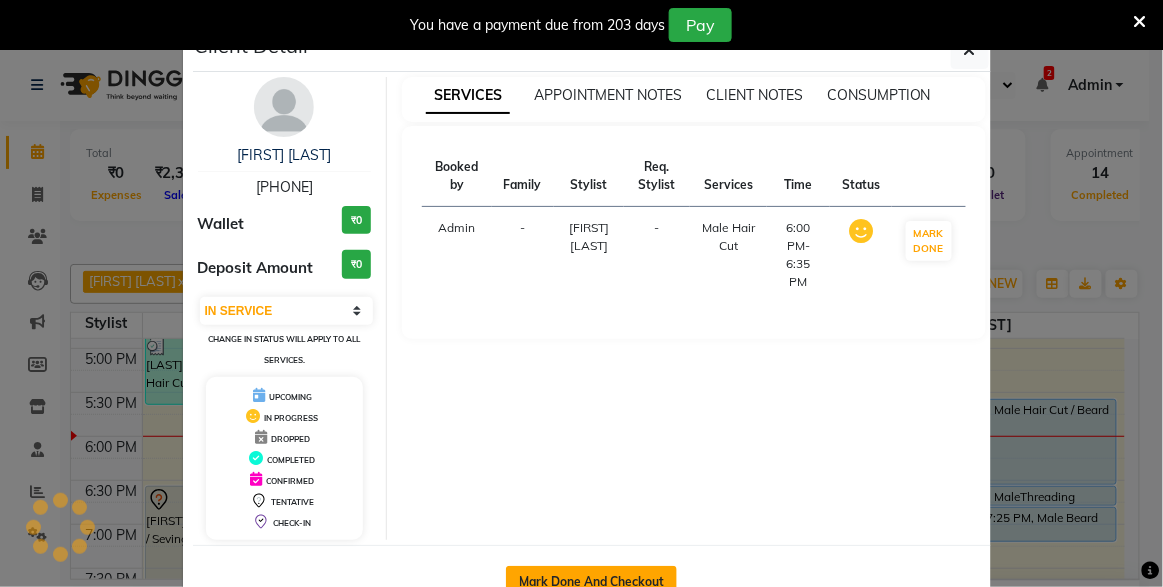 click on "Mark Done And Checkout" 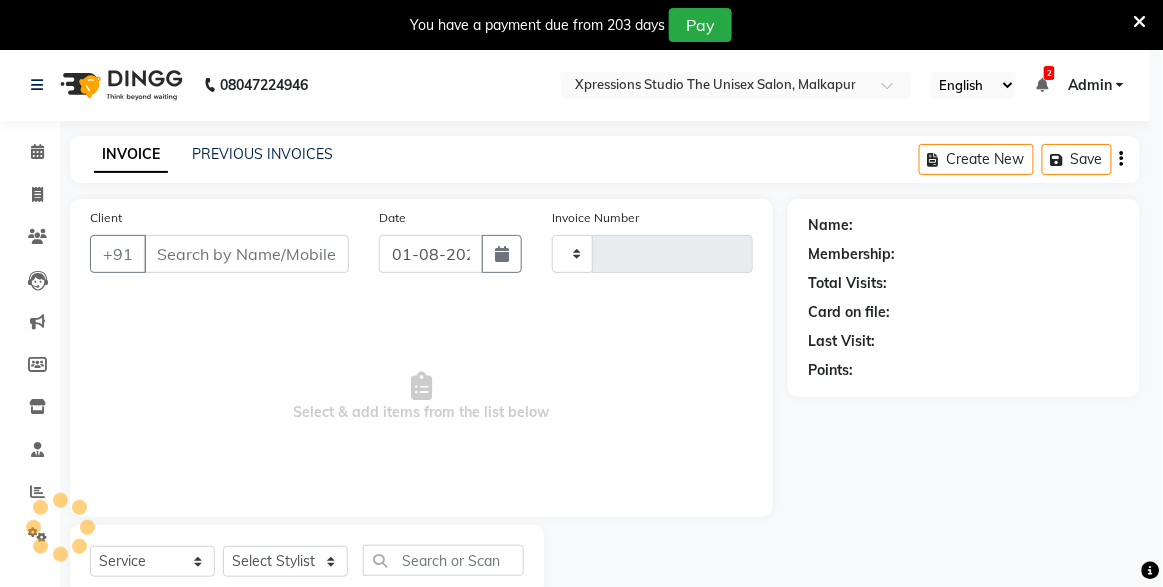 type on "3673" 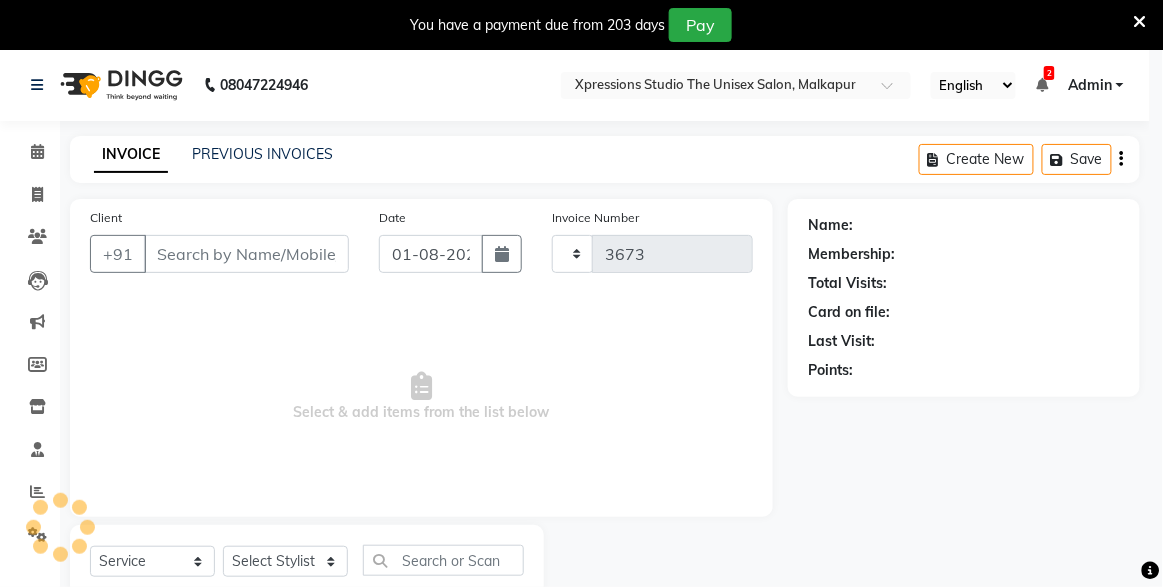 select on "7003" 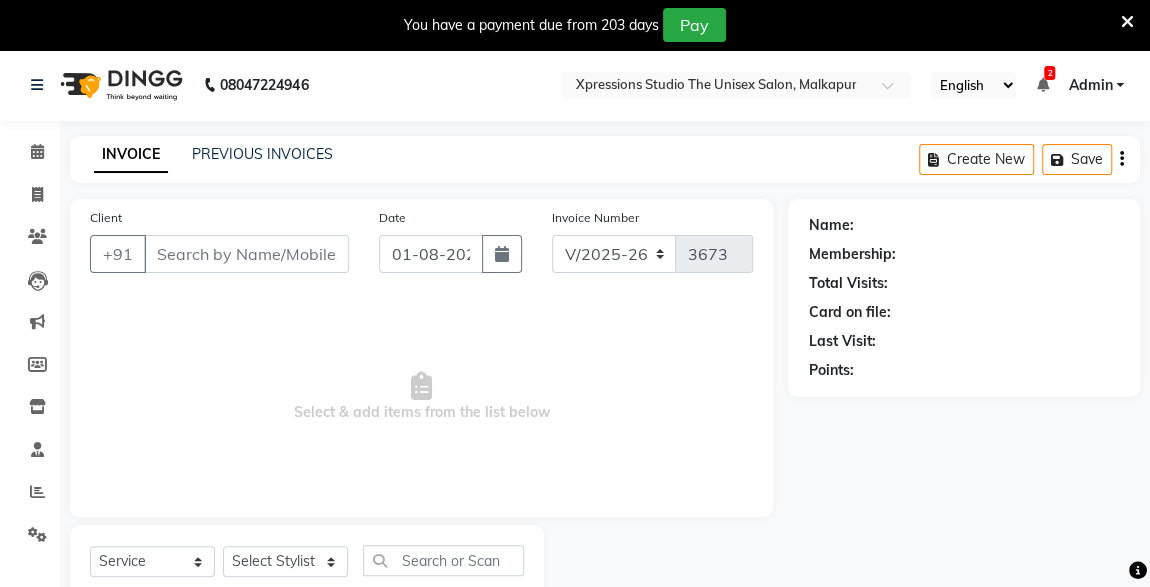 type on "[PHONE]" 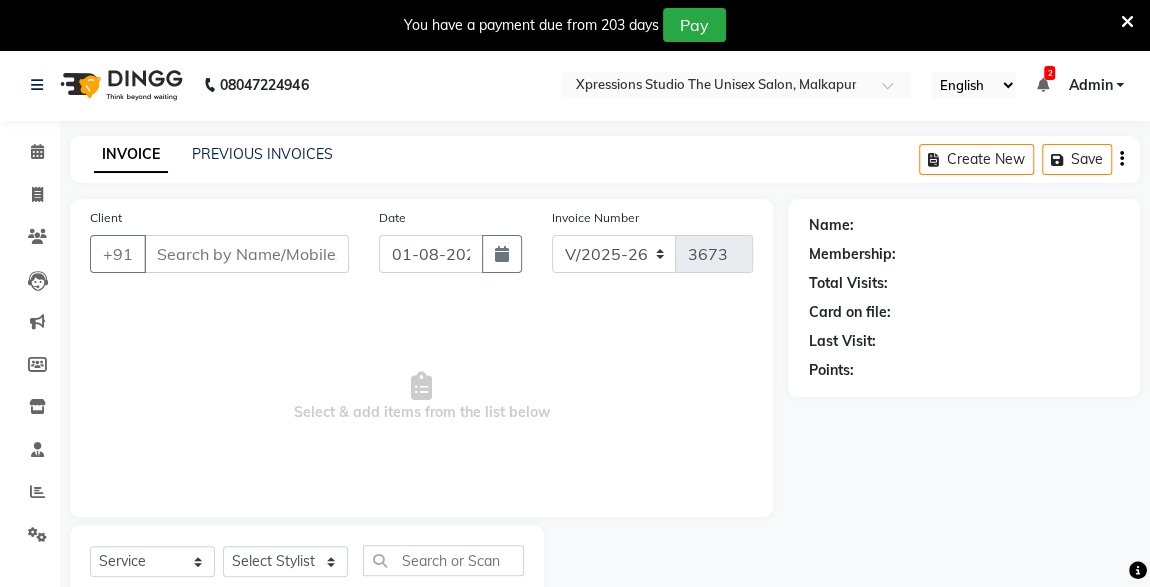 select on "57588" 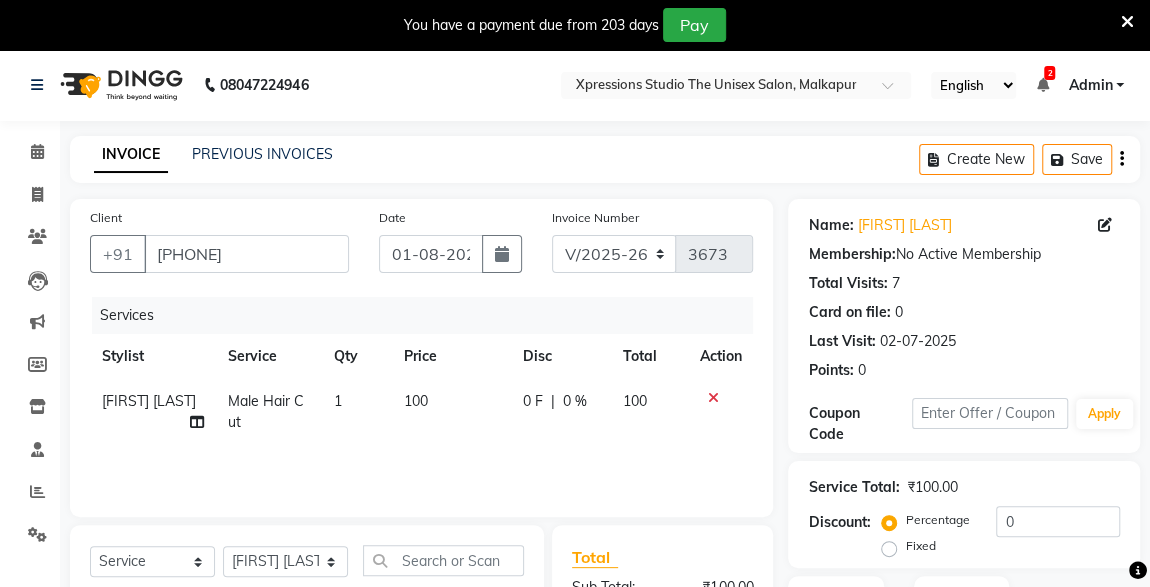 click 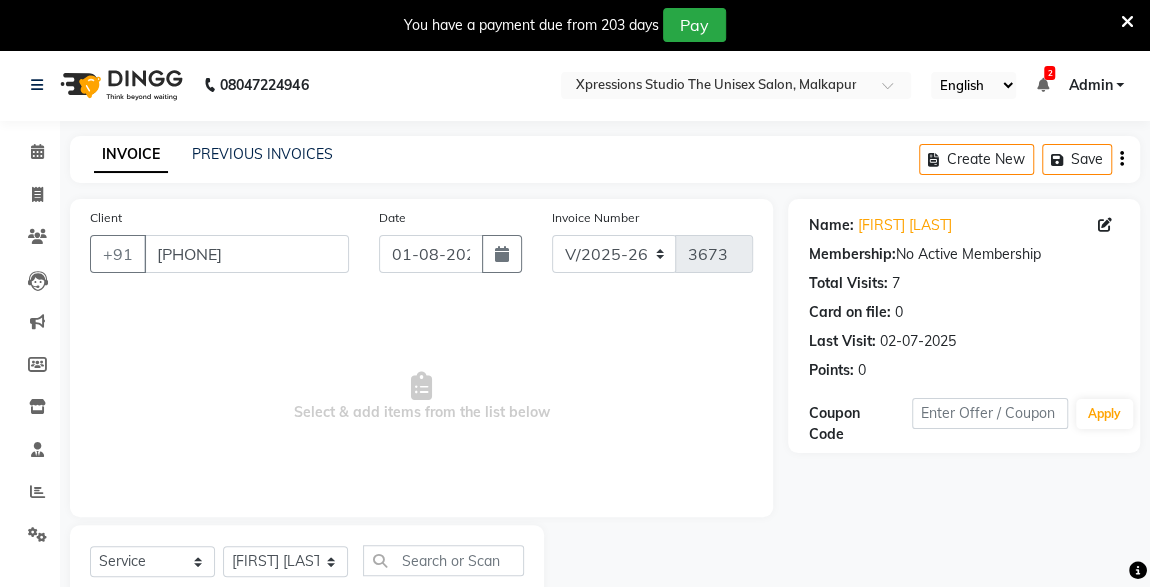scroll, scrollTop: 261, scrollLeft: 0, axis: vertical 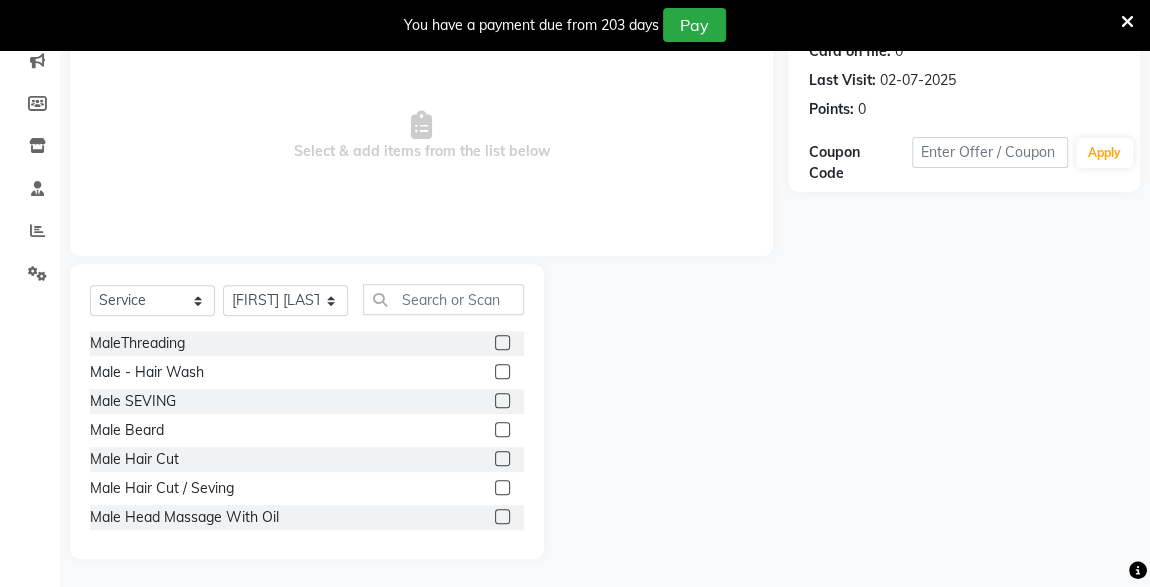 click 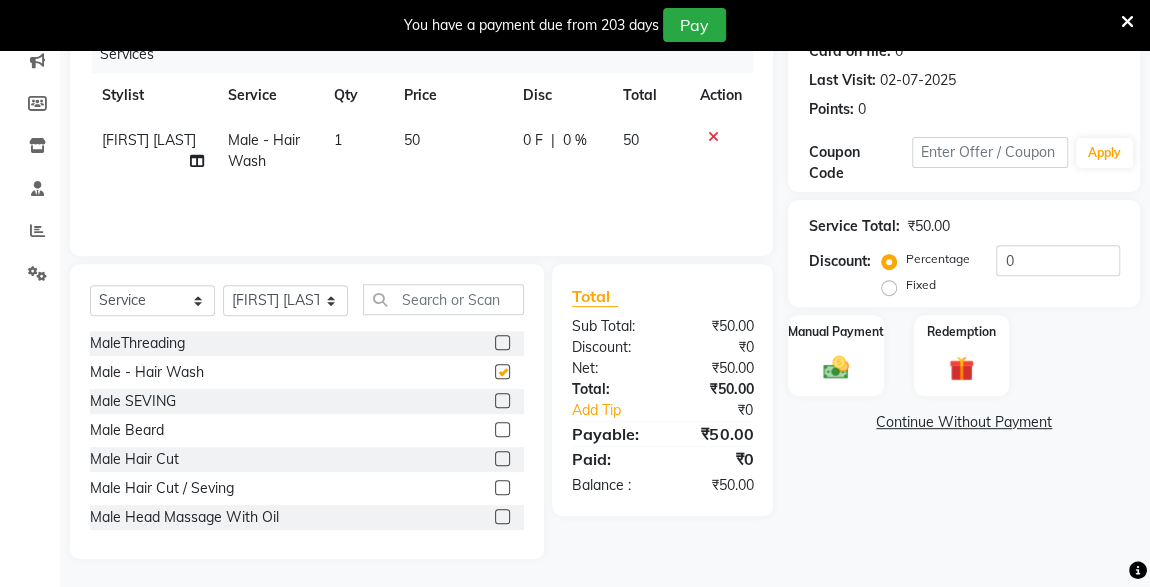 checkbox on "false" 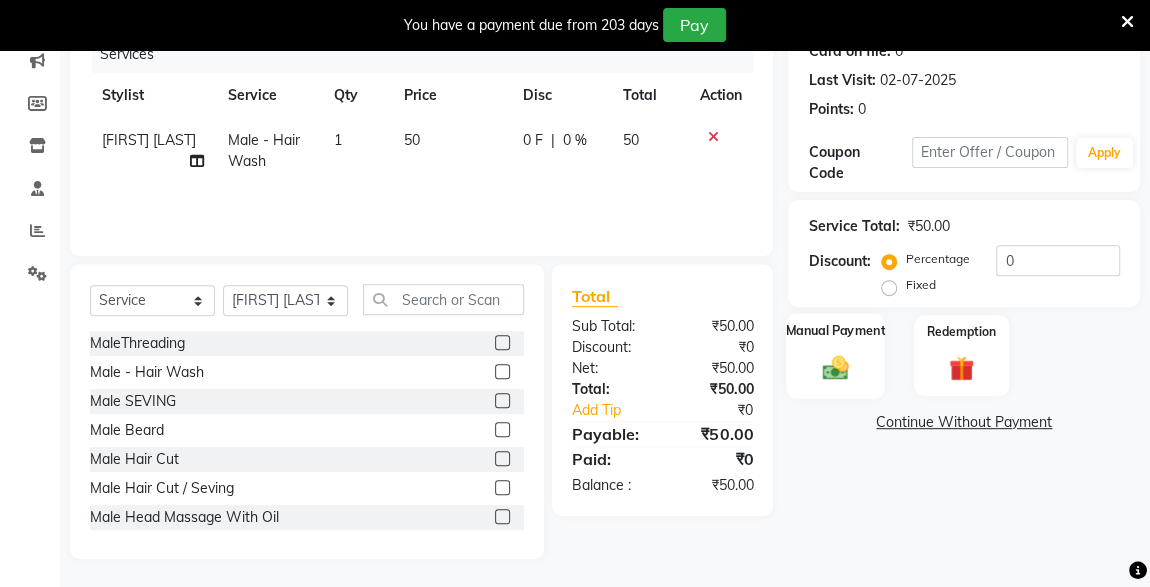 click 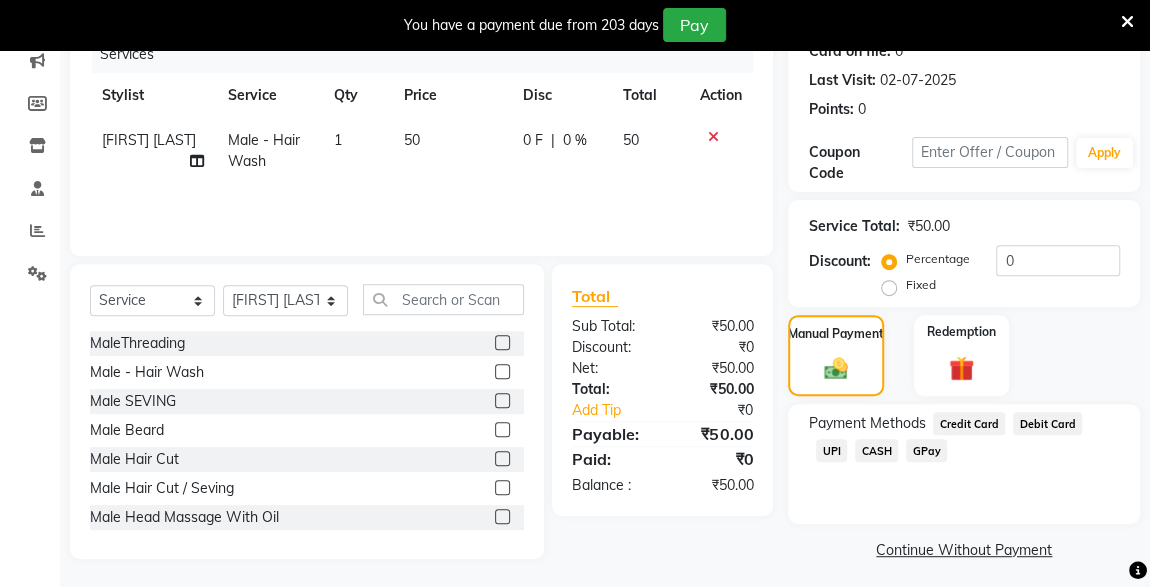click on "UPI" 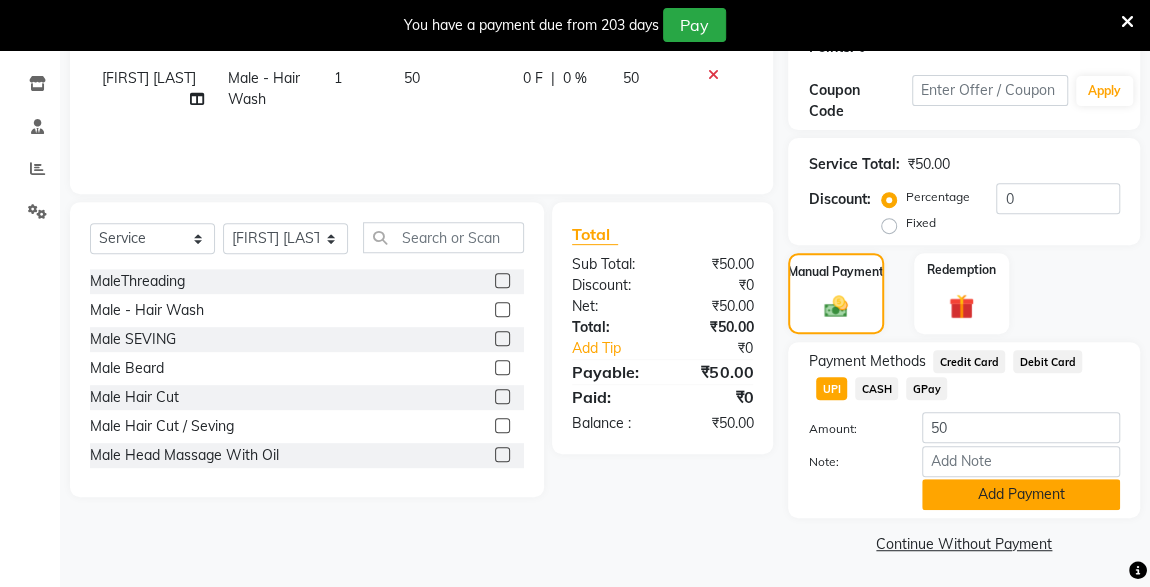 click on "Add Payment" 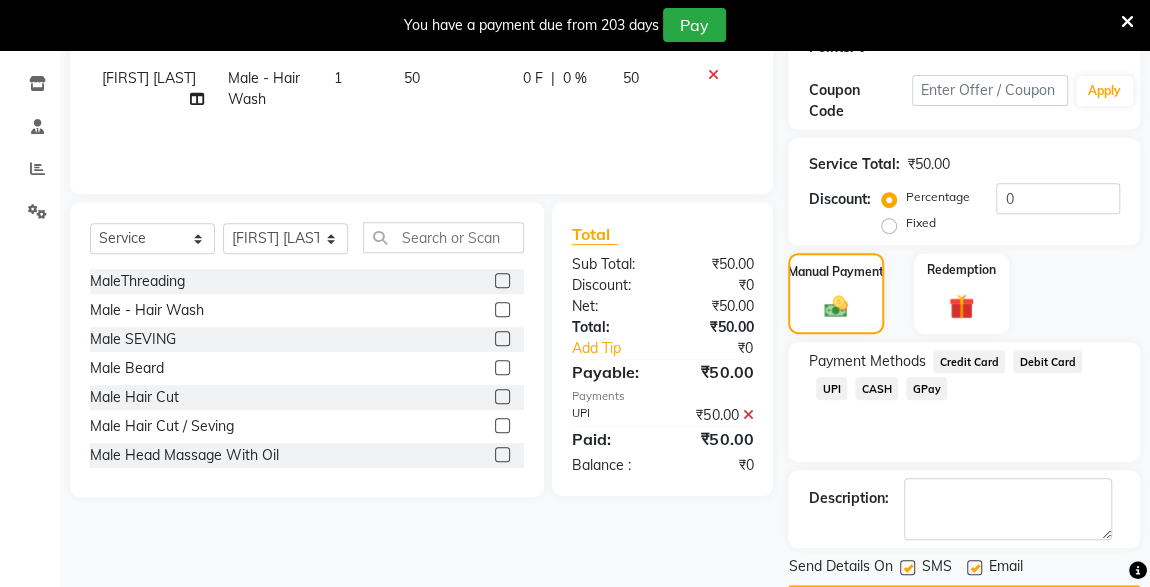 scroll, scrollTop: 379, scrollLeft: 0, axis: vertical 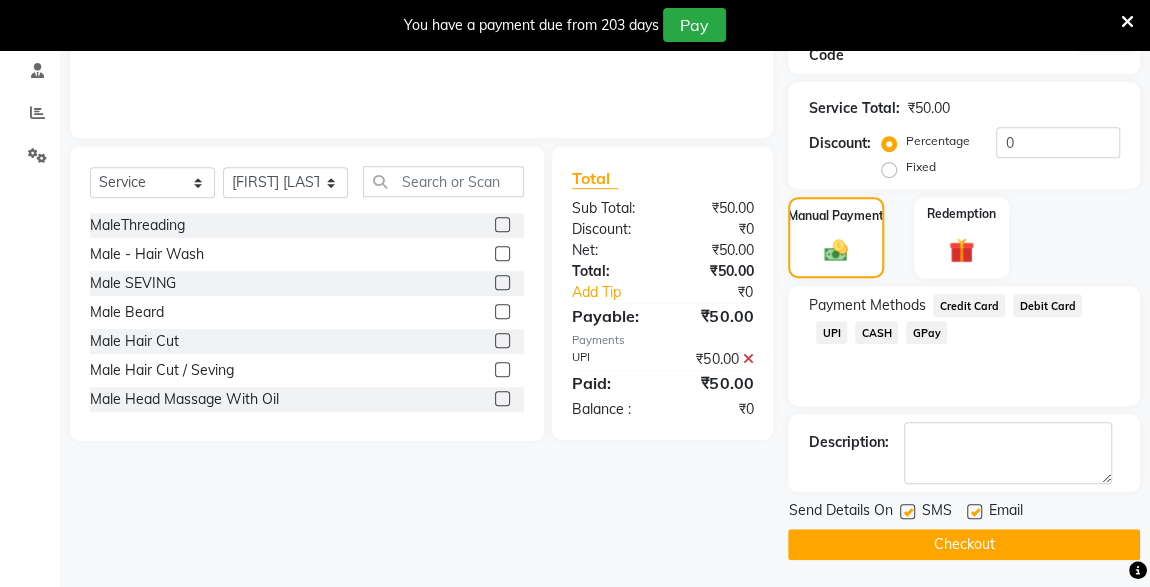 click 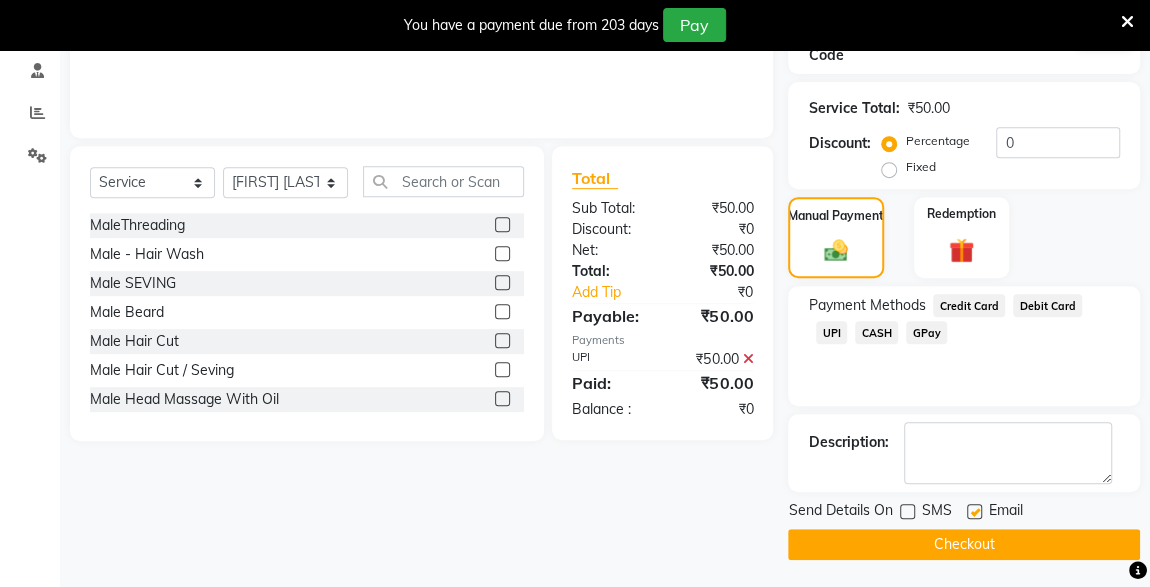 click on "Checkout" 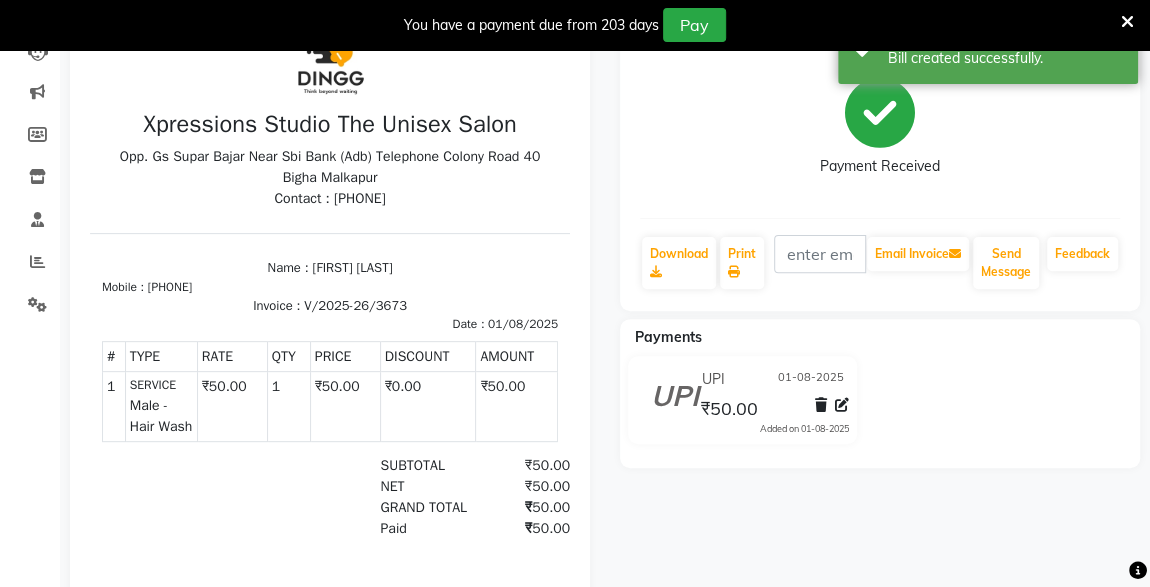 scroll, scrollTop: 0, scrollLeft: 0, axis: both 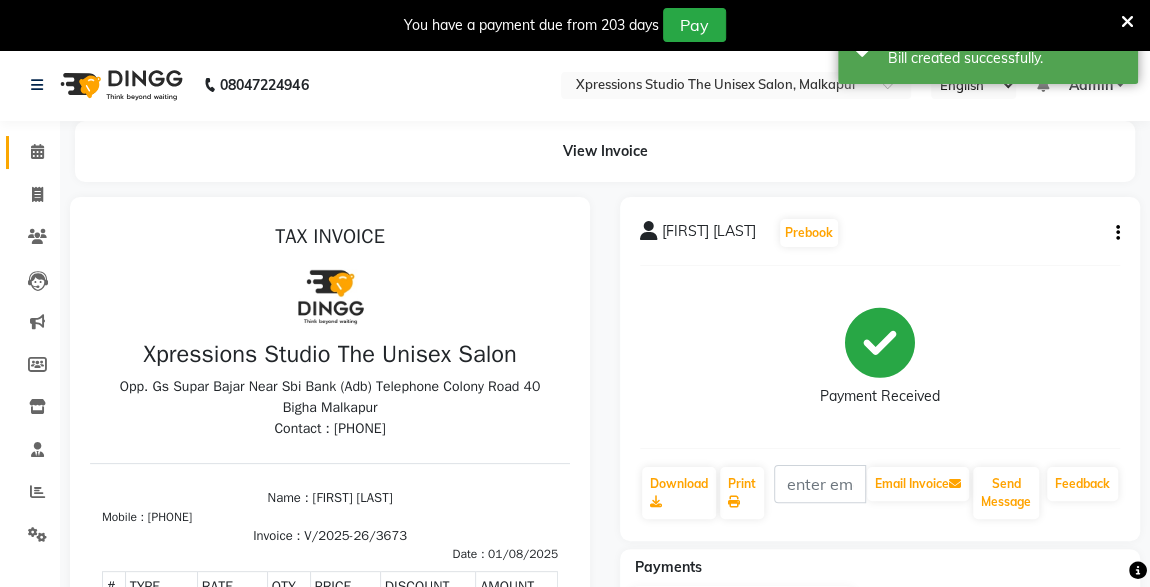 click 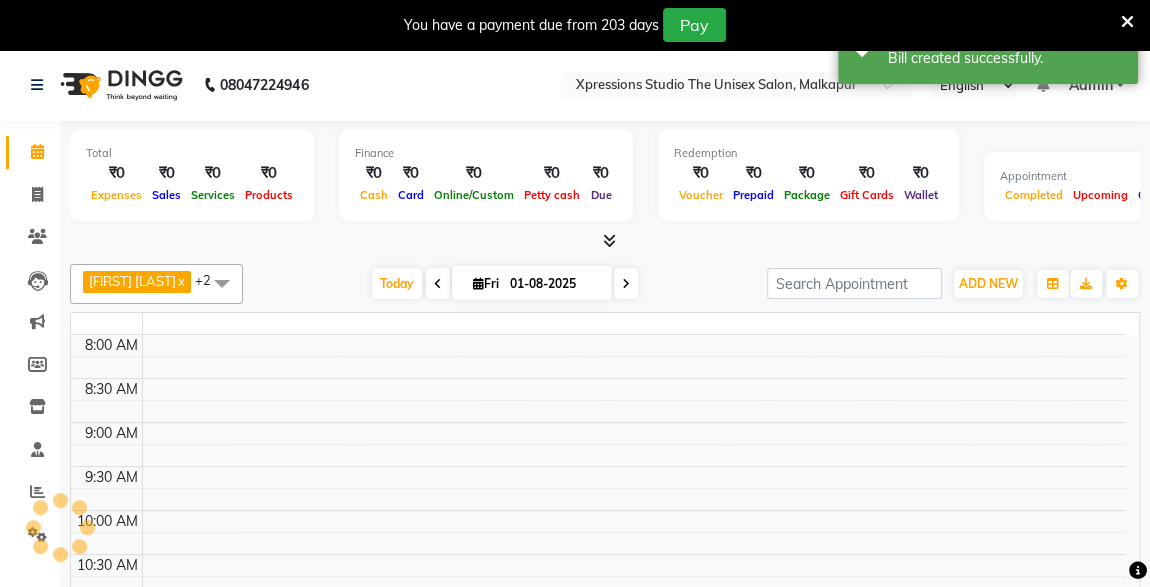 scroll, scrollTop: 0, scrollLeft: 0, axis: both 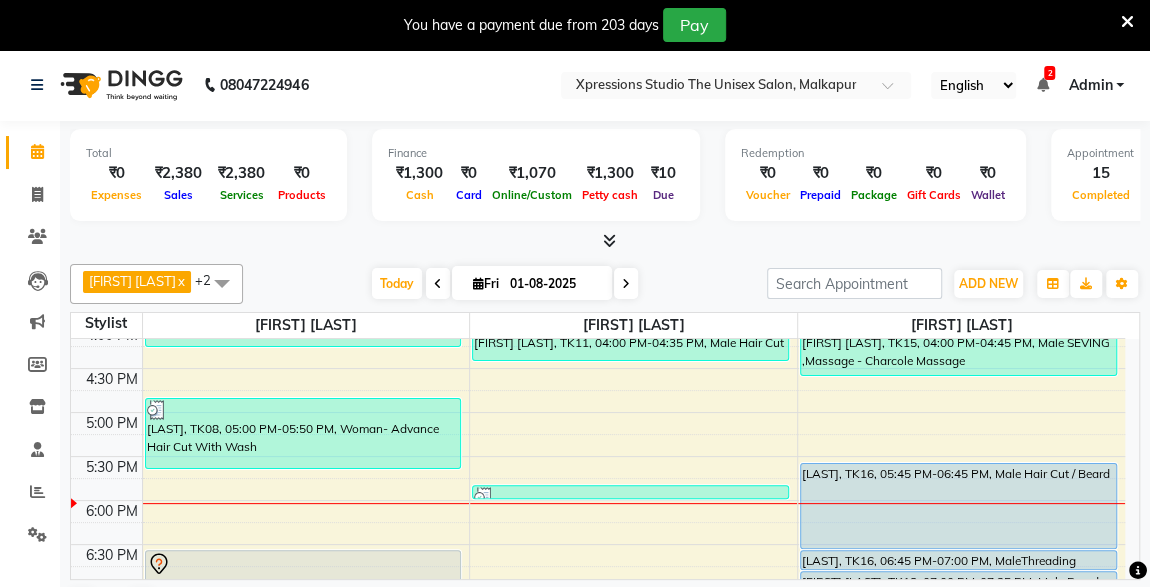 click at bounding box center (630, 497) 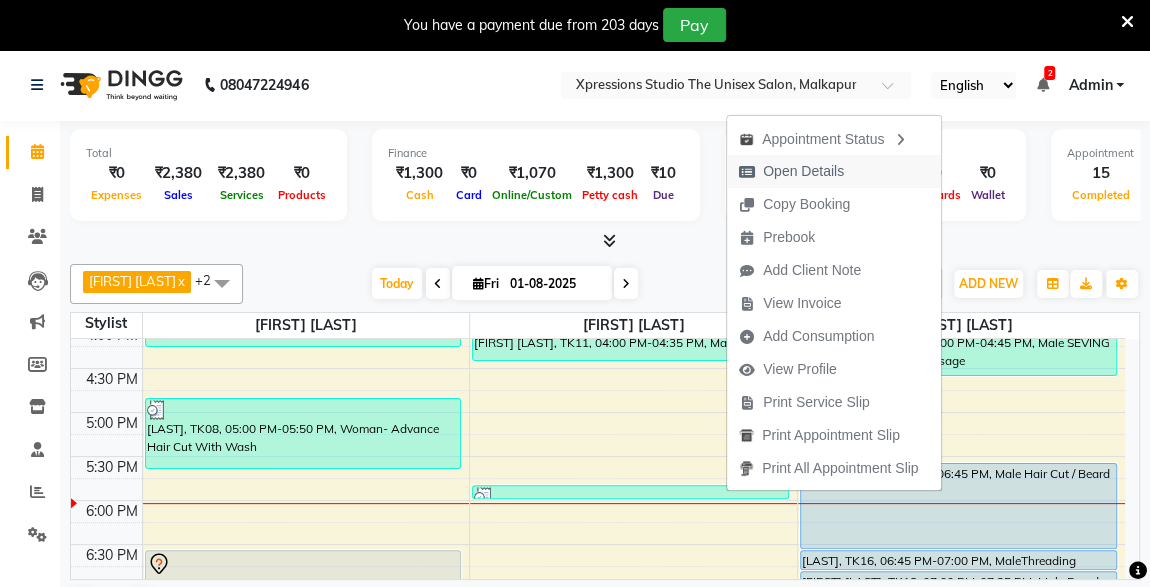 click on "Open Details" at bounding box center [803, 171] 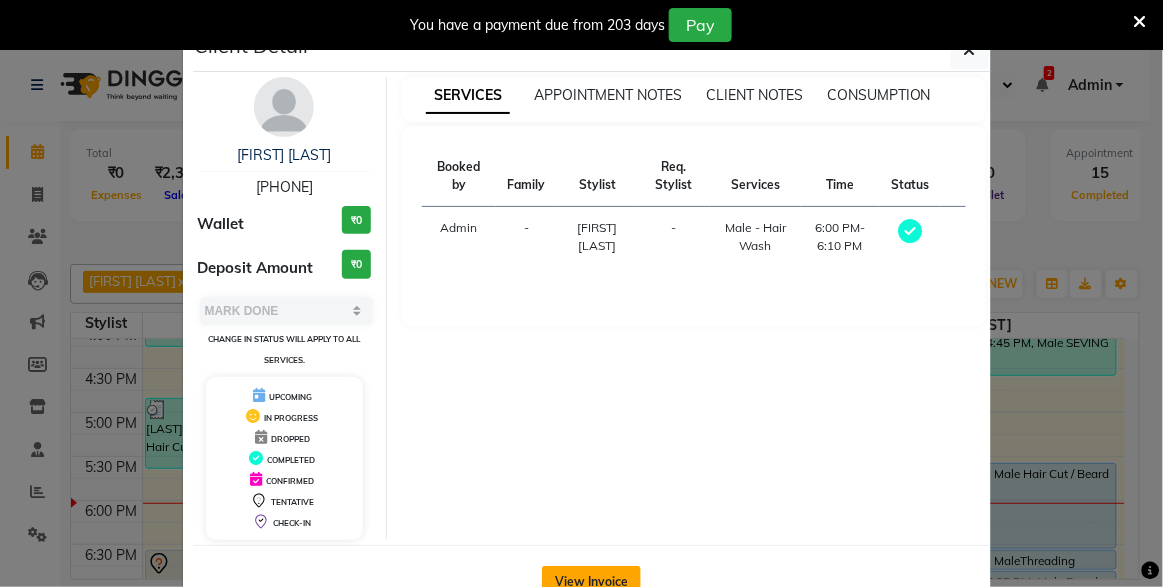 click on "View Invoice" 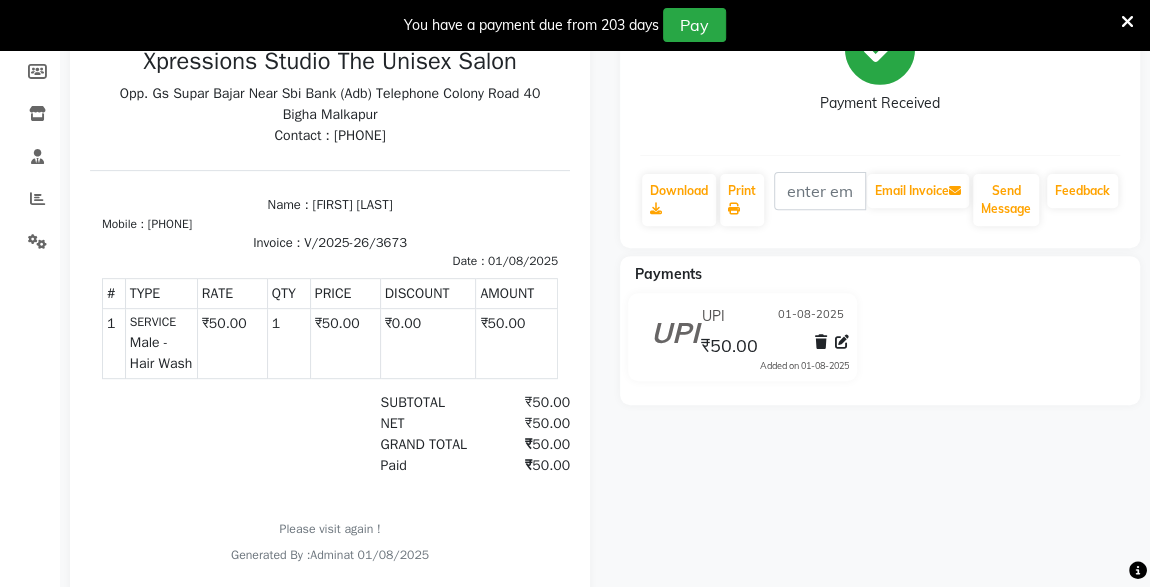 scroll, scrollTop: 372, scrollLeft: 0, axis: vertical 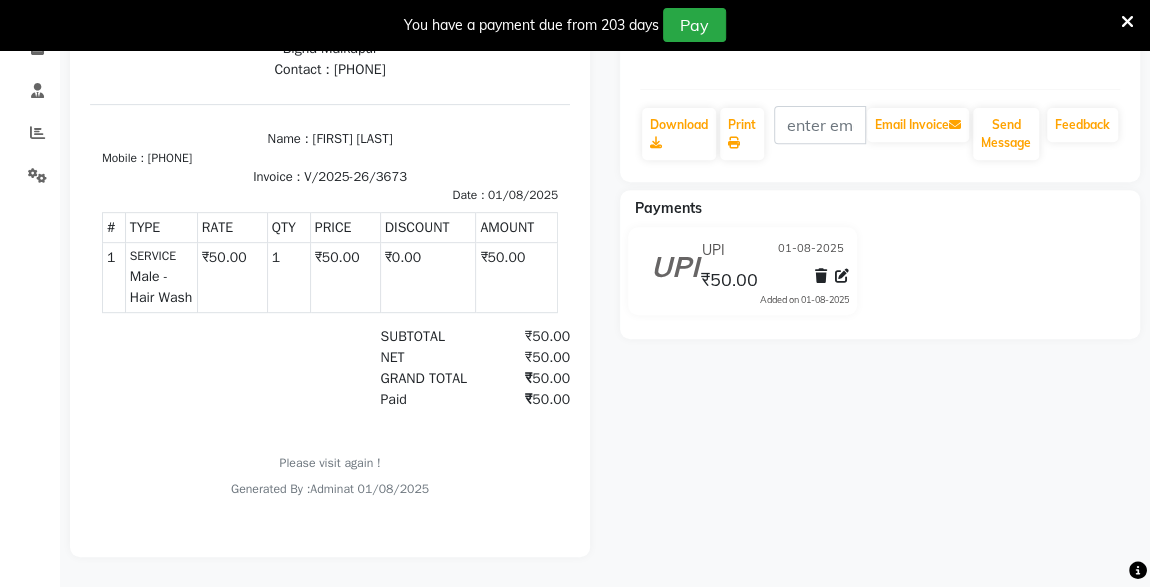 click on "₹50.00" 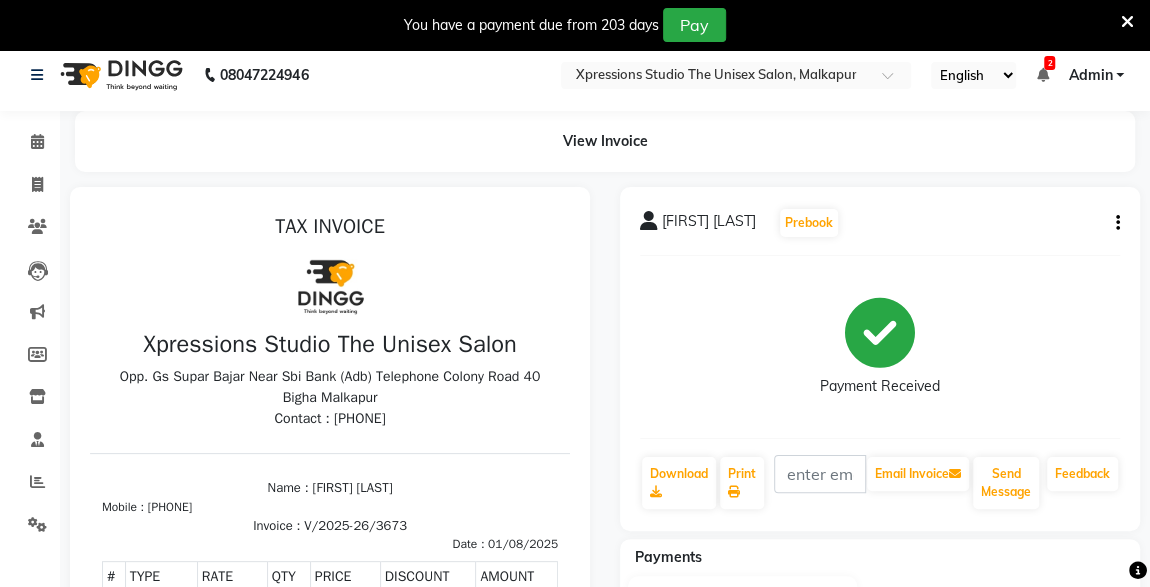 scroll, scrollTop: 8, scrollLeft: 0, axis: vertical 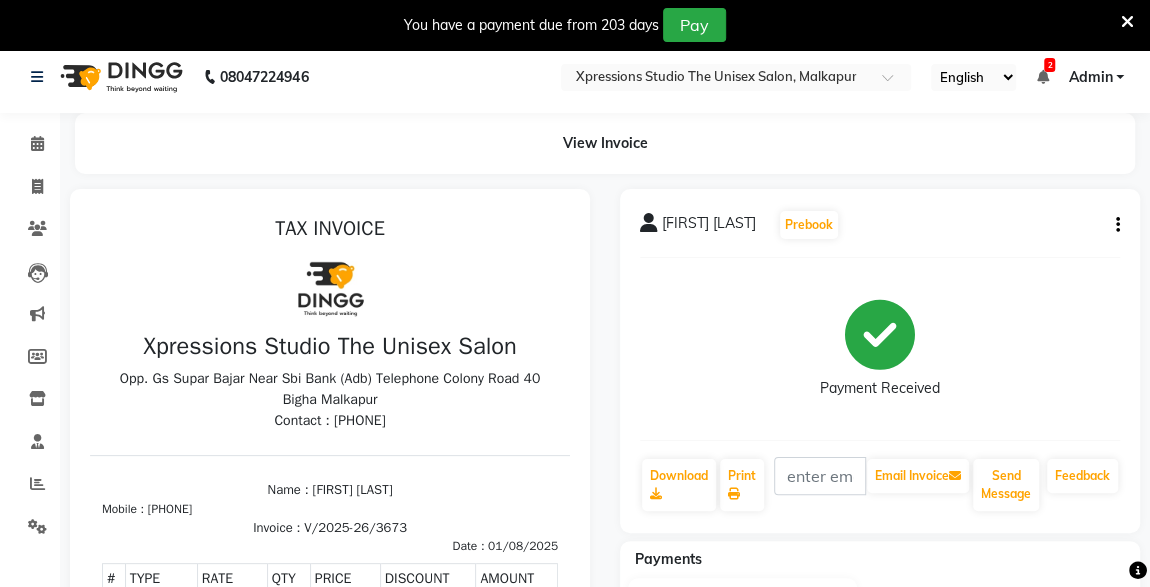 click 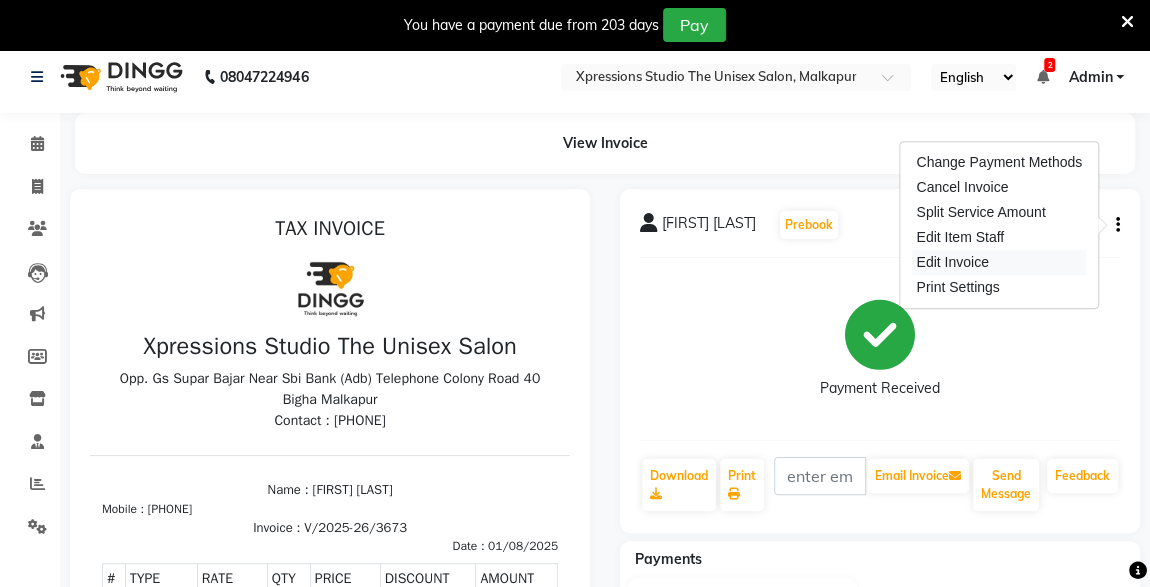 click on "Edit Invoice" at bounding box center (999, 262) 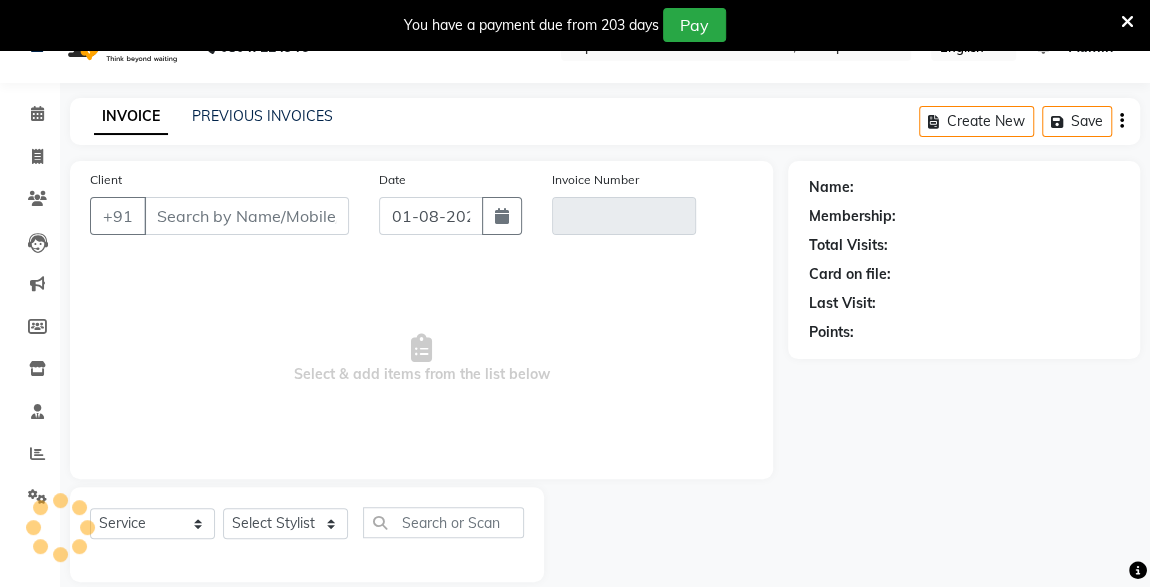 scroll, scrollTop: 61, scrollLeft: 0, axis: vertical 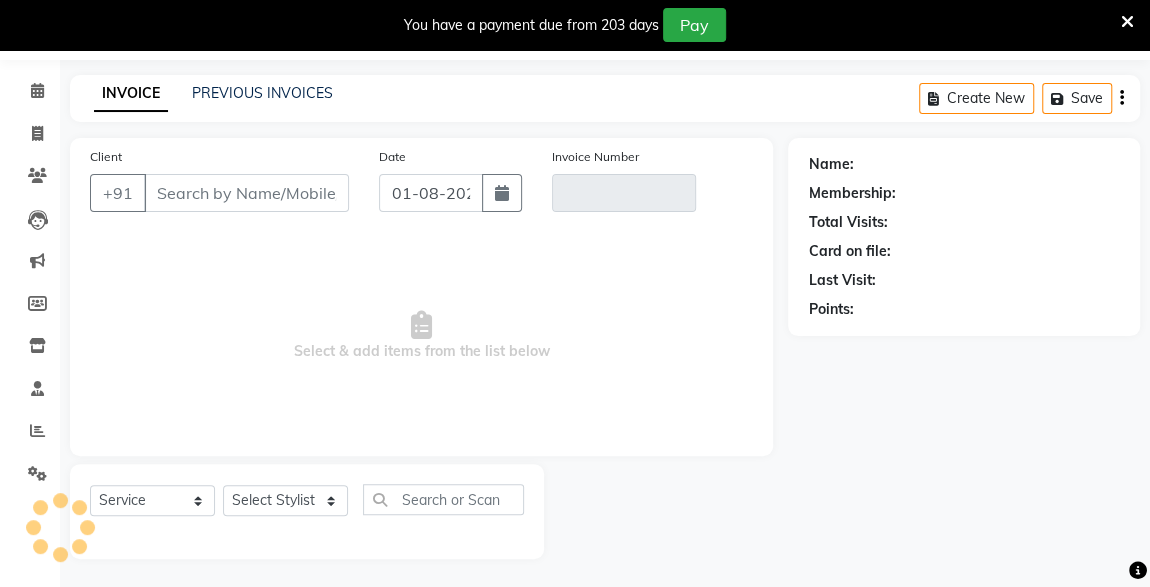 type on "[PHONE]" 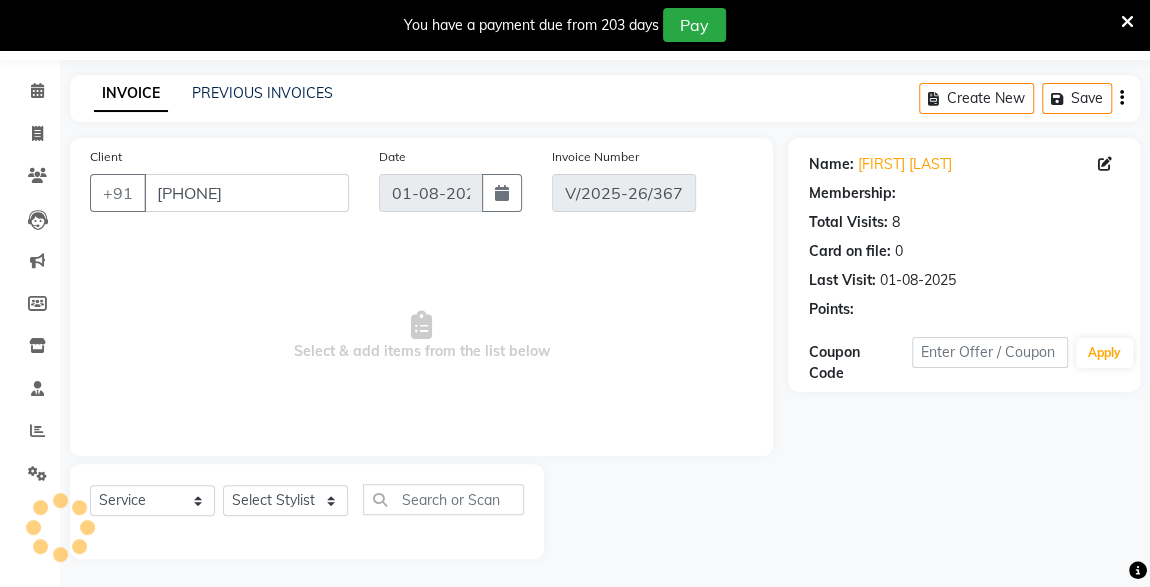 select on "select" 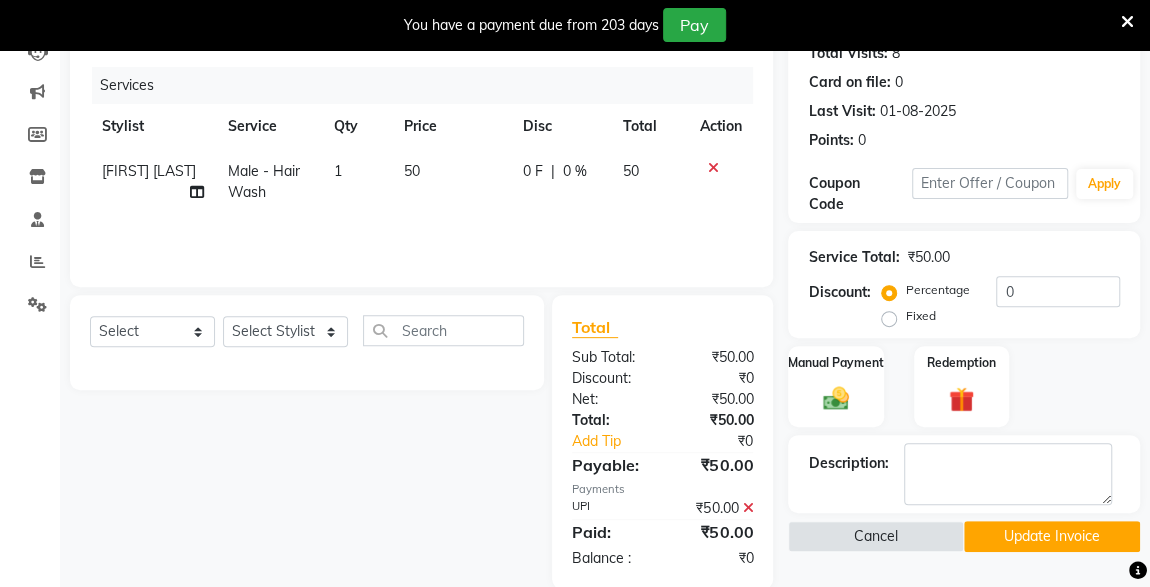 scroll, scrollTop: 231, scrollLeft: 0, axis: vertical 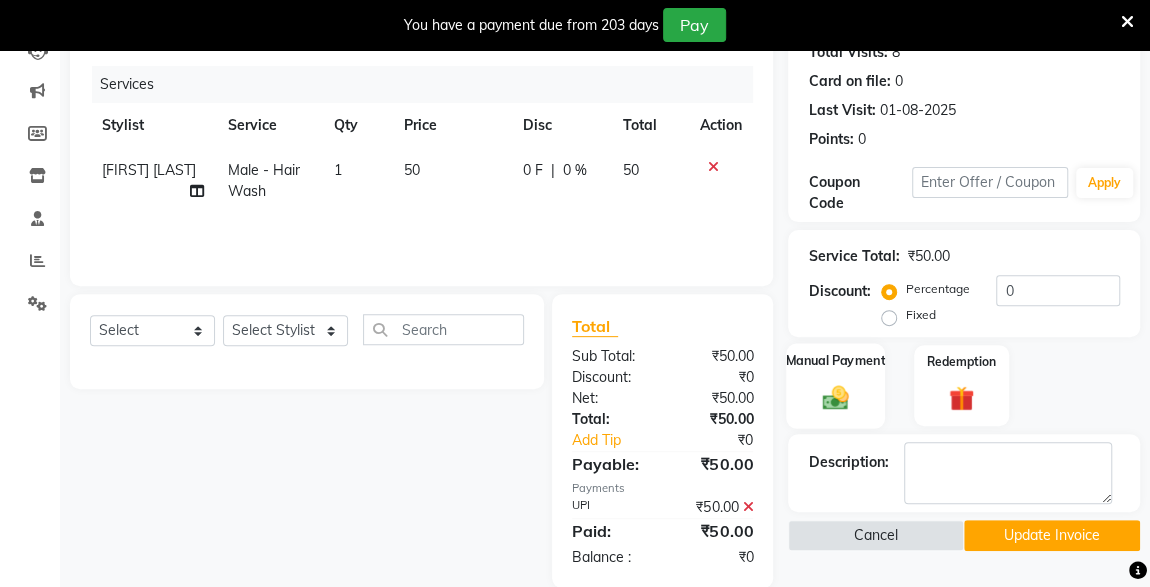 click on "Manual Payment" 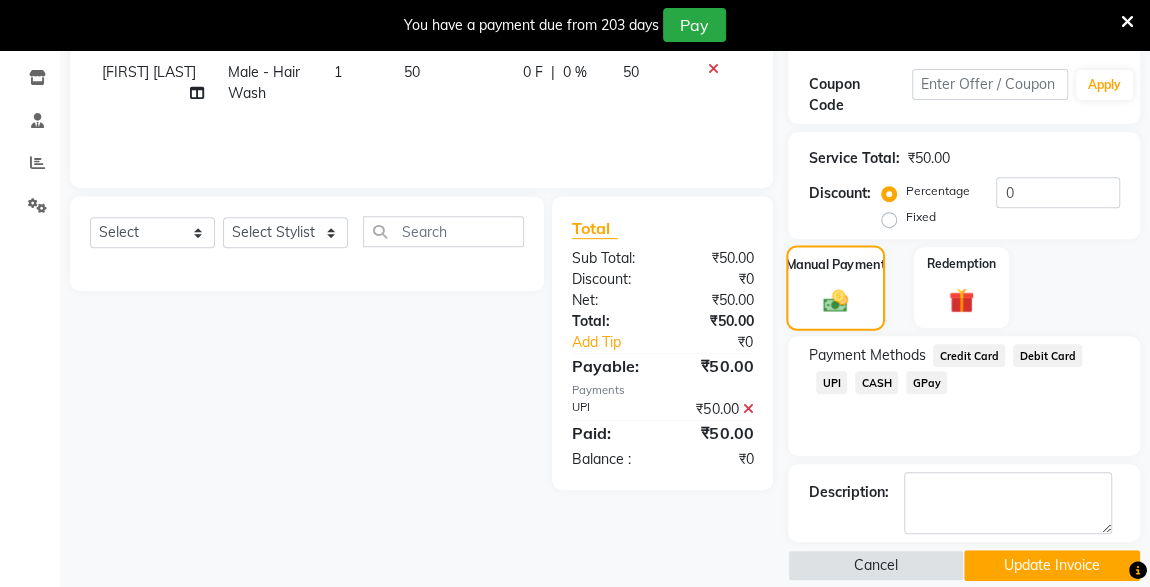 scroll, scrollTop: 337, scrollLeft: 0, axis: vertical 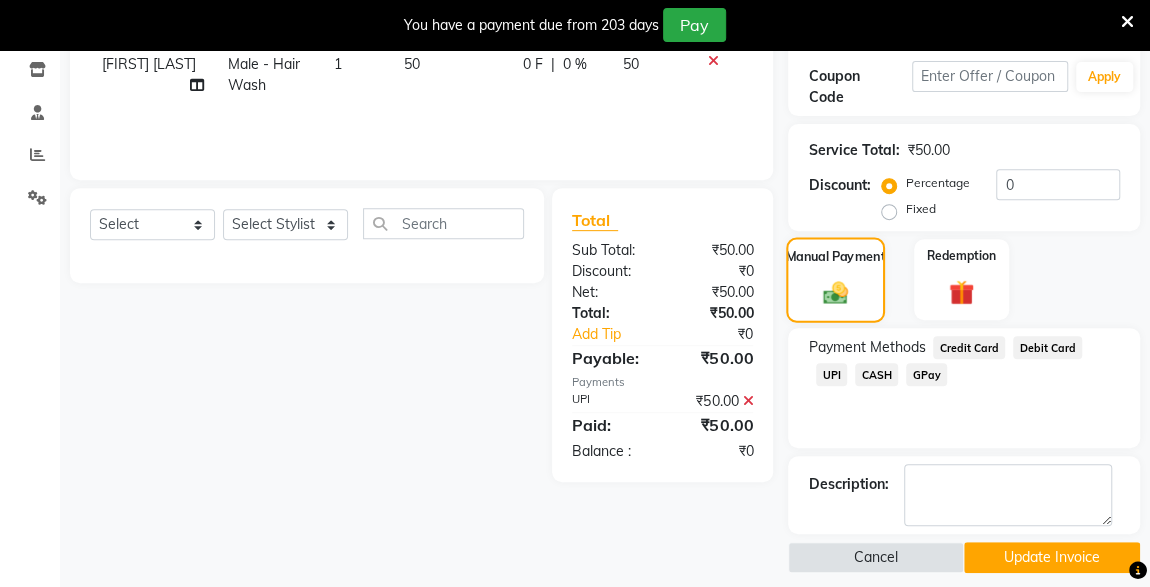 click 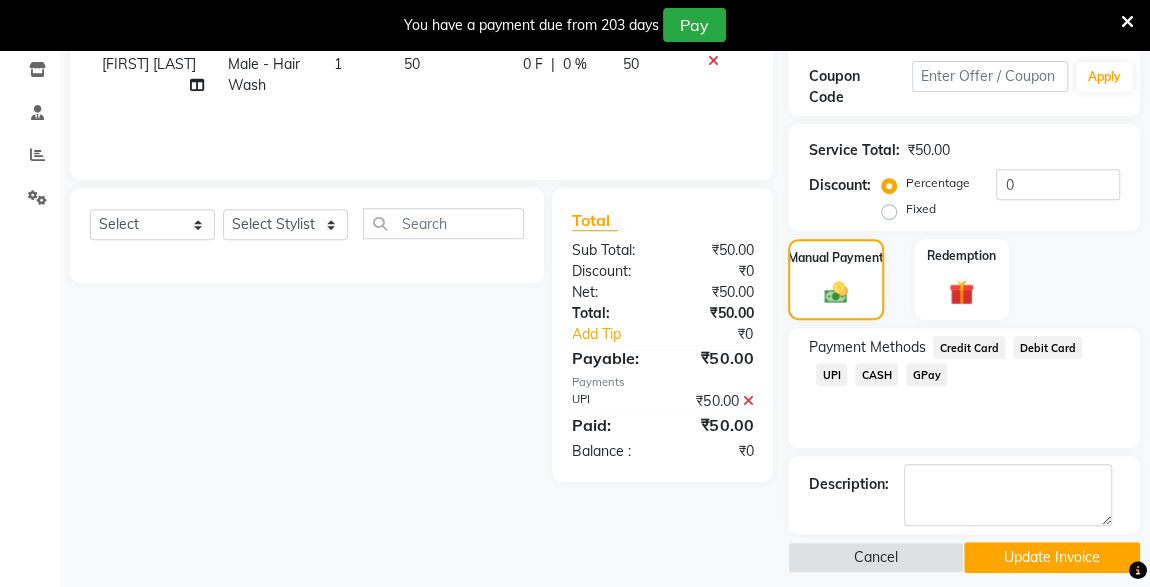 scroll, scrollTop: 268, scrollLeft: 0, axis: vertical 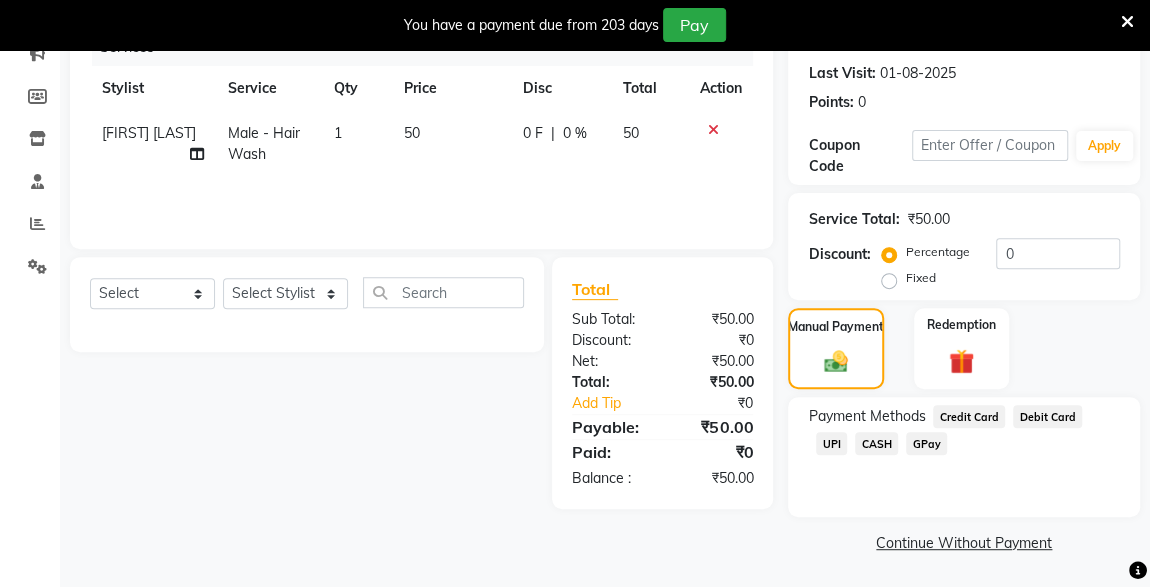 click on "CASH" 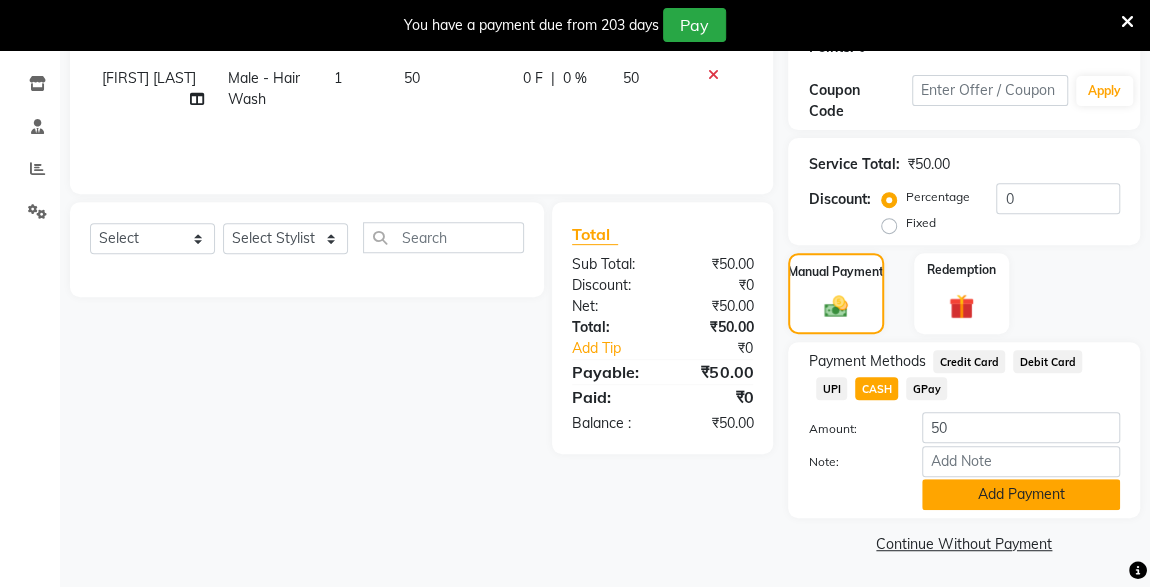click on "Add Payment" 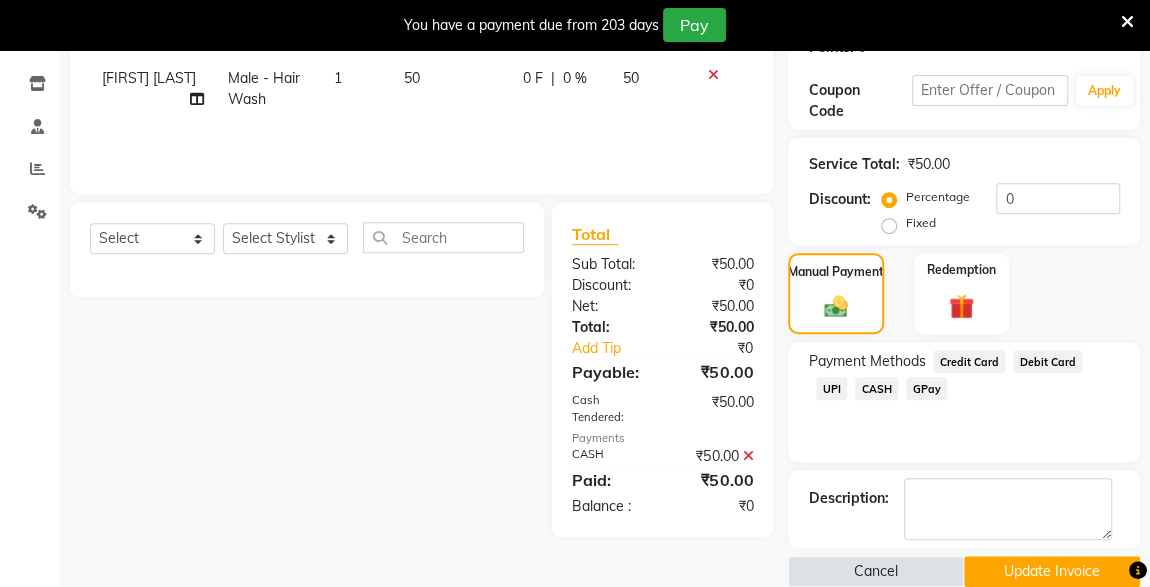 scroll, scrollTop: 350, scrollLeft: 0, axis: vertical 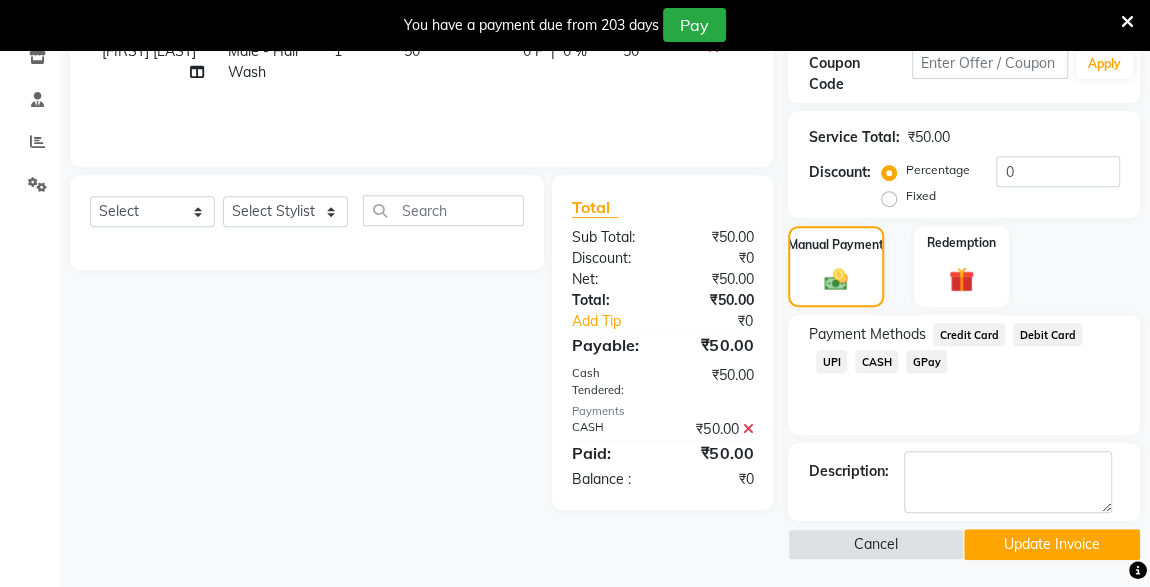click on "Update Invoice" 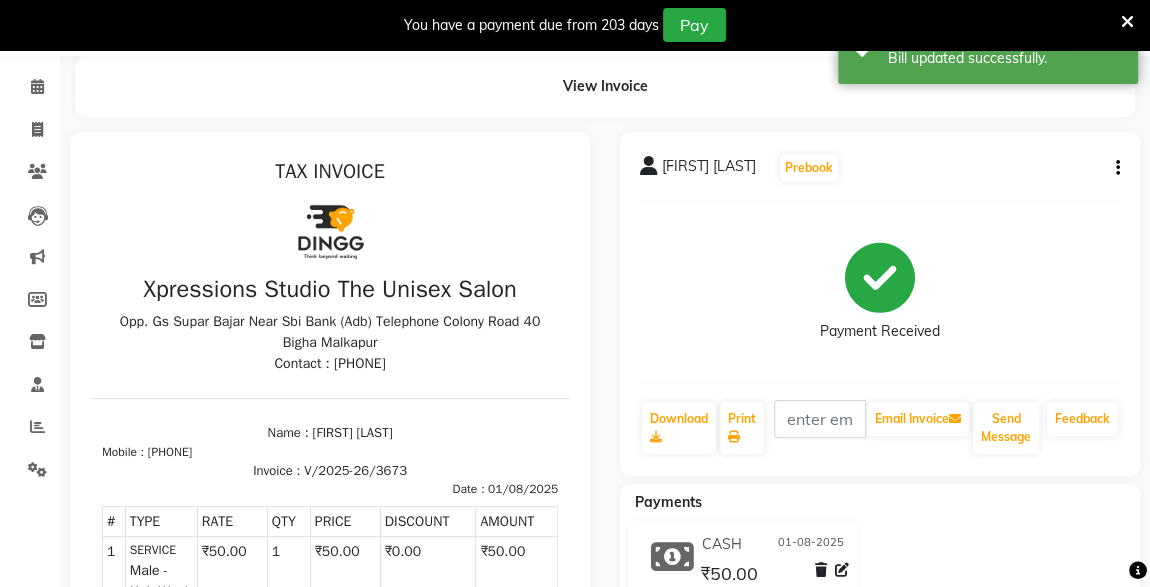 scroll, scrollTop: 0, scrollLeft: 0, axis: both 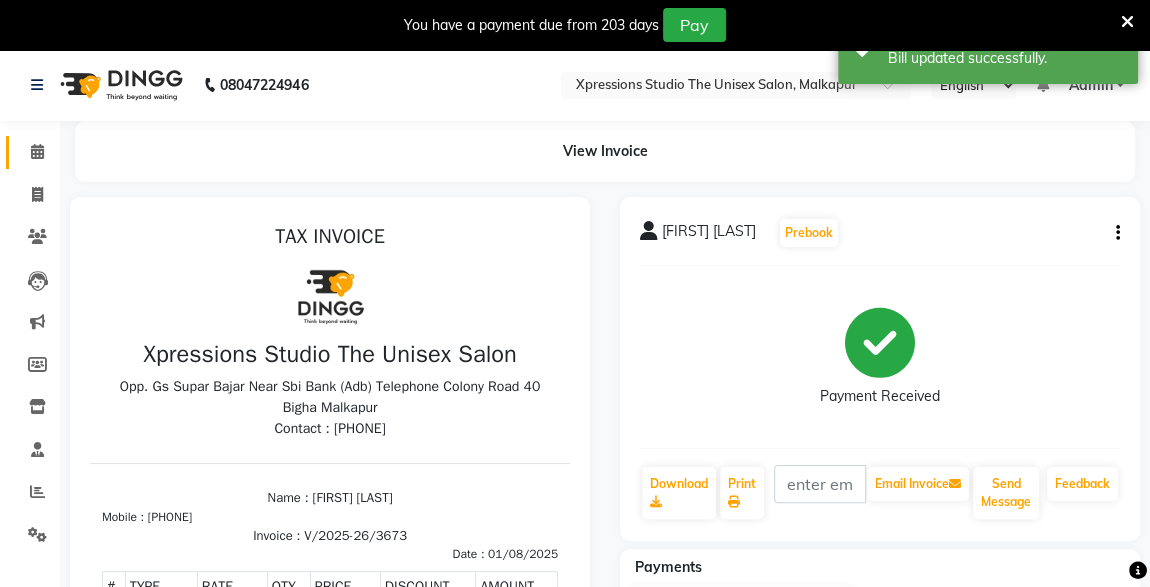 click 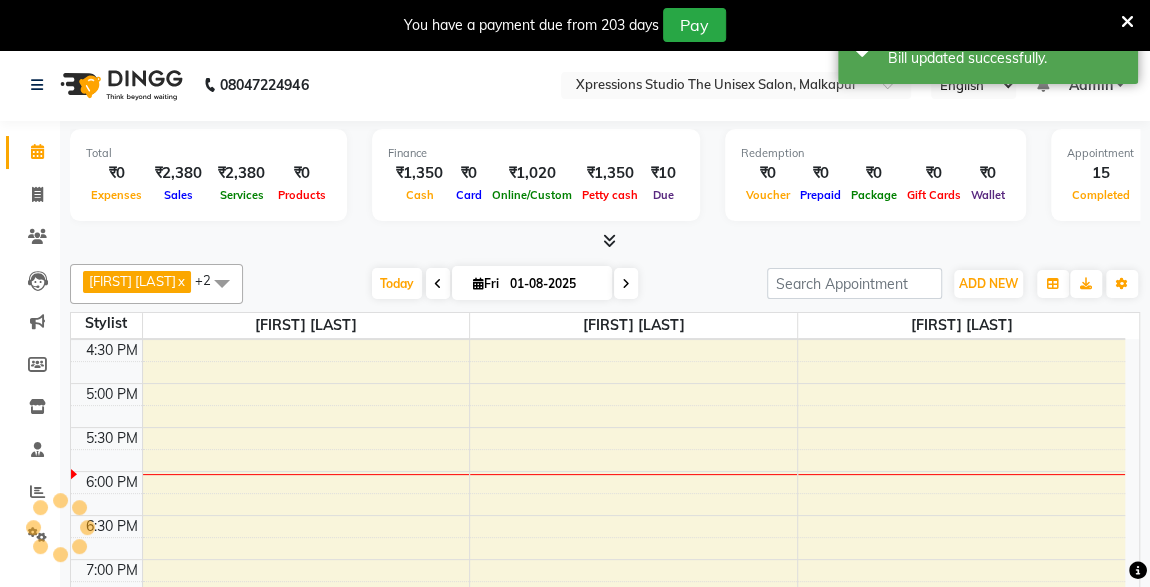 scroll, scrollTop: 0, scrollLeft: 0, axis: both 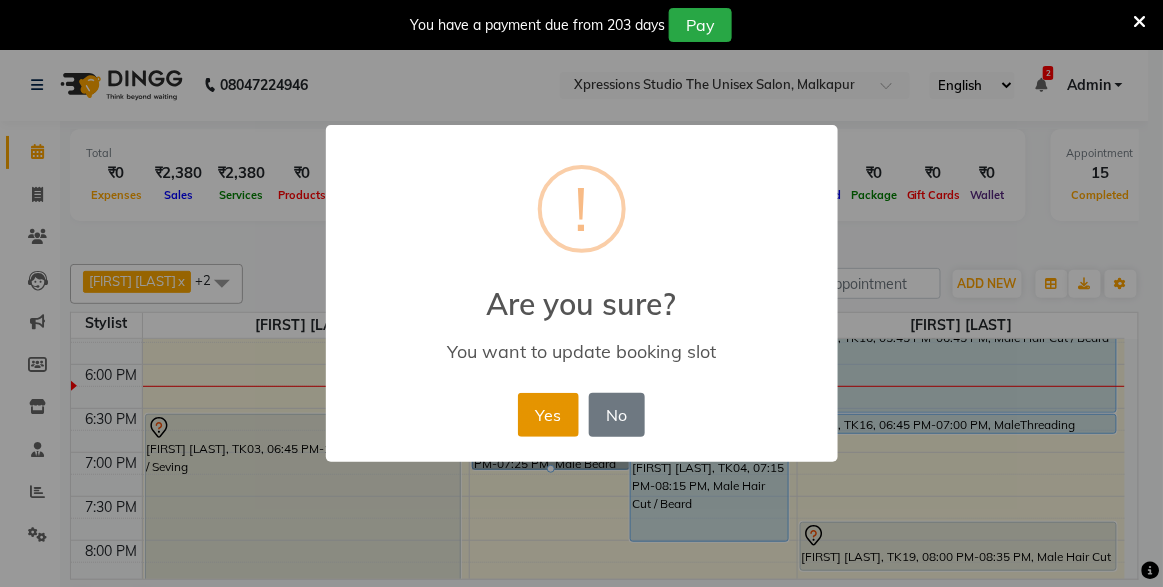 click on "Yes" at bounding box center (548, 415) 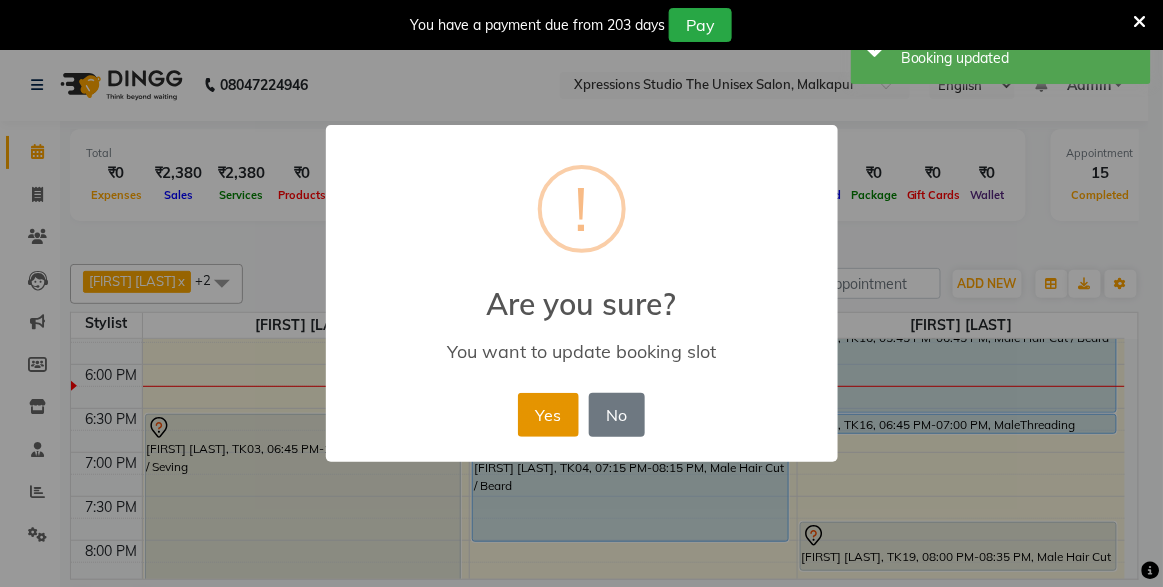 click on "Yes" at bounding box center (548, 415) 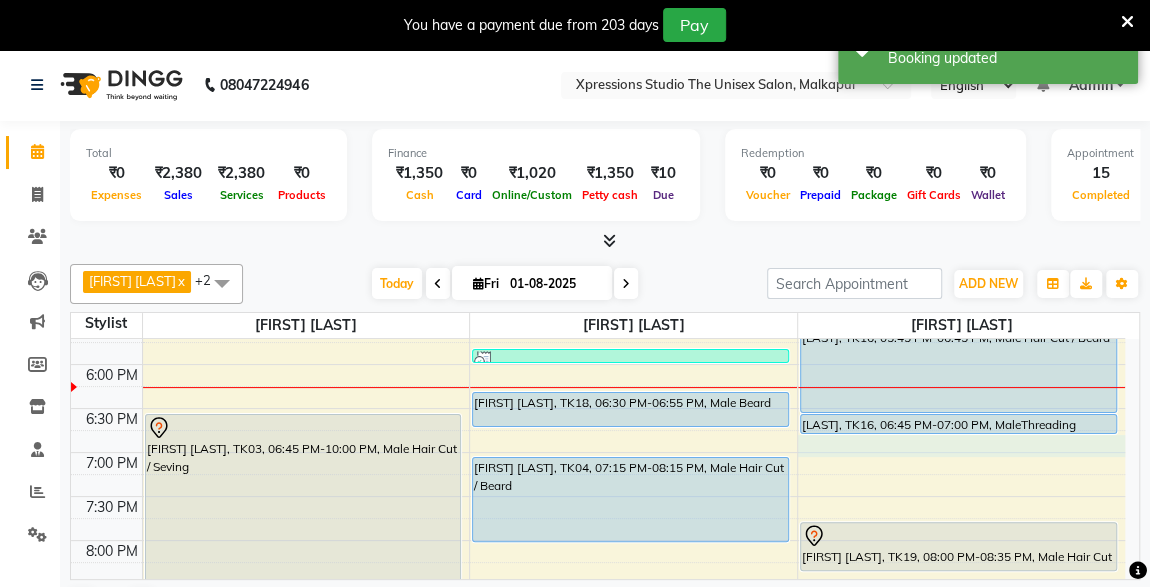 click on "8:00 AM 8:30 AM 9:00 AM 9:30 AM 10:00 AM 10:30 AM 11:00 AM 11:30 AM 12:00 PM 12:30 PM 1:00 PM 1:30 PM 2:00 PM 2:30 PM 3:00 PM 3:30 PM 4:00 PM 4:30 PM 5:00 PM 5:30 PM 6:00 PM 6:30 PM 7:00 PM 7:30 PM 8:00 PM 8:30 PM 9:00 PM 9:30 PM 10:00 PM 10:30 PM     [FIRST] [LAST], TK06, 12:45 PM-01:10 PM, Male  Beard     [FIRST] [LAST], TK06, 01:10 PM-01:35 PM, Massage - Shahnaz Massage     [FIRST] [LAST], TK14, 02:45 PM-04:25 PM, COLOUR APPLICATION  WITH WASH,Male Hair Cut / Seving     [LAST], TK08, 05:00 PM-05:50 PM, Woman- Advance Hair Cut With Wash             [FIRST] [LAST], TK03, 06:45 PM-10:00 PM, Male Hair Cut / Seving     [FIRST] [LAST], TK09, 01:00 PM-01:35 PM, Male Hair Cut      [FIRST] [LAST], TK10, 01:30 PM-02:05 PM, Male Hair Cut      [FIRST] [LAST], TK02, 09:00 AM-09:25 AM, Male  Beard             [FIRST] [LAST], TK03, 10:30 AM-10:40 AM, VLCC Clensing     [LAST], TK13, 02:45 PM-03:10 PM, Male  Beard     [LAST], TK13, 03:15 PM-03:30 PM, MaleThreading" at bounding box center (598, 144) 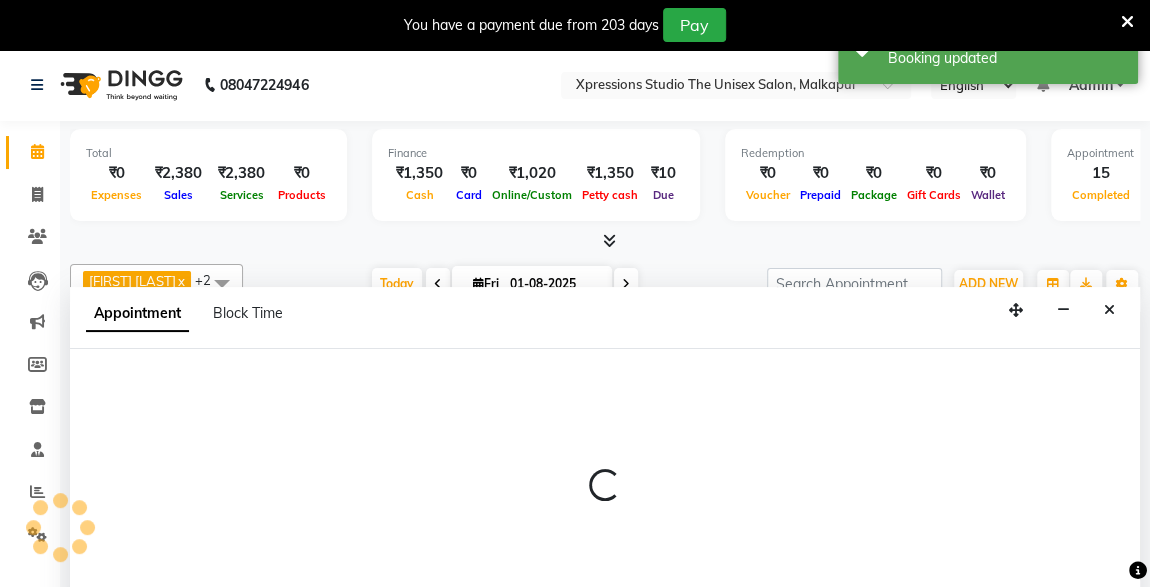 scroll, scrollTop: 49, scrollLeft: 0, axis: vertical 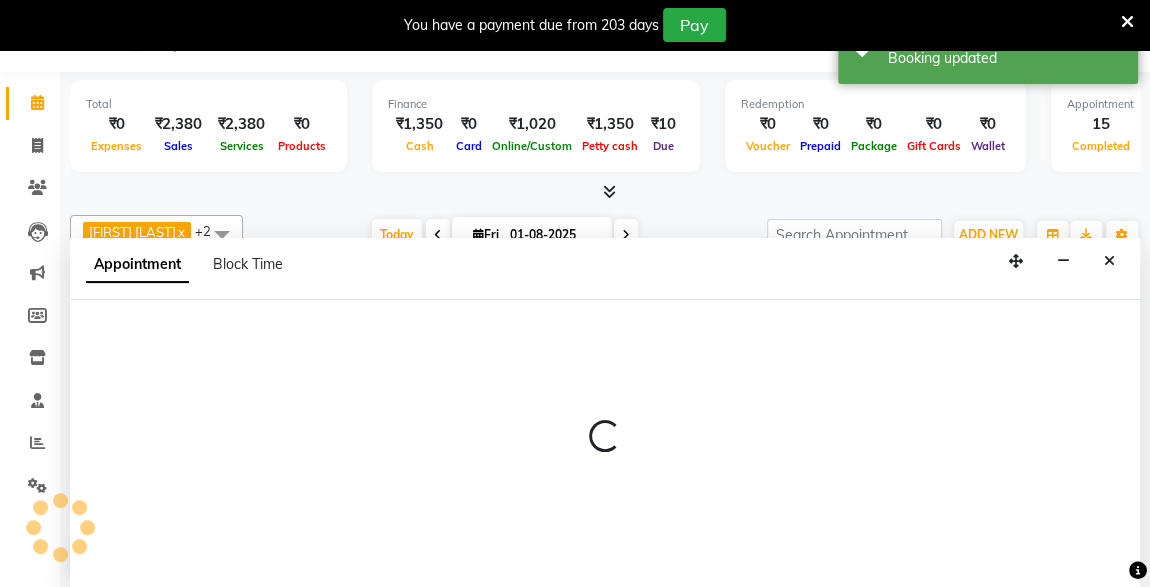 select on "57589" 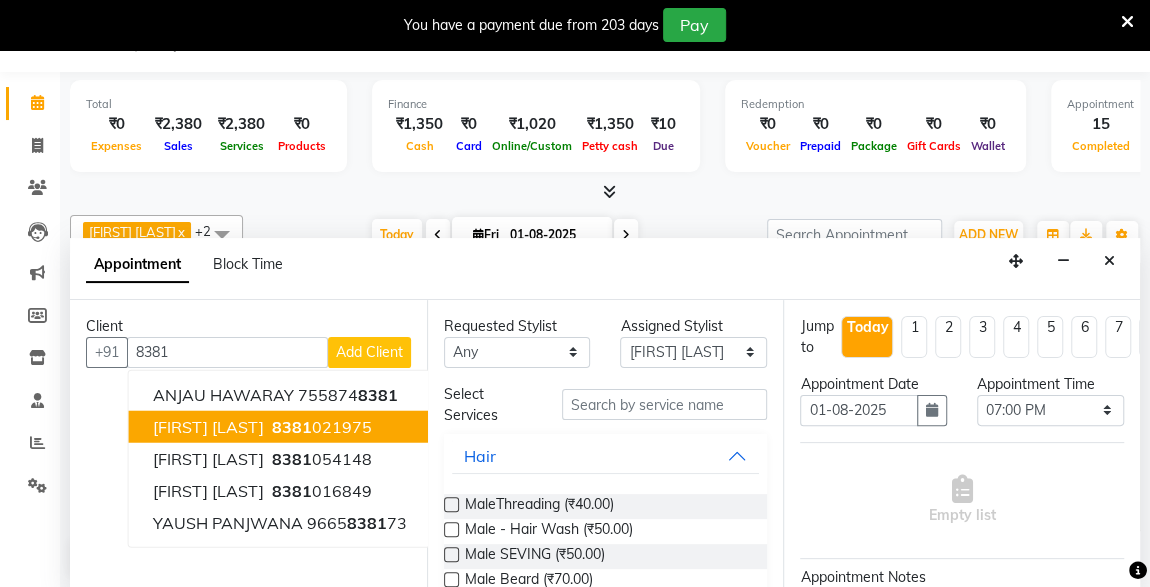 click on "[FIRST] [LAST]" at bounding box center (208, 426) 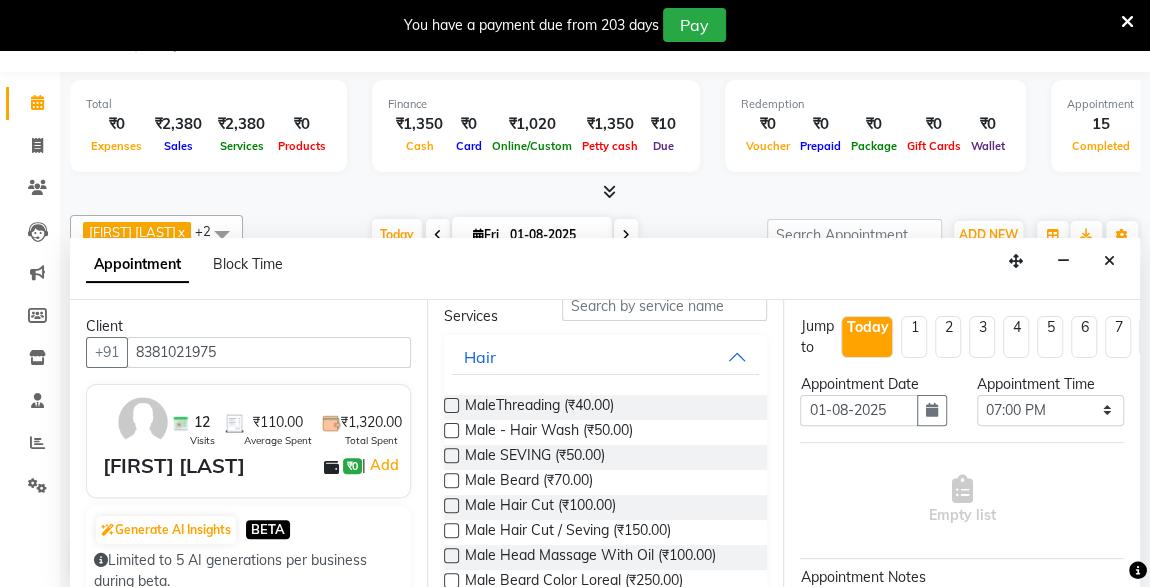 scroll, scrollTop: 101, scrollLeft: 0, axis: vertical 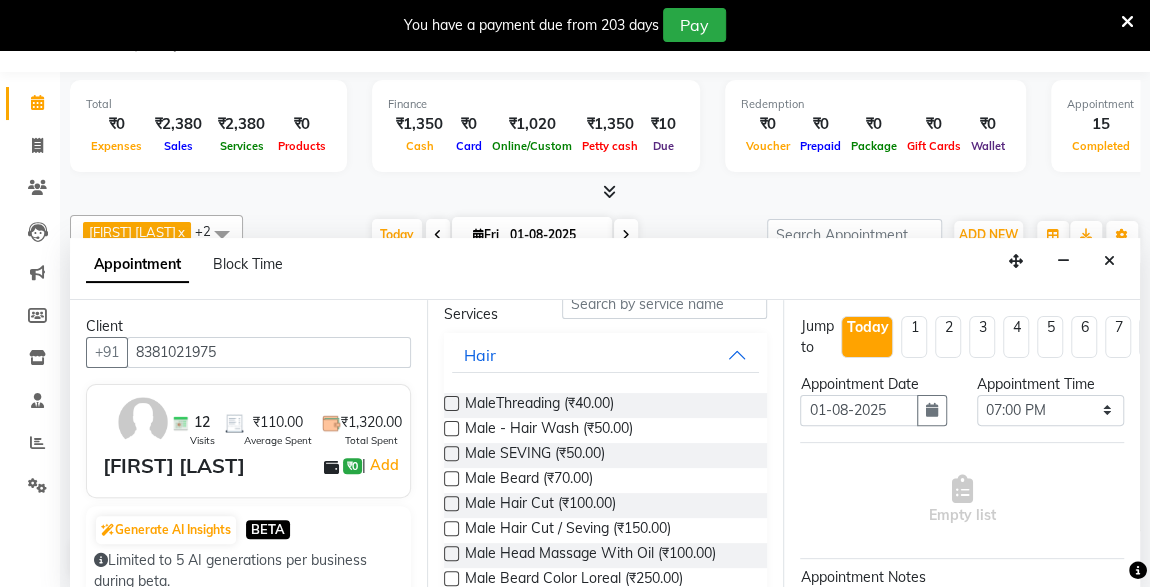 type on "8381021975" 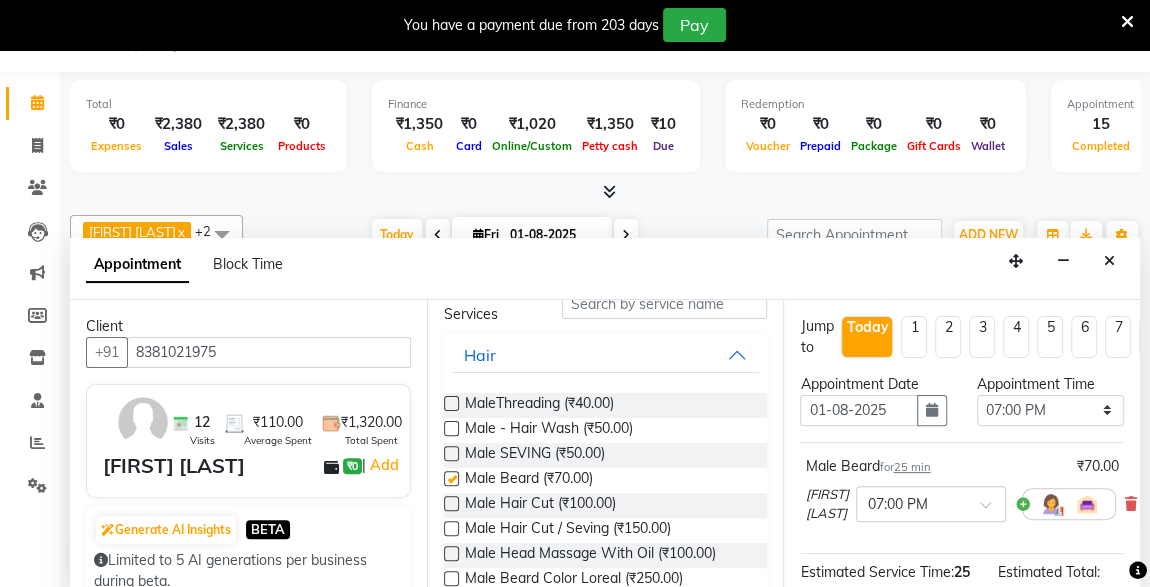 checkbox on "false" 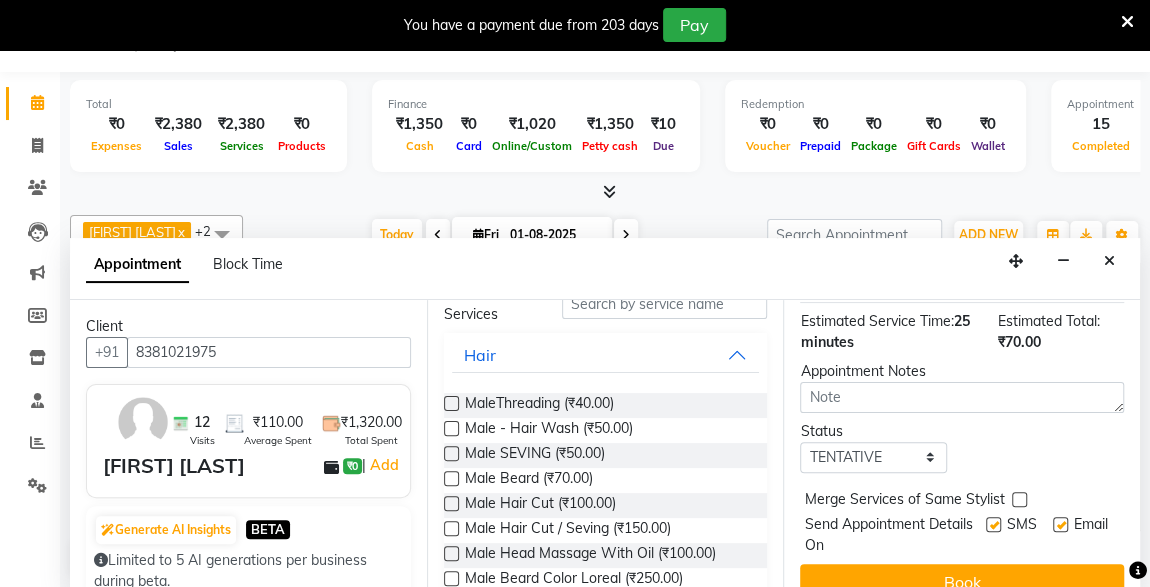 scroll, scrollTop: 289, scrollLeft: 0, axis: vertical 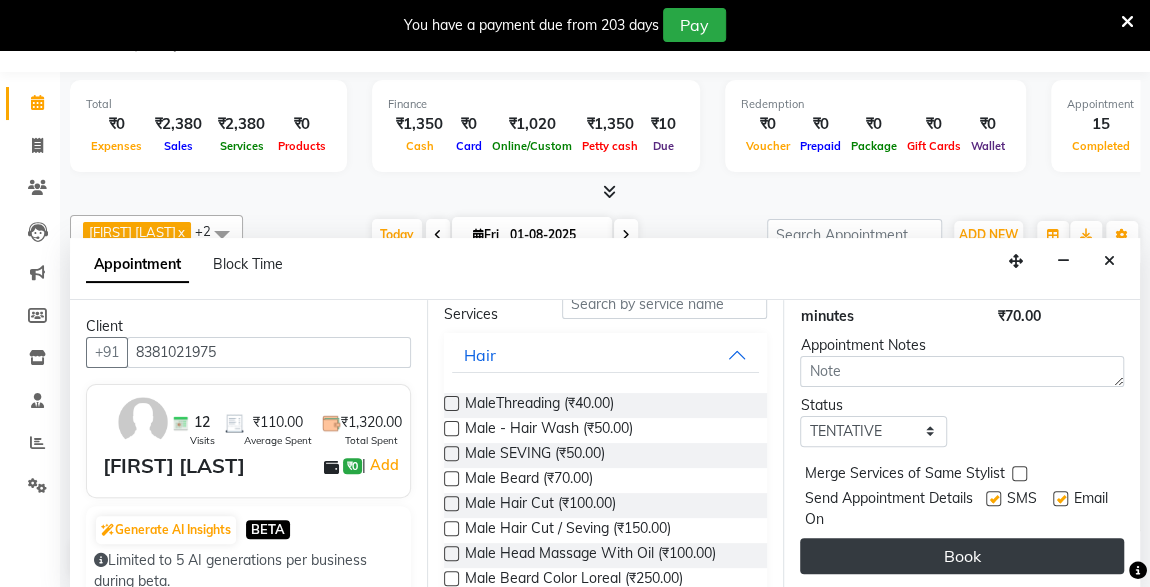 click on "Book" at bounding box center [962, 556] 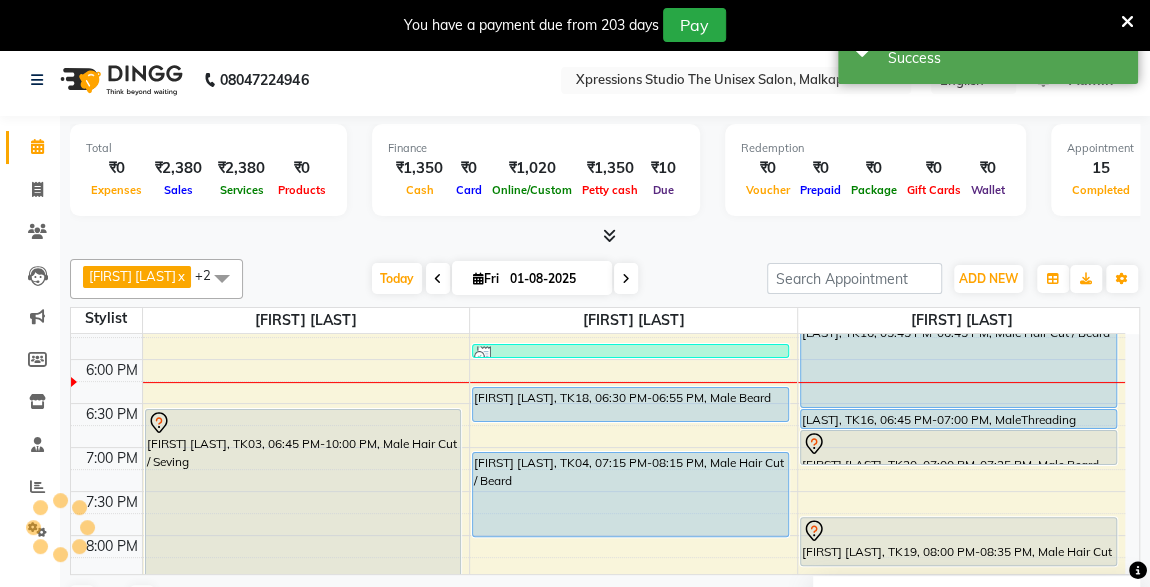scroll, scrollTop: 0, scrollLeft: 0, axis: both 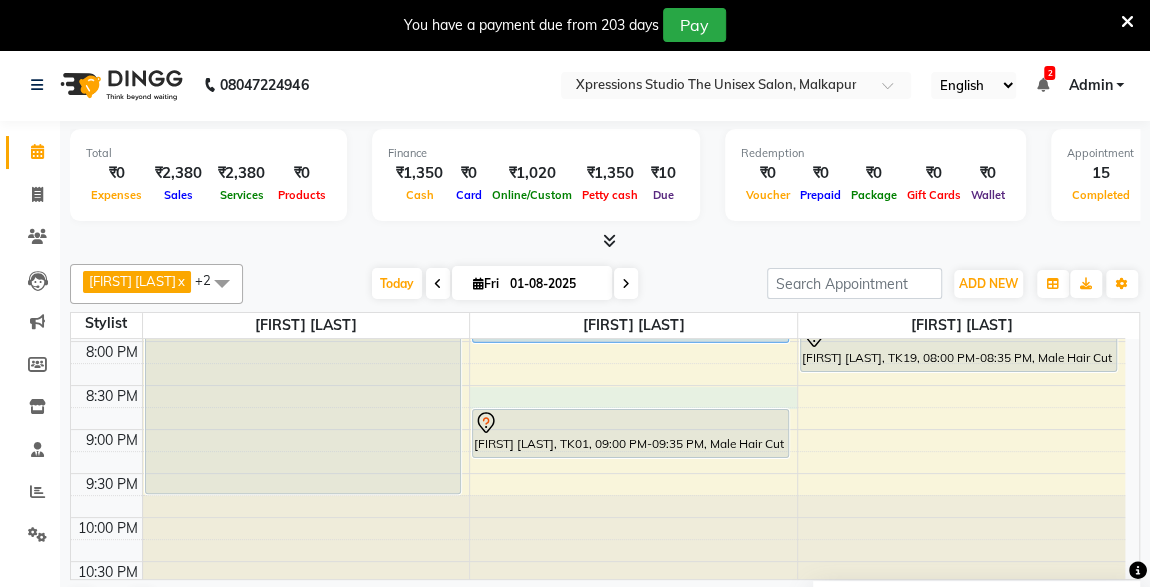 click on "8:00 AM 8:30 AM 9:00 AM 9:30 AM 10:00 AM 10:30 AM 11:00 AM 11:30 AM 12:00 PM 12:30 PM 1:00 PM 1:30 PM 2:00 PM 2:30 PM 3:00 PM 3:30 PM 4:00 PM 4:30 PM 5:00 PM 5:30 PM 6:00 PM 6:30 PM 7:00 PM 7:30 PM 8:00 PM 8:30 PM 9:00 PM 9:30 PM 10:00 PM 10:30 PM     [FIRST] [LAST], TK06, 12:45 PM-01:10 PM, Male  Beard     [FIRST] [LAST], TK06, 01:10 PM-01:35 PM, Massage - Shahnaz Massage     [FIRST] [LAST], TK14, 02:45 PM-04:25 PM, COLOUR APPLICATION  WITH WASH,Male Hair Cut / Seving     [LAST], TK08, 05:00 PM-05:50 PM, Woman- Advance Hair Cut With Wash             [FIRST] [LAST], TK03, 06:45 PM-10:00 PM, Male Hair Cut / Seving     [FIRST] [LAST], TK09, 01:00 PM-01:35 PM, Male Hair Cut      [FIRST] [LAST], TK10, 01:30 PM-02:05 PM, Male Hair Cut      [FIRST] [LAST], TK02, 09:00 AM-09:25 AM, Male  Beard             [FIRST] [LAST], TK03, 10:30 AM-10:40 AM, VLCC Clensing     [LAST], TK13, 02:45 PM-03:10 PM, Male  Beard     [LAST], TK13, 03:15 PM-03:30 PM, MaleThreading" at bounding box center [598, -55] 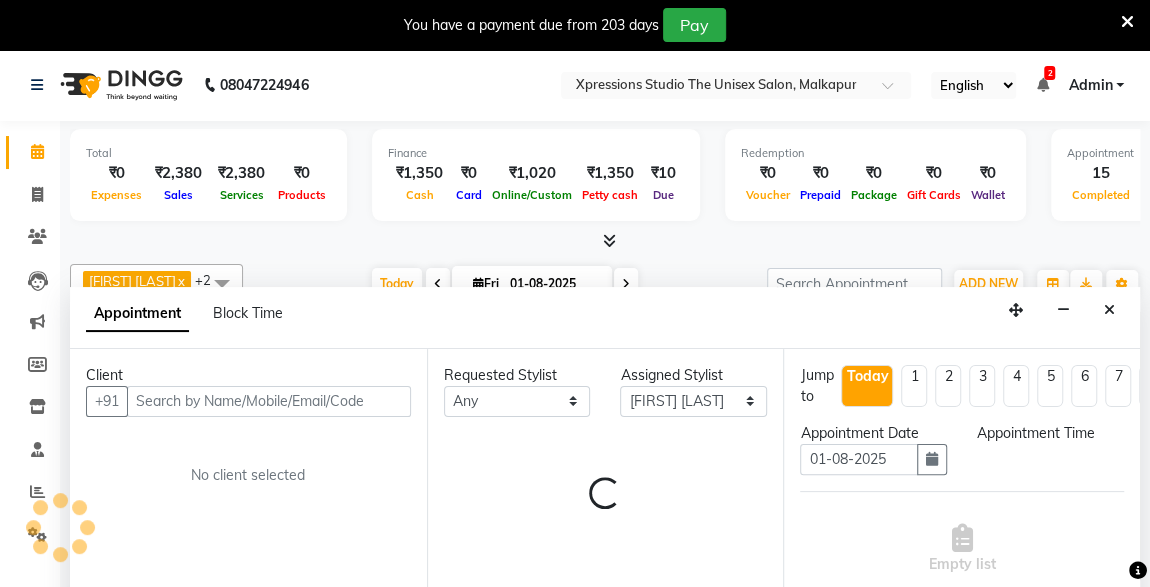 scroll, scrollTop: 49, scrollLeft: 0, axis: vertical 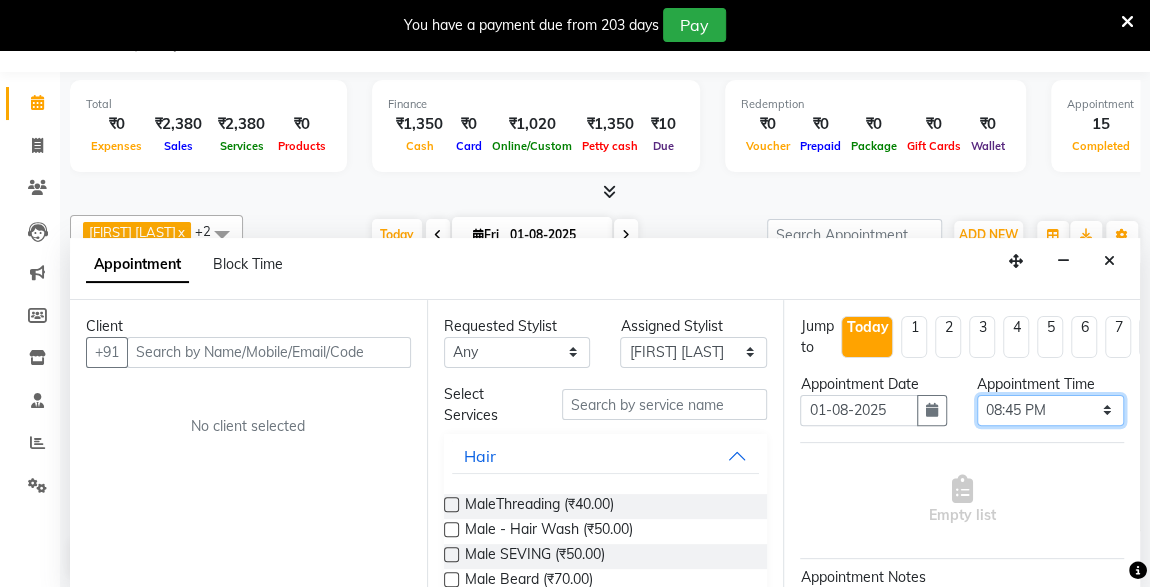 click on "Select 09:00 AM 09:15 AM 09:30 AM 09:45 AM 10:00 AM 10:15 AM 10:30 AM 10:45 AM 11:00 AM 11:15 AM 11:30 AM 11:45 AM 12:00 PM 12:15 PM 12:30 PM 12:45 PM 01:00 PM 01:15 PM 01:30 PM 01:45 PM 02:00 PM 02:15 PM 02:30 PM 02:45 PM 03:00 PM 03:15 PM 03:30 PM 03:45 PM 04:00 PM 04:15 PM 04:30 PM 04:45 PM 05:00 PM 05:15 PM 05:30 PM 05:45 PM 06:00 PM 06:15 PM 06:30 PM 06:45 PM 07:00 PM 07:15 PM 07:30 PM 07:45 PM 08:00 PM 08:15 PM 08:30 PM 08:45 PM 09:00 PM 09:15 PM 09:30 PM 09:45 PM 10:00 PM" at bounding box center [1050, 410] 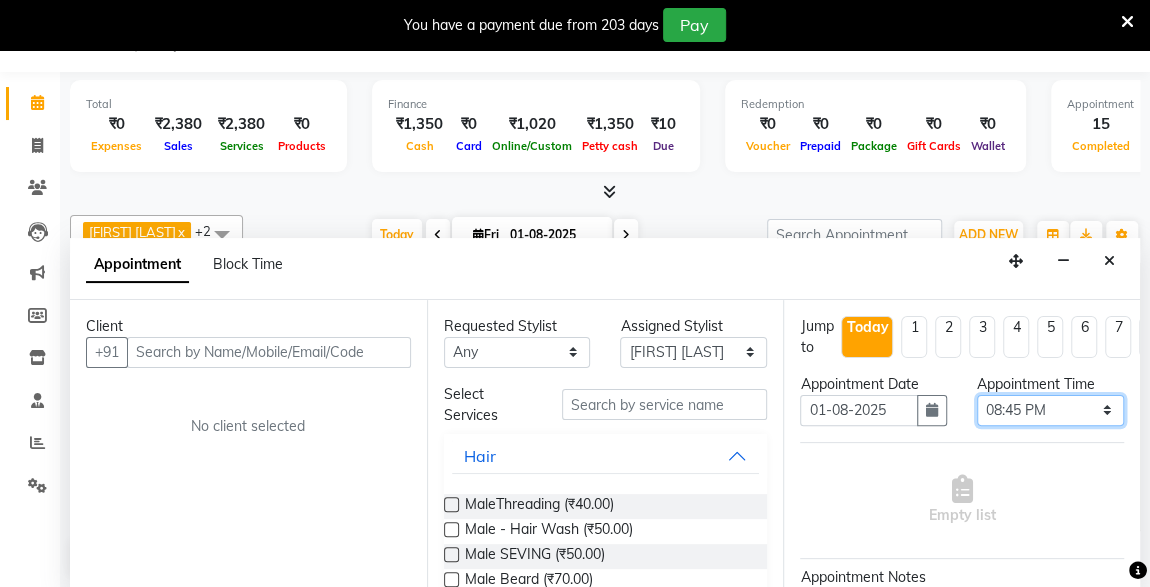 select on "1275" 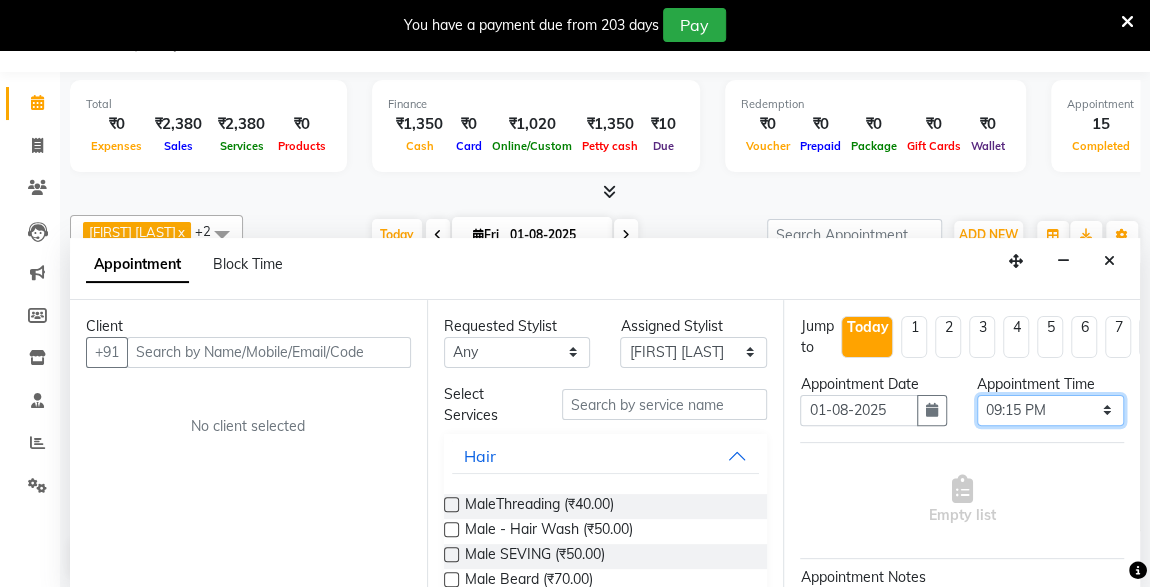 click on "Select 09:00 AM 09:15 AM 09:30 AM 09:45 AM 10:00 AM 10:15 AM 10:30 AM 10:45 AM 11:00 AM 11:15 AM 11:30 AM 11:45 AM 12:00 PM 12:15 PM 12:30 PM 12:45 PM 01:00 PM 01:15 PM 01:30 PM 01:45 PM 02:00 PM 02:15 PM 02:30 PM 02:45 PM 03:00 PM 03:15 PM 03:30 PM 03:45 PM 04:00 PM 04:15 PM 04:30 PM 04:45 PM 05:00 PM 05:15 PM 05:30 PM 05:45 PM 06:00 PM 06:15 PM 06:30 PM 06:45 PM 07:00 PM 07:15 PM 07:30 PM 07:45 PM 08:00 PM 08:15 PM 08:30 PM 08:45 PM 09:00 PM 09:15 PM 09:30 PM 09:45 PM 10:00 PM" at bounding box center [1050, 410] 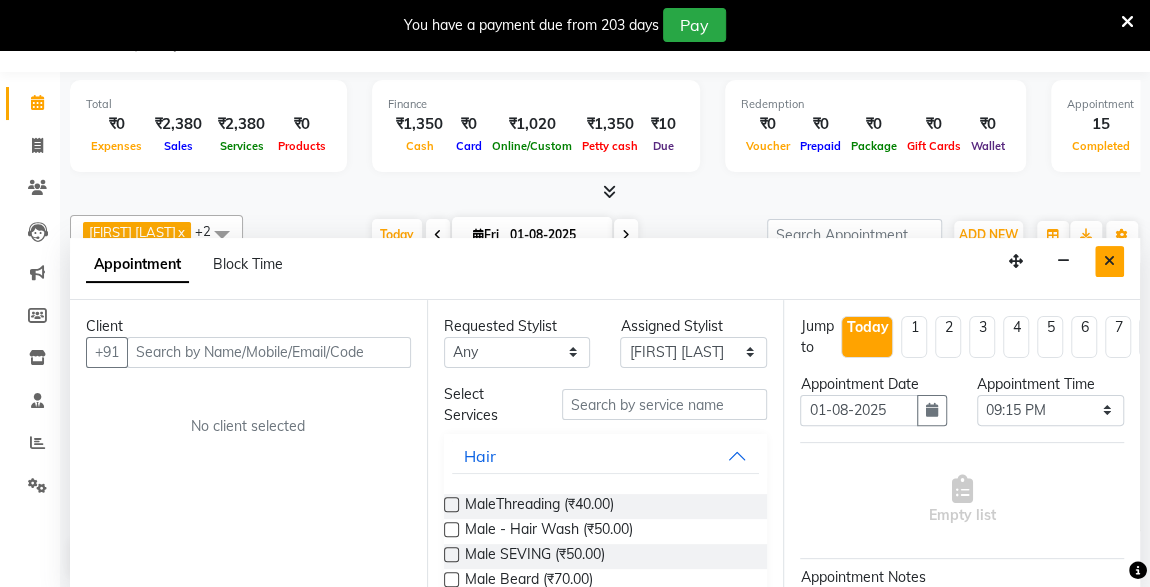 click at bounding box center [1109, 261] 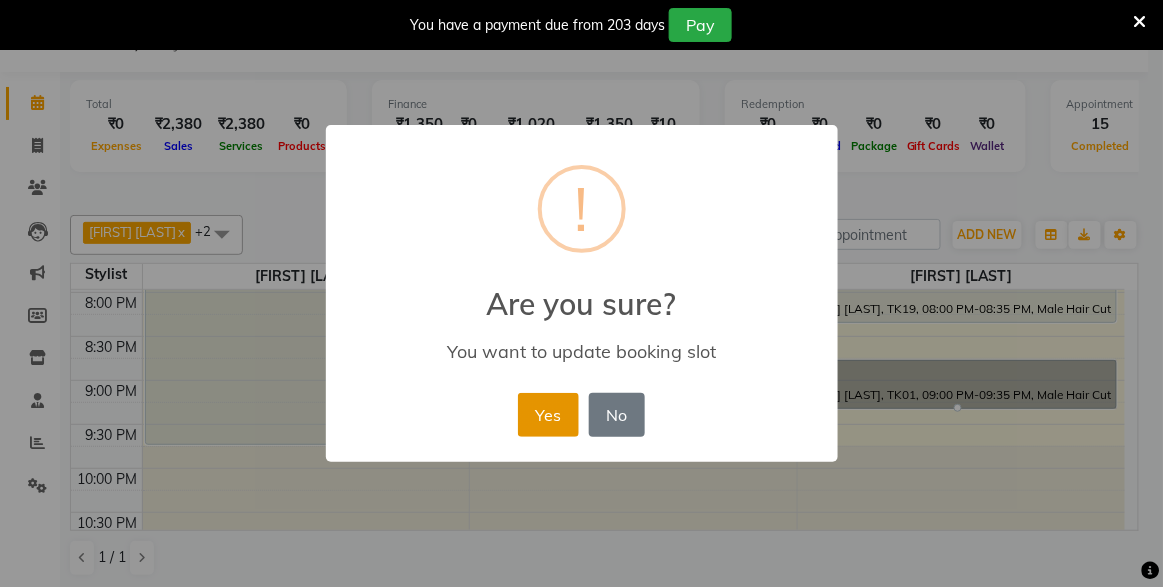 click on "Yes" at bounding box center (548, 415) 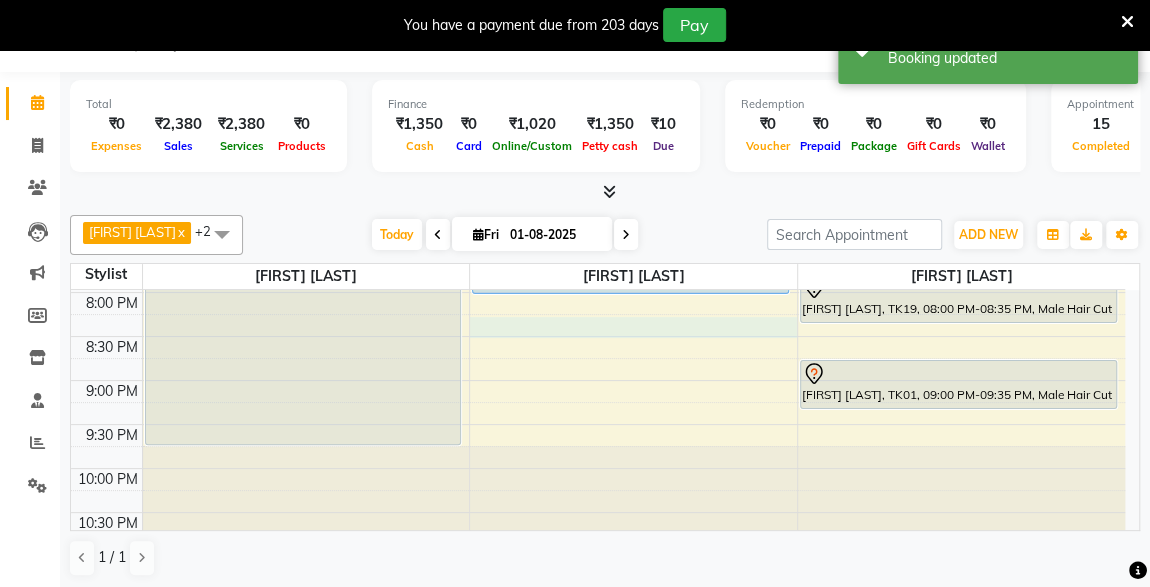 click on "8:00 AM 8:30 AM 9:00 AM 9:30 AM 10:00 AM 10:30 AM 11:00 AM 11:30 AM 12:00 PM 12:30 PM 1:00 PM 1:30 PM 2:00 PM 2:30 PM 3:00 PM 3:30 PM 4:00 PM 4:30 PM 5:00 PM 5:30 PM 6:00 PM 6:30 PM 7:00 PM 7:30 PM 8:00 PM 8:30 PM 9:00 PM 9:30 PM 10:00 PM 10:30 PM     [FIRST] [LAST], TK06, 12:45 PM-01:10 PM, Male  Beard     [FIRST] [LAST], TK06, 01:10 PM-01:35 PM, Massage - Shahnaz Massage     [FIRST] [LAST], TK14, 02:45 PM-04:25 PM, COLOUR APPLICATION  WITH WASH,Male Hair Cut / Seving     [LAST], TK08, 05:00 PM-05:50 PM, Woman- Advance Hair Cut With Wash             [FIRST] [LAST], TK03, 06:45 PM-10:00 PM, Male Hair Cut / Seving     [FIRST] [LAST], TK09, 01:00 PM-01:35 PM, Male Hair Cut      [FIRST] [LAST], TK10, 01:30 PM-02:05 PM, Male Hair Cut      [FIRST] [LAST], TK02, 09:00 AM-09:25 AM, Male  Beard             [FIRST] [LAST], TK03, 10:30 AM-10:40 AM, VLCC Clensing     [LAST], TK13, 02:45 PM-03:10 PM, Male  Beard     [LAST], TK13, 03:15 PM-03:30 PM, MaleThreading" at bounding box center [598, -104] 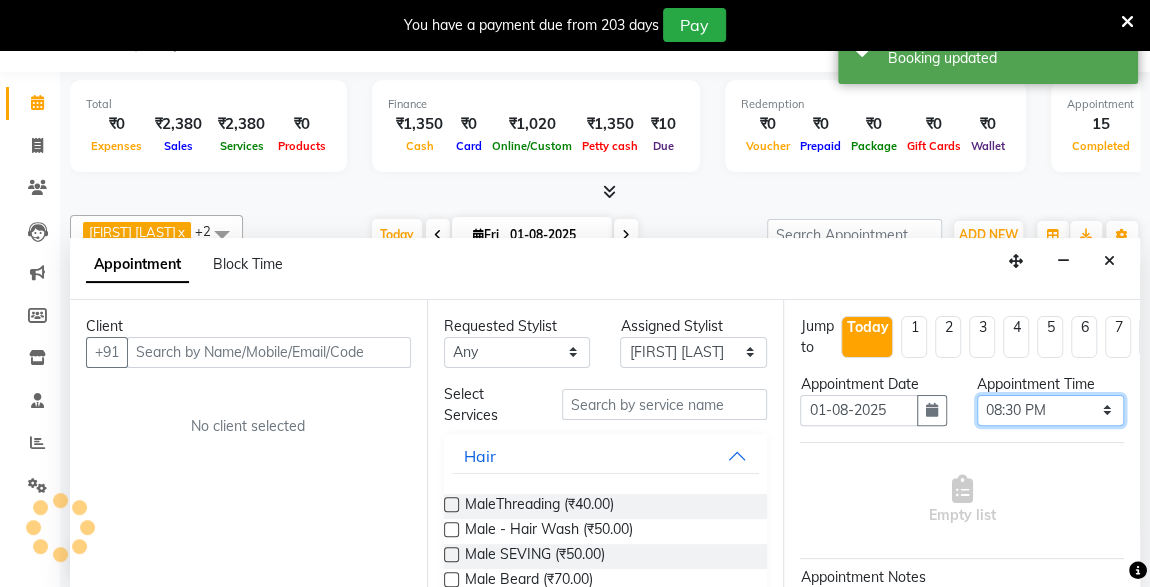 click on "Select 09:00 AM 09:15 AM 09:30 AM 09:45 AM 10:00 AM 10:15 AM 10:30 AM 10:45 AM 11:00 AM 11:15 AM 11:30 AM 11:45 AM 12:00 PM 12:15 PM 12:30 PM 12:45 PM 01:00 PM 01:15 PM 01:30 PM 01:45 PM 02:00 PM 02:15 PM 02:30 PM 02:45 PM 03:00 PM 03:15 PM 03:30 PM 03:45 PM 04:00 PM 04:15 PM 04:30 PM 04:45 PM 05:00 PM 05:15 PM 05:30 PM 05:45 PM 06:00 PM 06:15 PM 06:30 PM 06:45 PM 07:00 PM 07:15 PM 07:30 PM 07:45 PM 08:00 PM 08:15 PM 08:30 PM 08:45 PM 09:00 PM 09:15 PM 09:30 PM 09:45 PM 10:00 PM" at bounding box center (1050, 410) 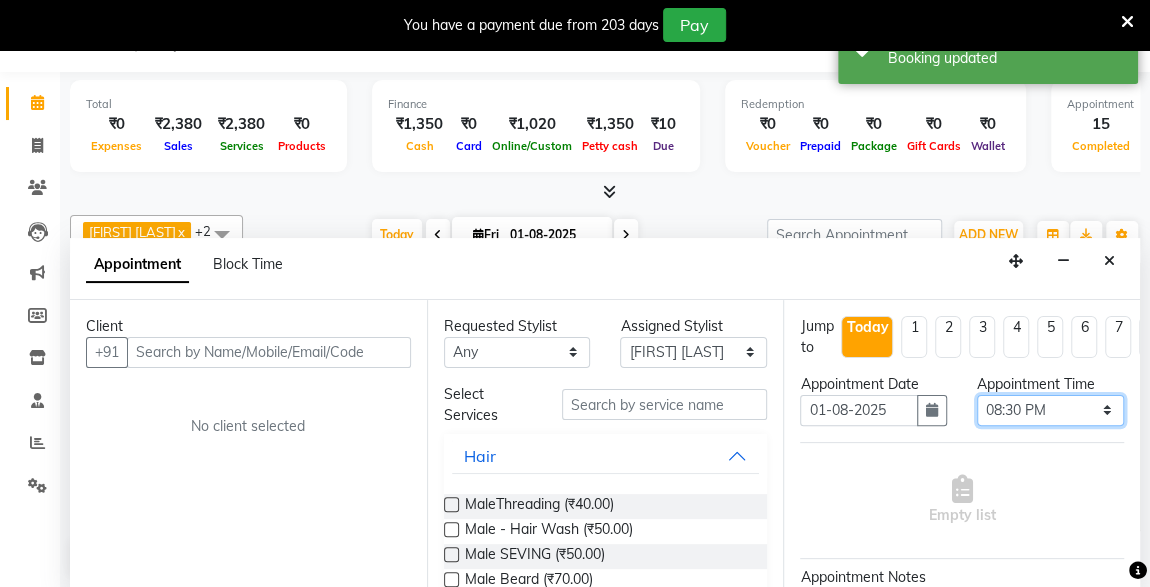 select on "1275" 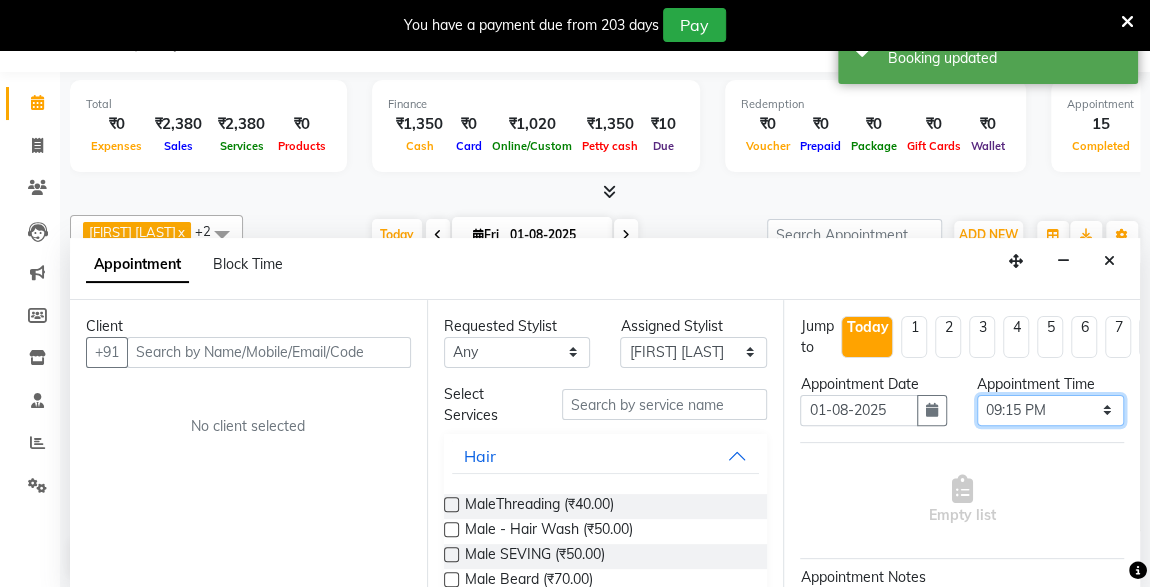 click on "Select 09:00 AM 09:15 AM 09:30 AM 09:45 AM 10:00 AM 10:15 AM 10:30 AM 10:45 AM 11:00 AM 11:15 AM 11:30 AM 11:45 AM 12:00 PM 12:15 PM 12:30 PM 12:45 PM 01:00 PM 01:15 PM 01:30 PM 01:45 PM 02:00 PM 02:15 PM 02:30 PM 02:45 PM 03:00 PM 03:15 PM 03:30 PM 03:45 PM 04:00 PM 04:15 PM 04:30 PM 04:45 PM 05:00 PM 05:15 PM 05:30 PM 05:45 PM 06:00 PM 06:15 PM 06:30 PM 06:45 PM 07:00 PM 07:15 PM 07:30 PM 07:45 PM 08:00 PM 08:15 PM 08:30 PM 08:45 PM 09:00 PM 09:15 PM 09:30 PM 09:45 PM 10:00 PM" at bounding box center (1050, 410) 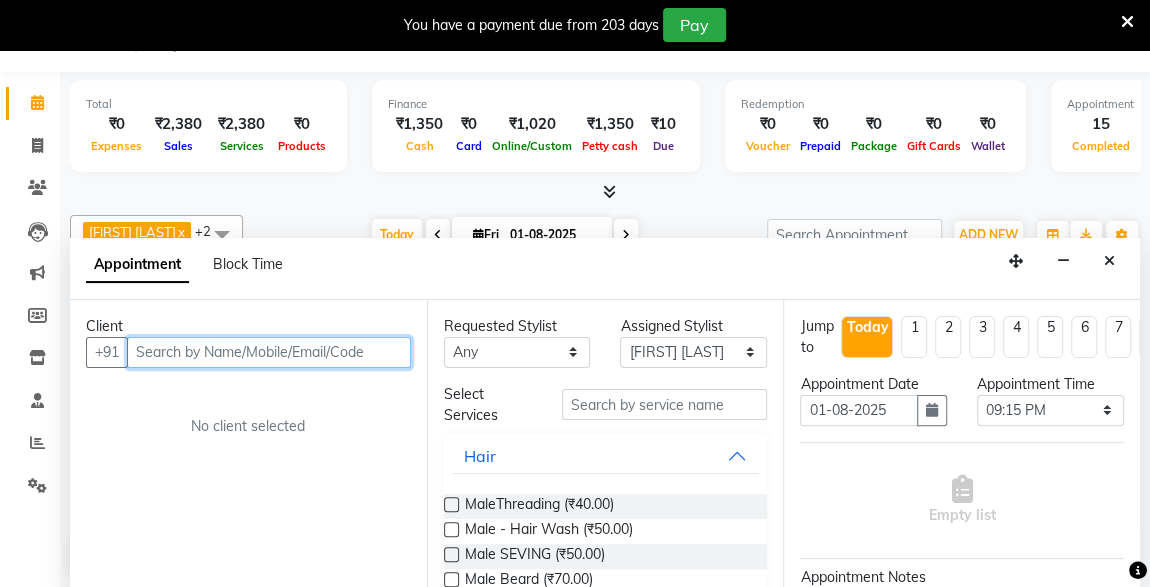 click at bounding box center [269, 352] 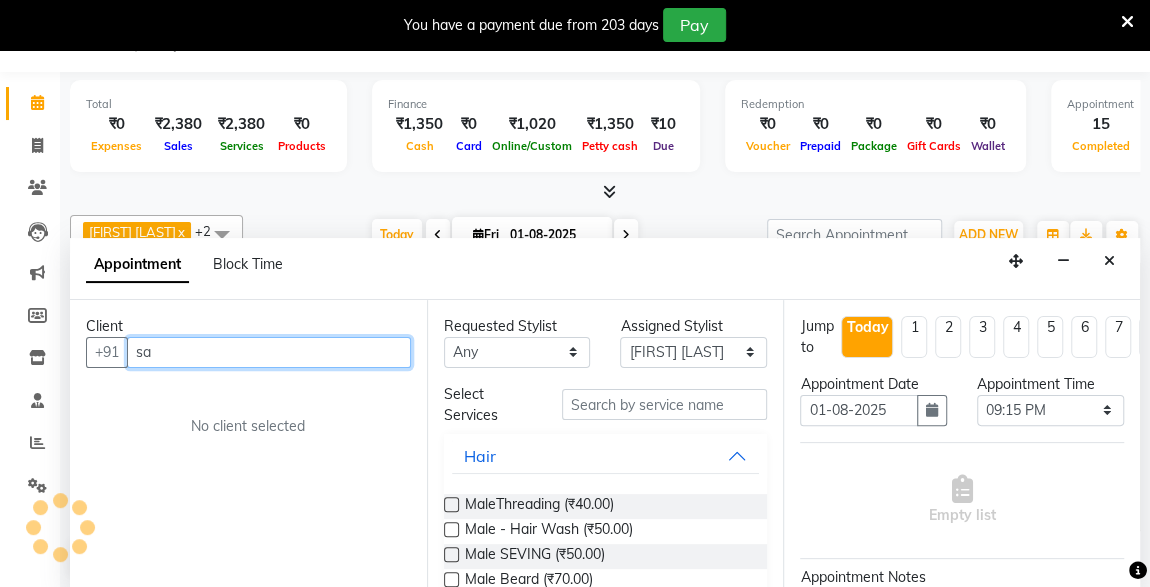 type on "s" 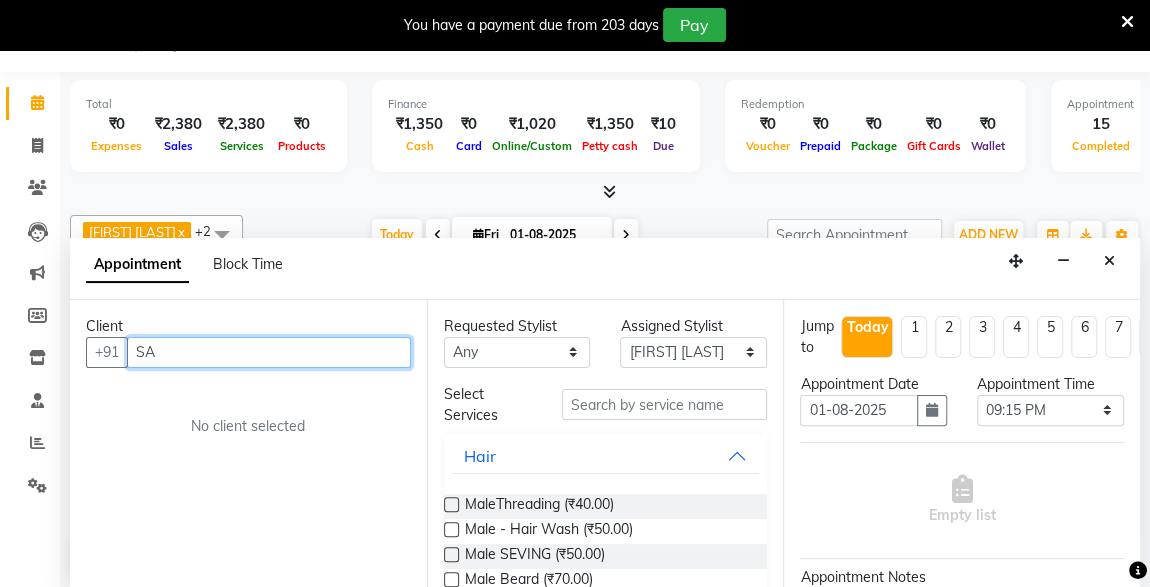 type on "S" 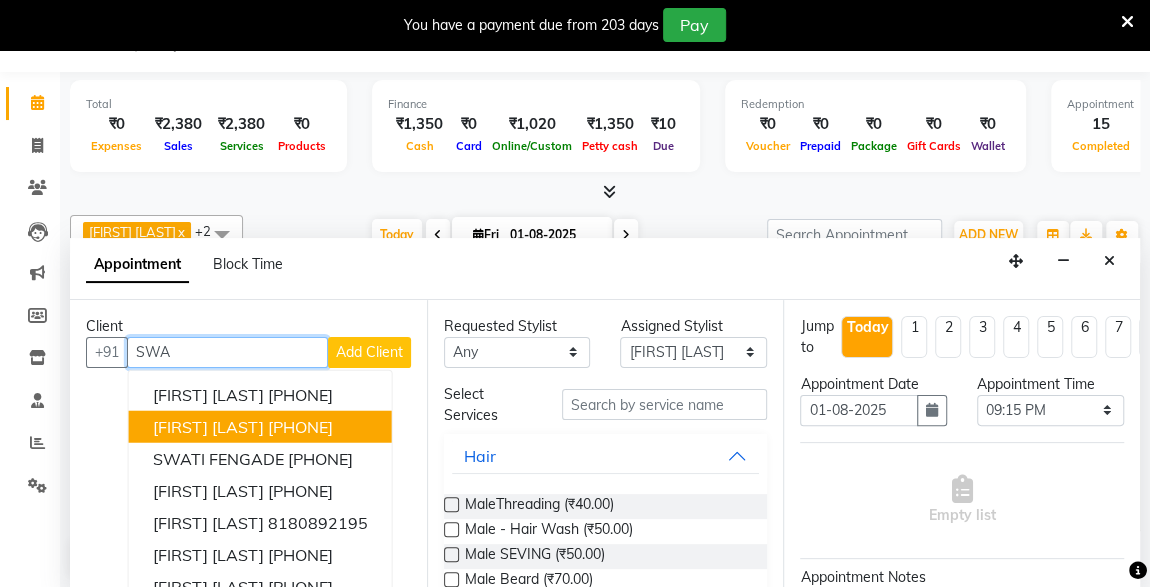 click on "[FIRST] [LAST]" at bounding box center (208, 426) 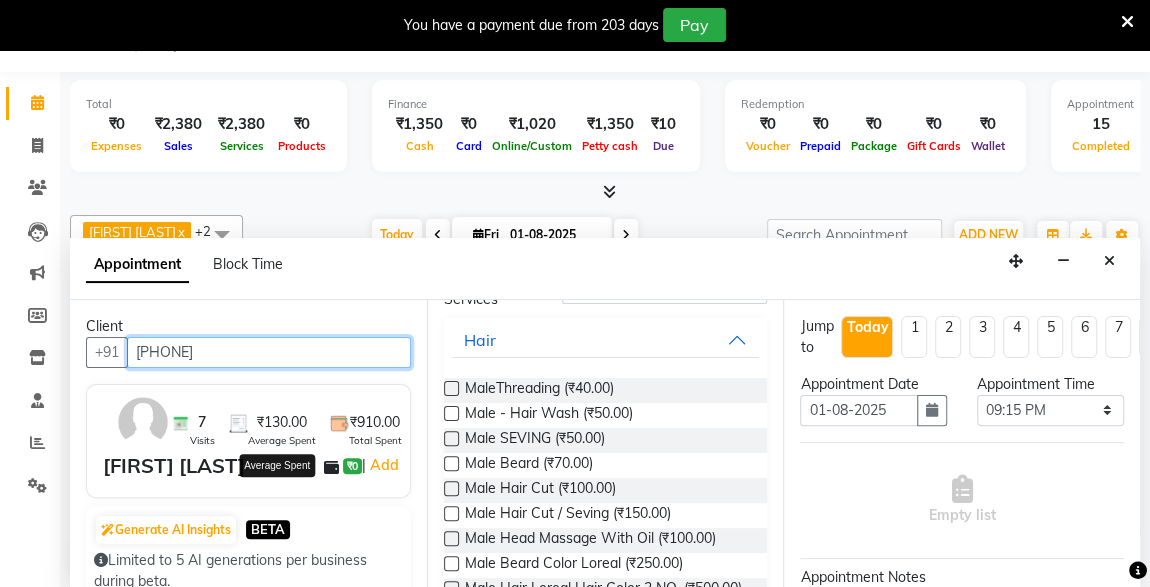 scroll, scrollTop: 172, scrollLeft: 0, axis: vertical 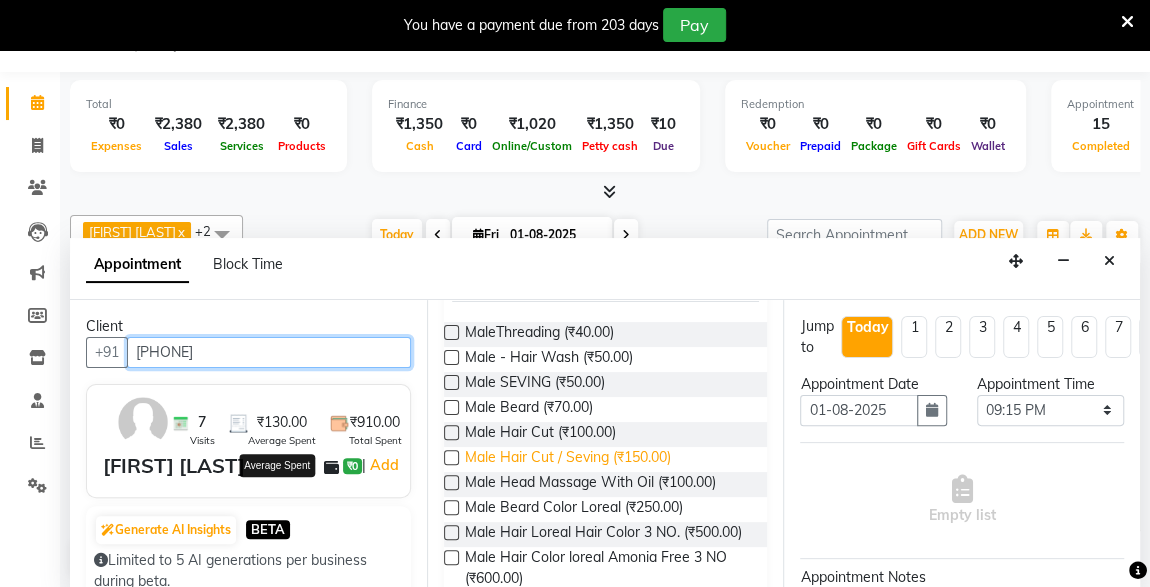 type on "[PHONE]" 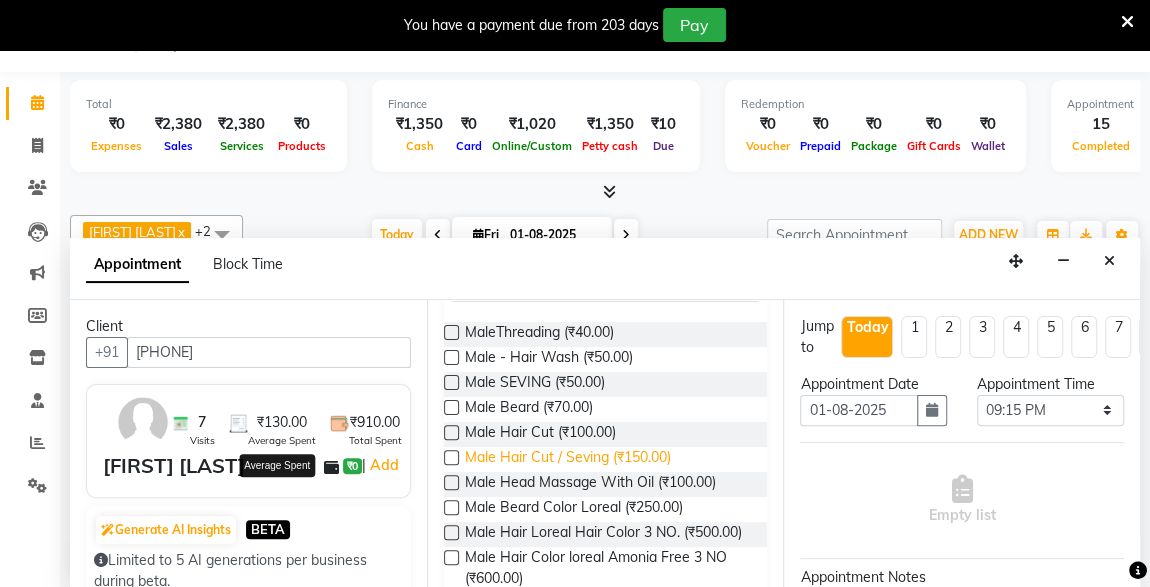 click on "Male Hair Cut / Seving (₹150.00)" at bounding box center [568, 459] 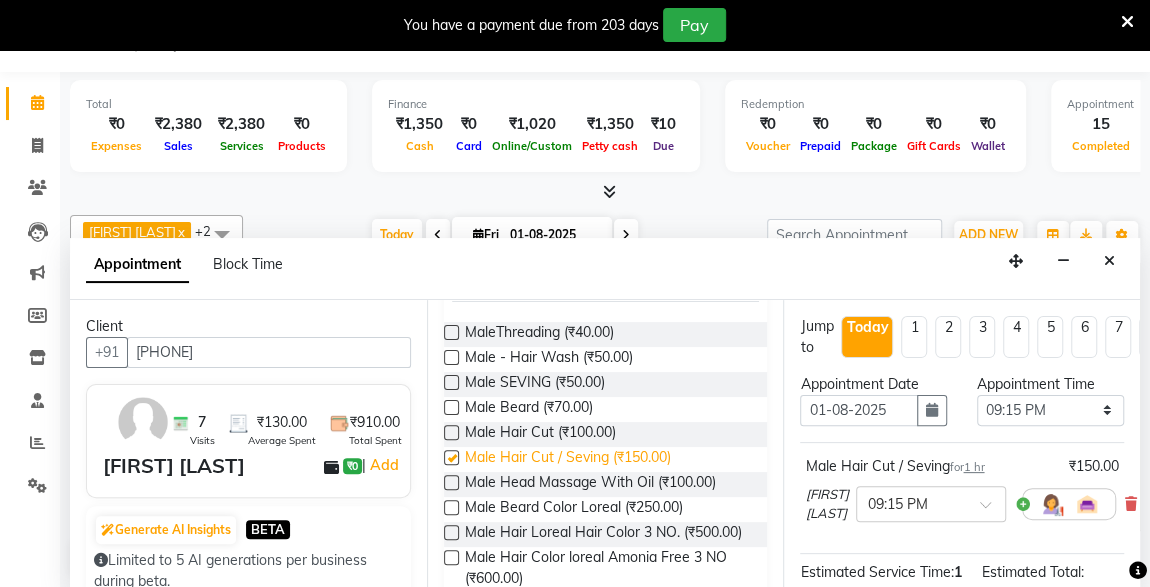 checkbox on "false" 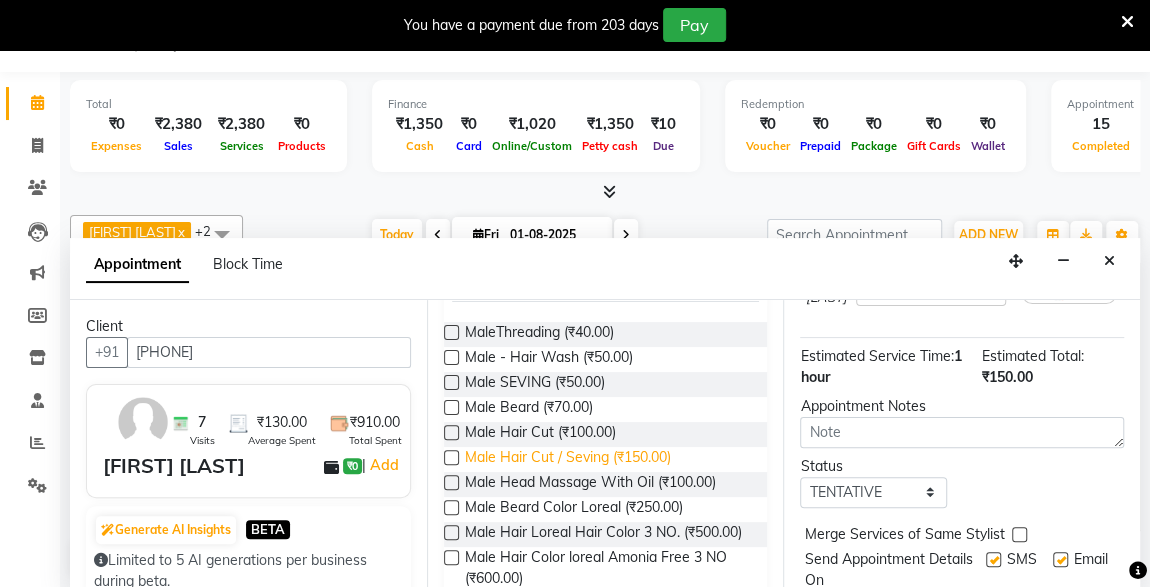 scroll, scrollTop: 289, scrollLeft: 0, axis: vertical 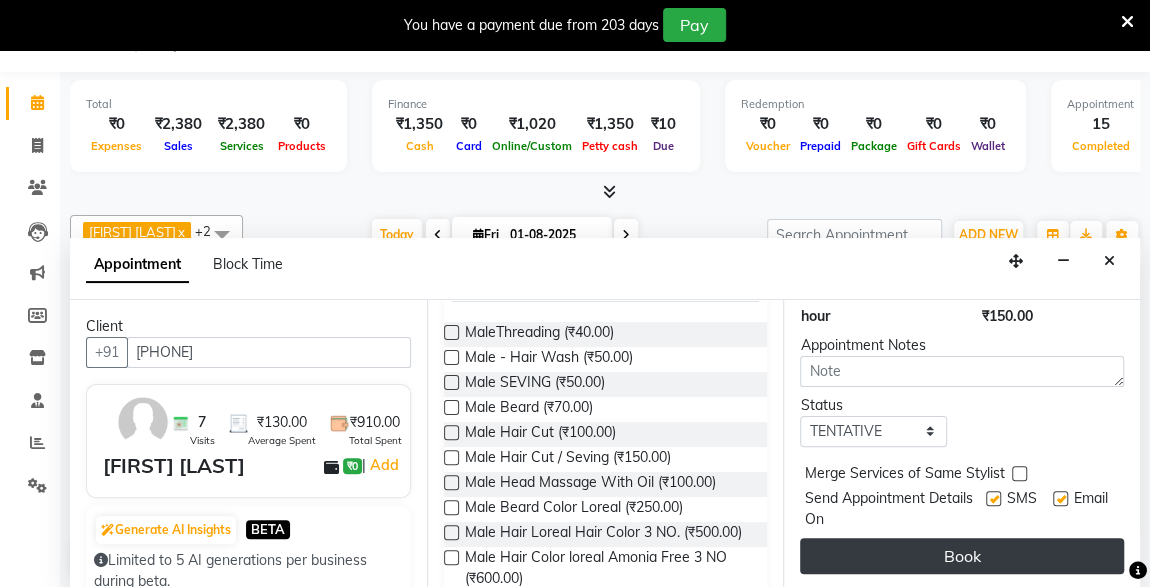 click on "Book" at bounding box center (962, 556) 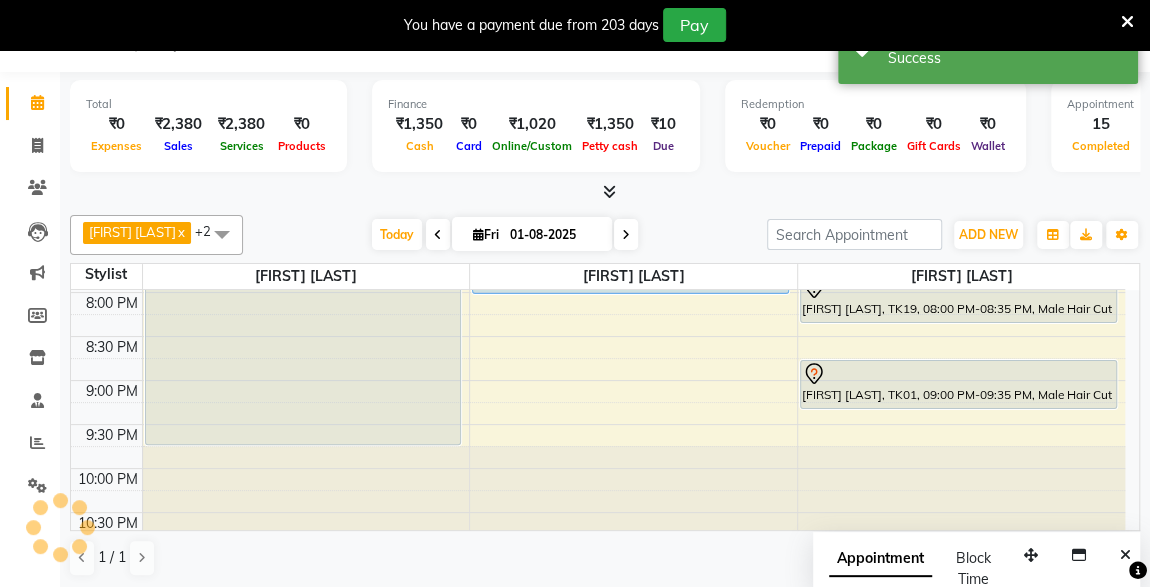 scroll, scrollTop: 0, scrollLeft: 0, axis: both 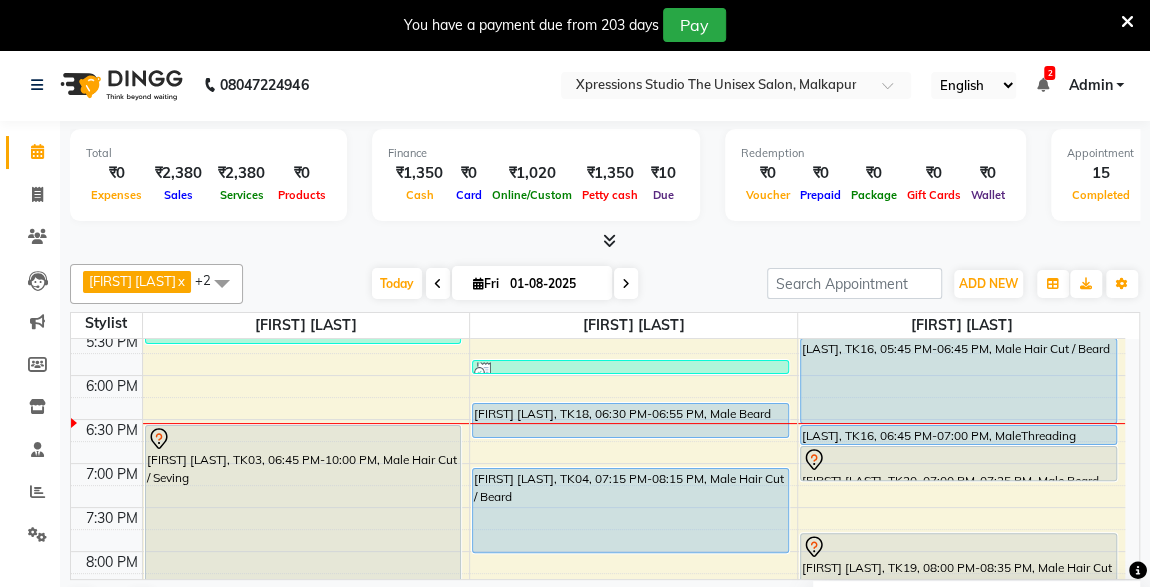 click at bounding box center (958, 460) 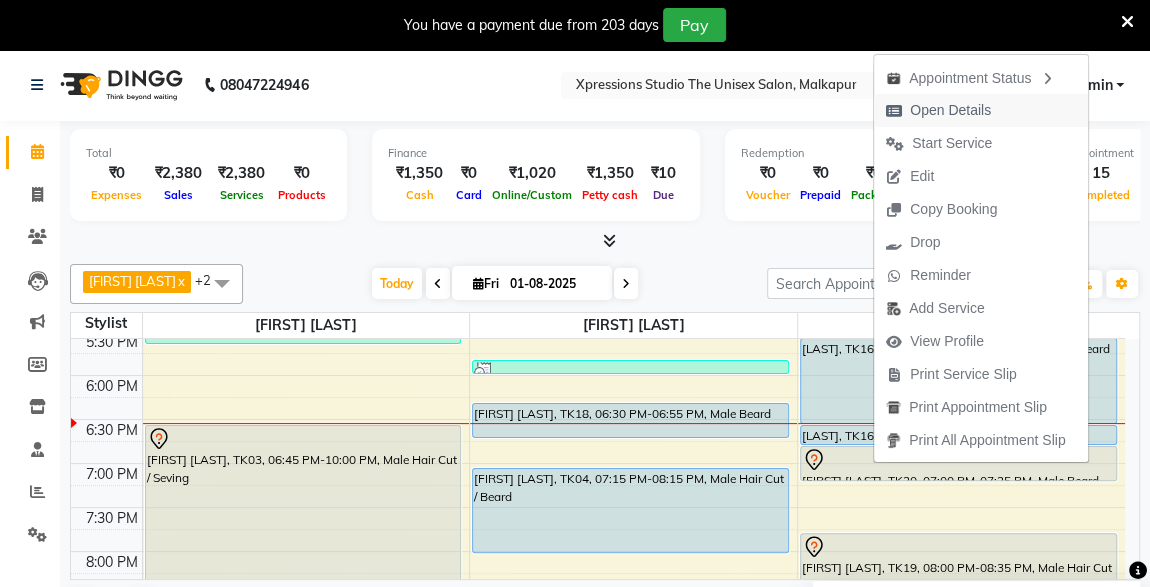 click on "Open Details" at bounding box center (950, 110) 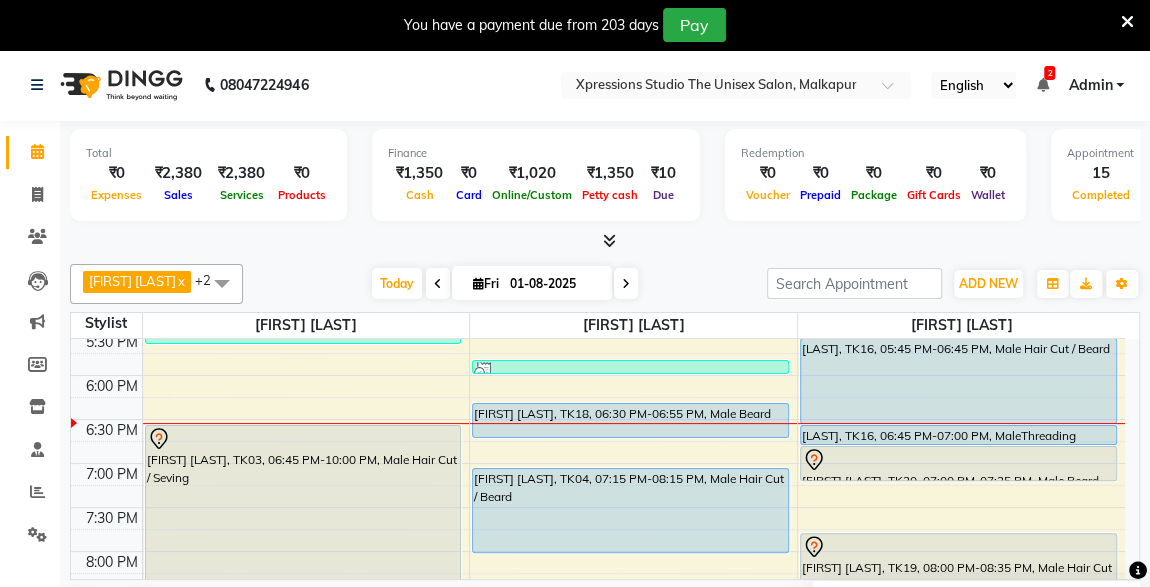 click at bounding box center [958, 460] 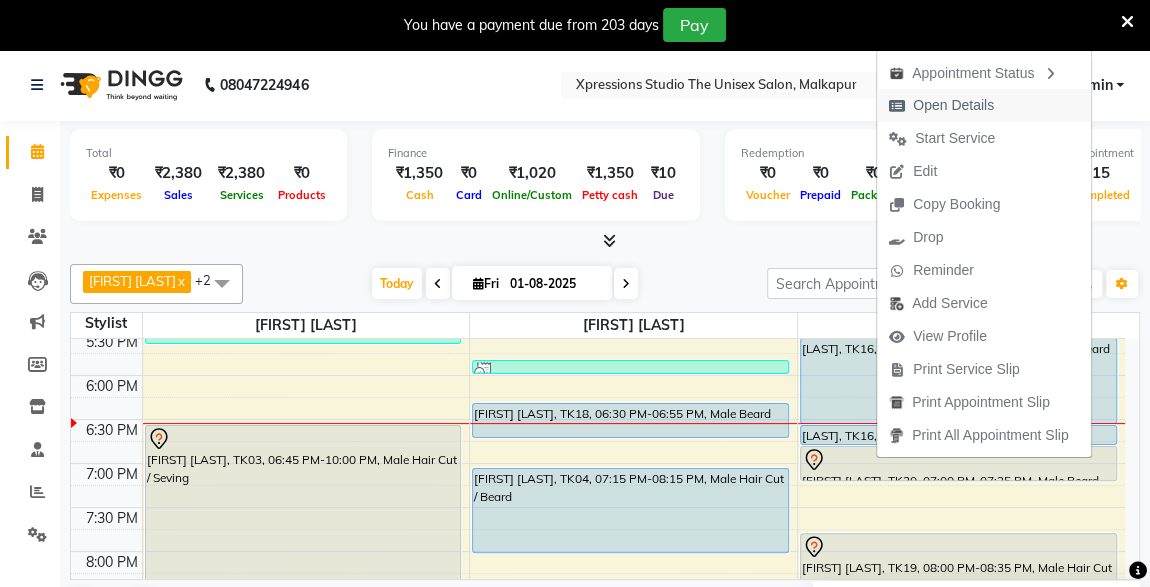 click on "Open Details" at bounding box center [953, 105] 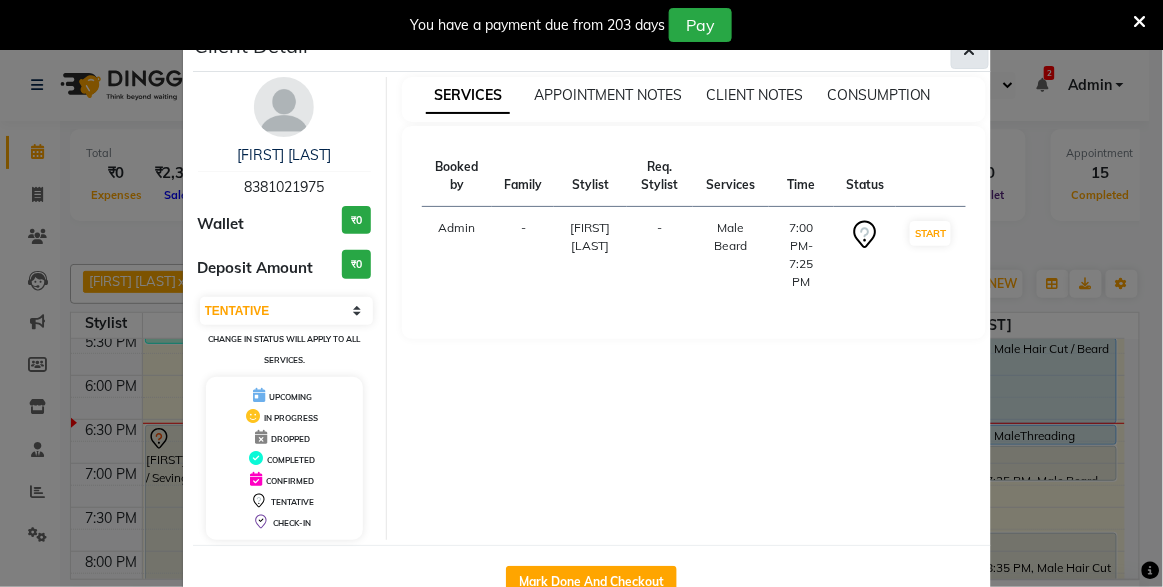 click 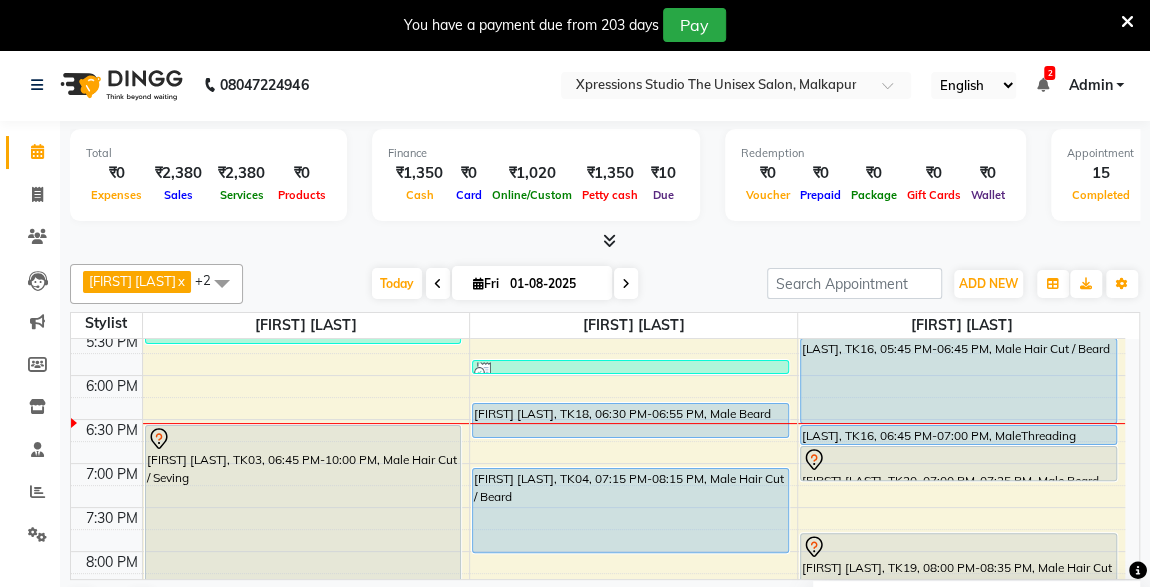 scroll, scrollTop: 1053, scrollLeft: 0, axis: vertical 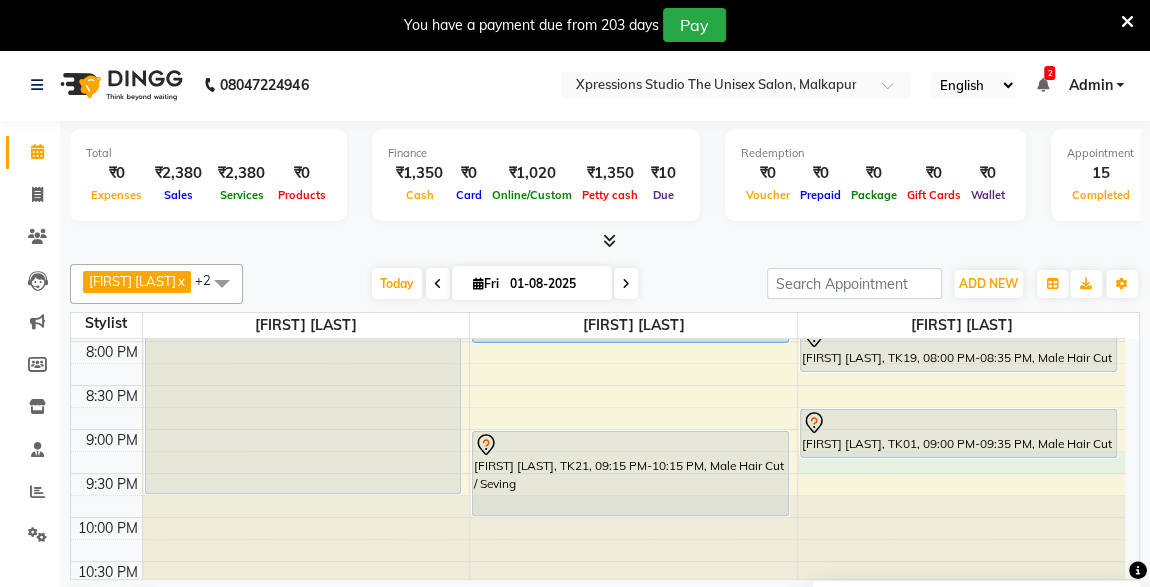 click on "8:00 AM 8:30 AM 9:00 AM 9:30 AM 10:00 AM 10:30 AM 11:00 AM 11:30 AM 12:00 PM 12:30 PM 1:00 PM 1:30 PM 2:00 PM 2:30 PM 3:00 PM 3:30 PM 4:00 PM 4:30 PM 5:00 PM 5:30 PM 6:00 PM 6:30 PM 7:00 PM 7:30 PM 8:00 PM 8:30 PM 9:00 PM 9:30 PM 10:00 PM 10:30 PM     [FIRST] [LAST], TK06, 12:45 PM-01:10 PM, Male  Beard     [FIRST] [LAST], TK06, 01:10 PM-01:35 PM, Massage - Shahnaz Massage     [FIRST] [LAST], TK14, 02:45 PM-04:25 PM, COLOUR APPLICATION  WITH WASH,Male Hair Cut / Seving     [LAST], TK08, 05:00 PM-05:50 PM, Woman- Advance Hair Cut With Wash             [FIRST] [LAST], TK03, 06:45 PM-10:00 PM, Male Hair Cut / Seving     [FIRST] [LAST], TK09, 01:00 PM-01:35 PM, Male Hair Cut      [FIRST] [LAST], TK10, 01:30 PM-02:05 PM, Male Hair Cut      [FIRST] [LAST], TK02, 09:00 AM-09:25 AM, Male  Beard             [FIRST] [LAST], TK03, 10:30 AM-10:40 AM, VLCC Clensing     [LAST], TK13, 02:45 PM-03:10 PM, Male  Beard     [LAST], TK13, 03:15 PM-03:30 PM, MaleThreading" at bounding box center [598, -55] 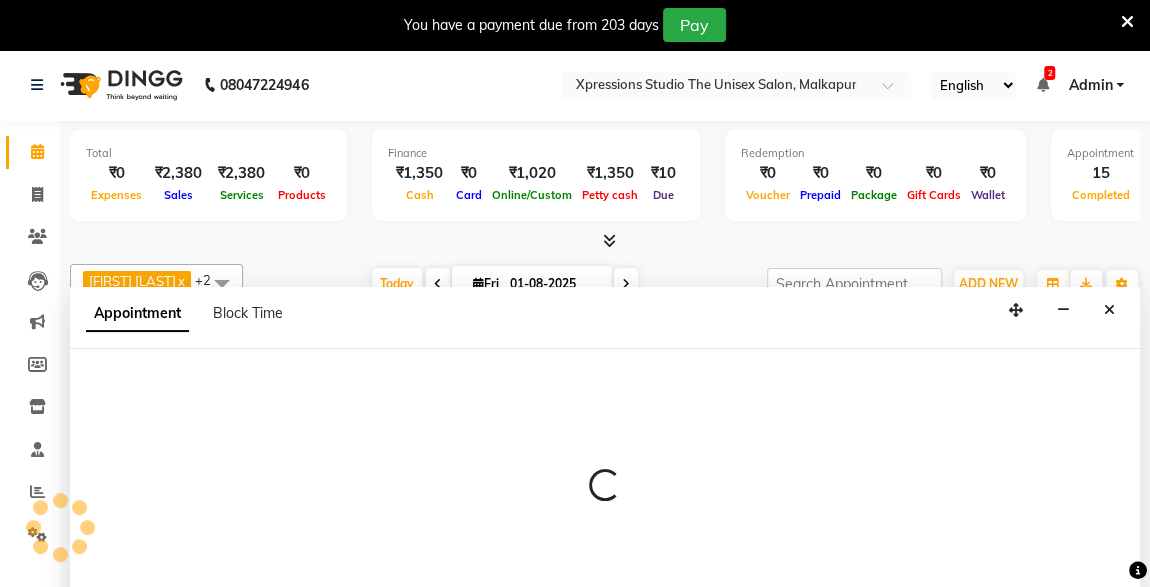 scroll, scrollTop: 49, scrollLeft: 0, axis: vertical 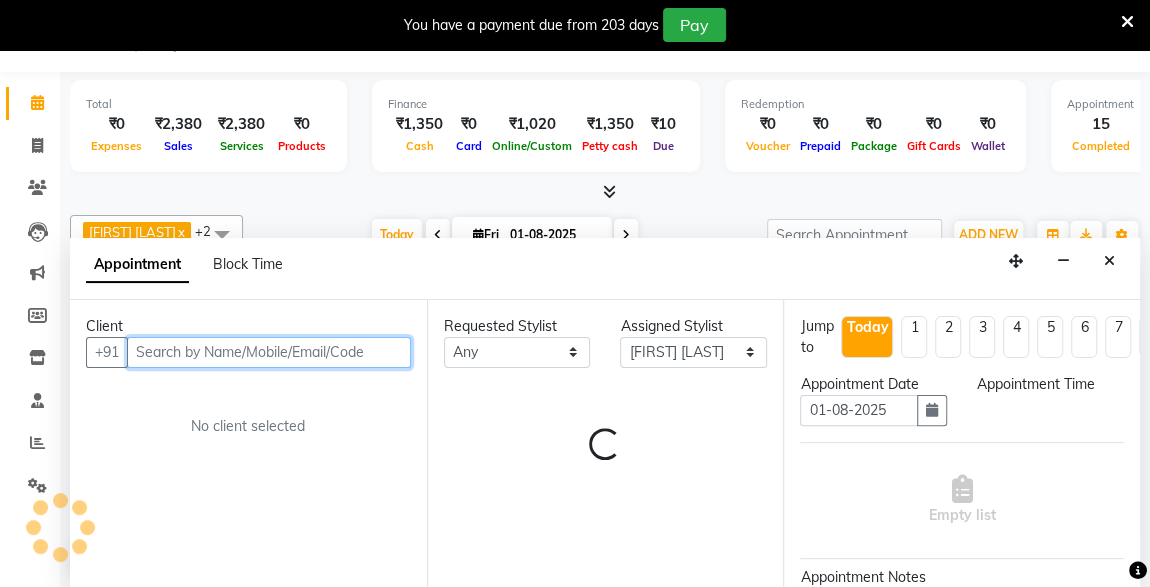 select on "1290" 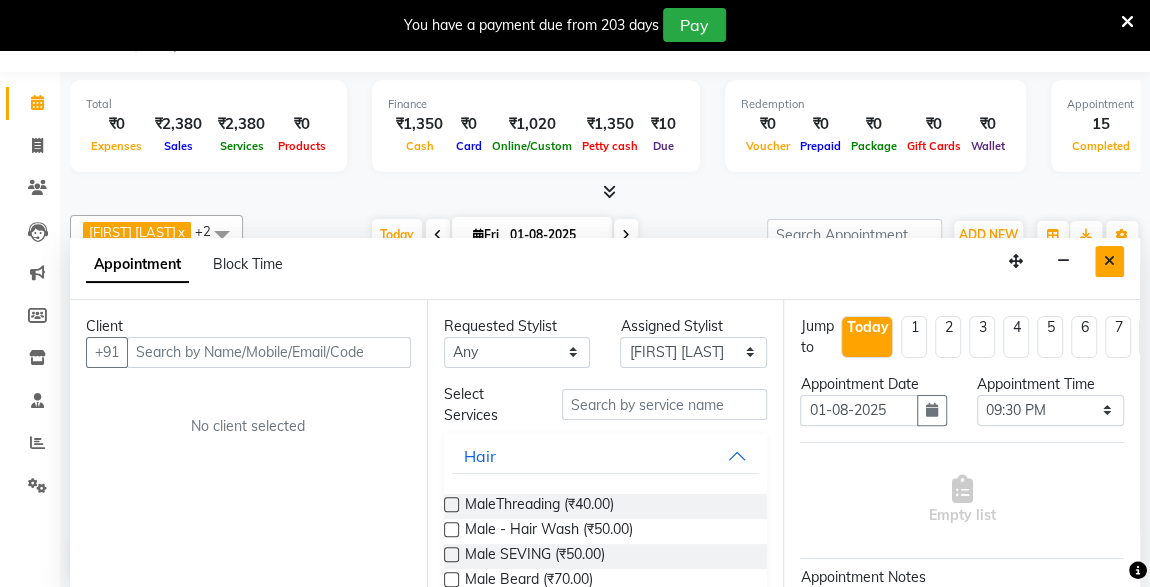 click at bounding box center (1109, 261) 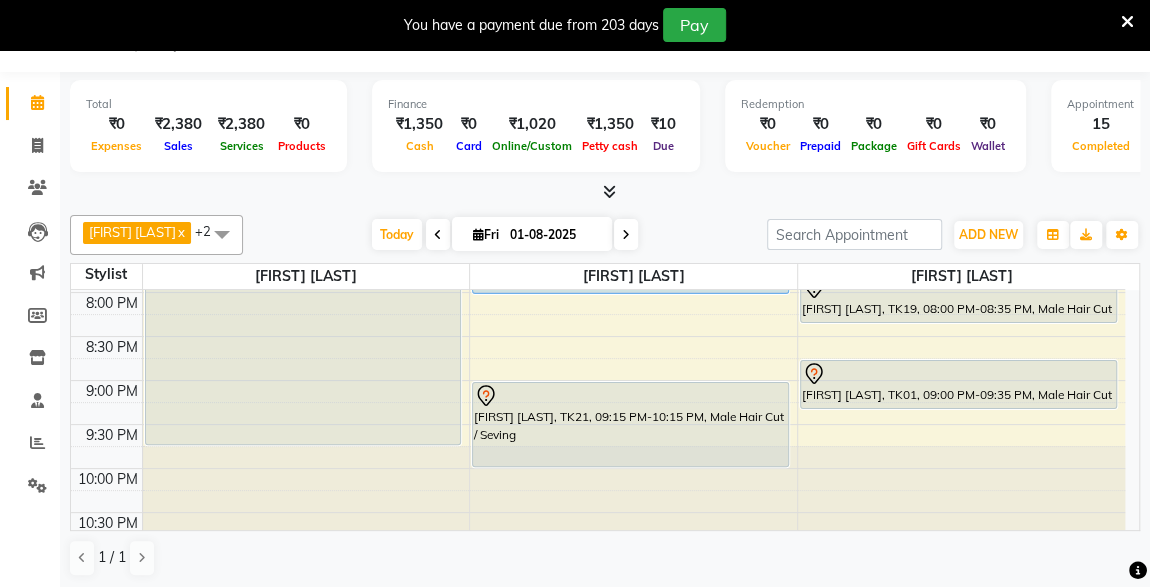 scroll, scrollTop: 843, scrollLeft: 0, axis: vertical 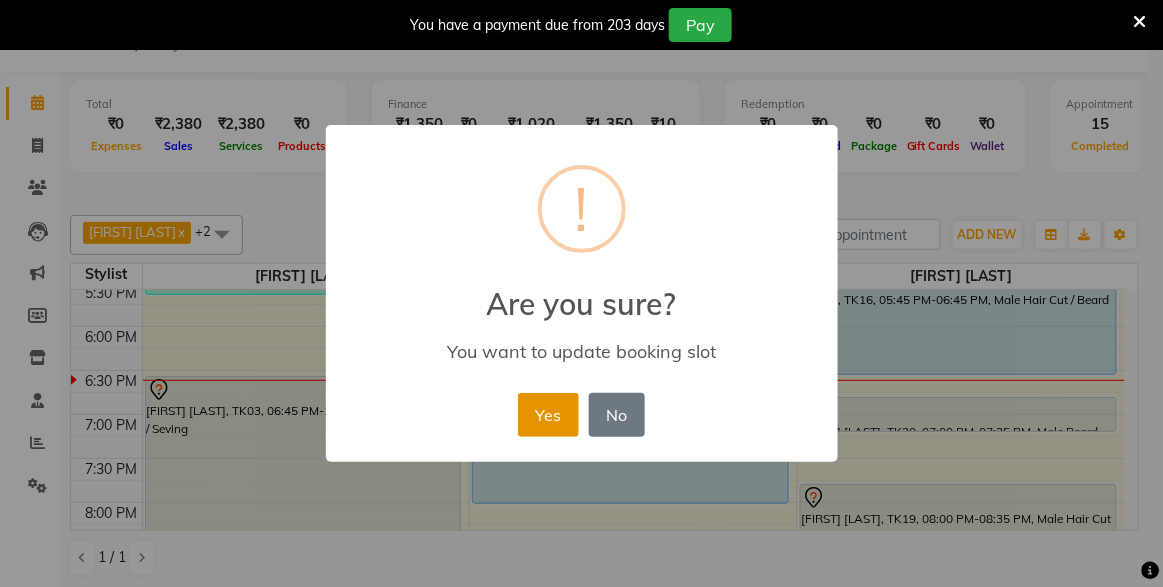 click on "Yes" at bounding box center (548, 415) 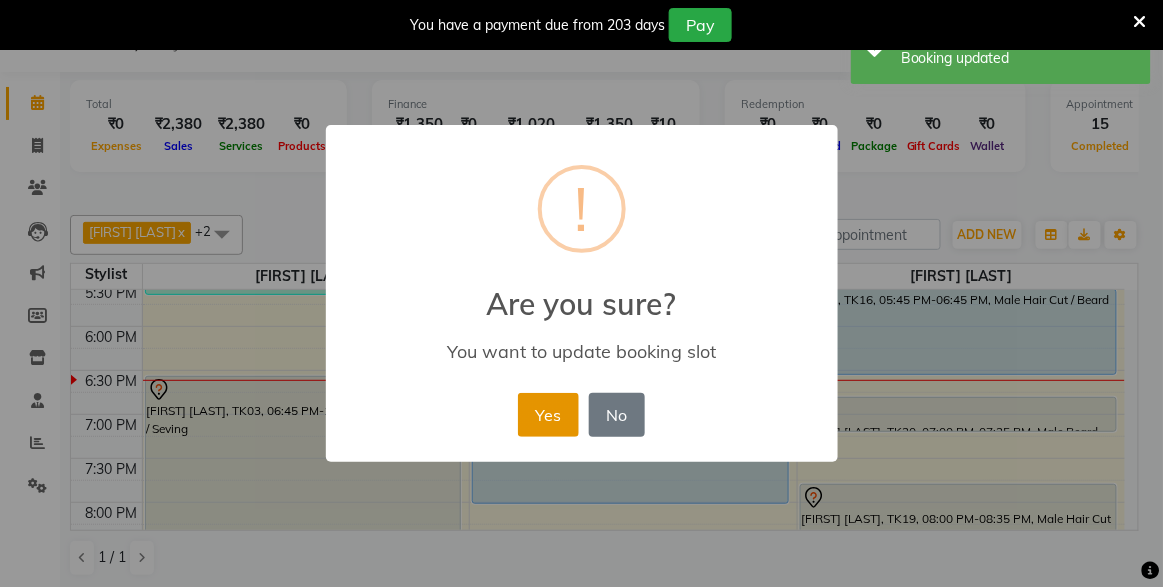 click on "Yes" at bounding box center (548, 415) 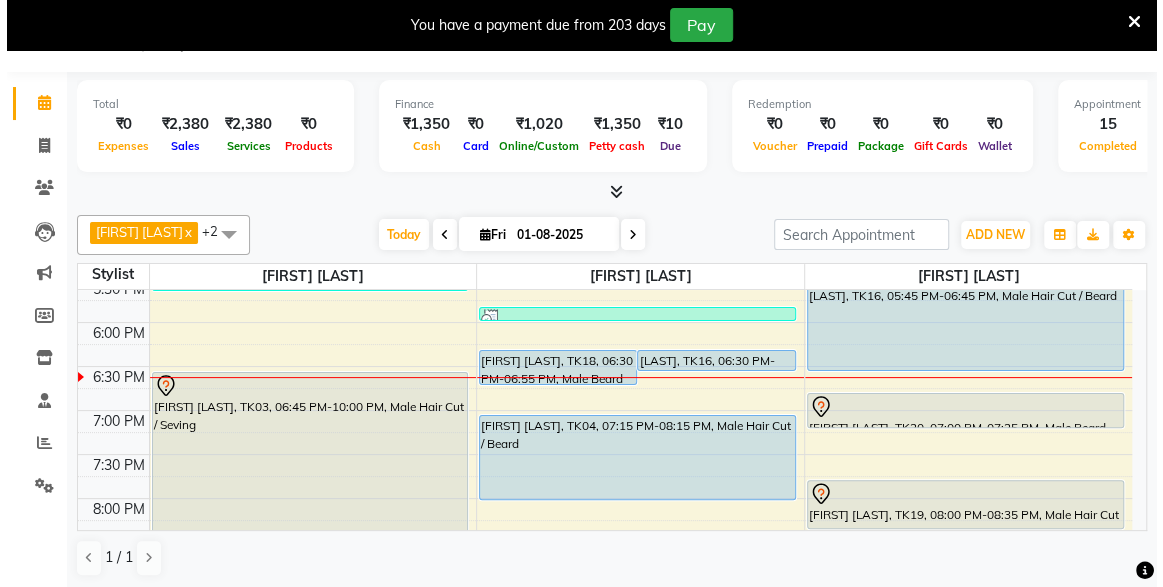 scroll, scrollTop: 850, scrollLeft: 0, axis: vertical 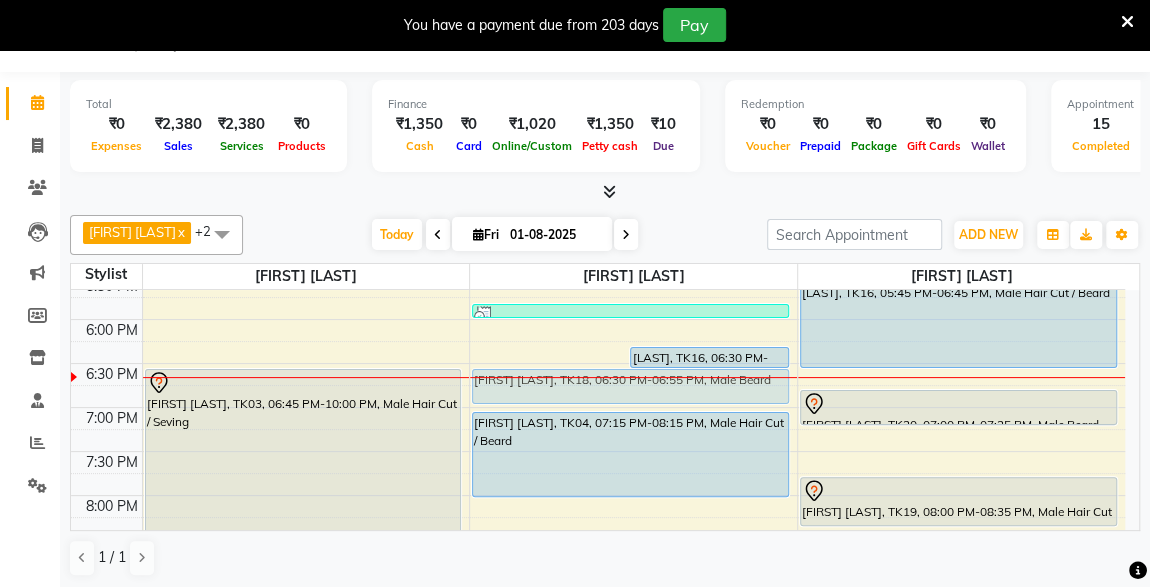 drag, startPoint x: 529, startPoint y: 352, endPoint x: 538, endPoint y: 379, distance: 28.460499 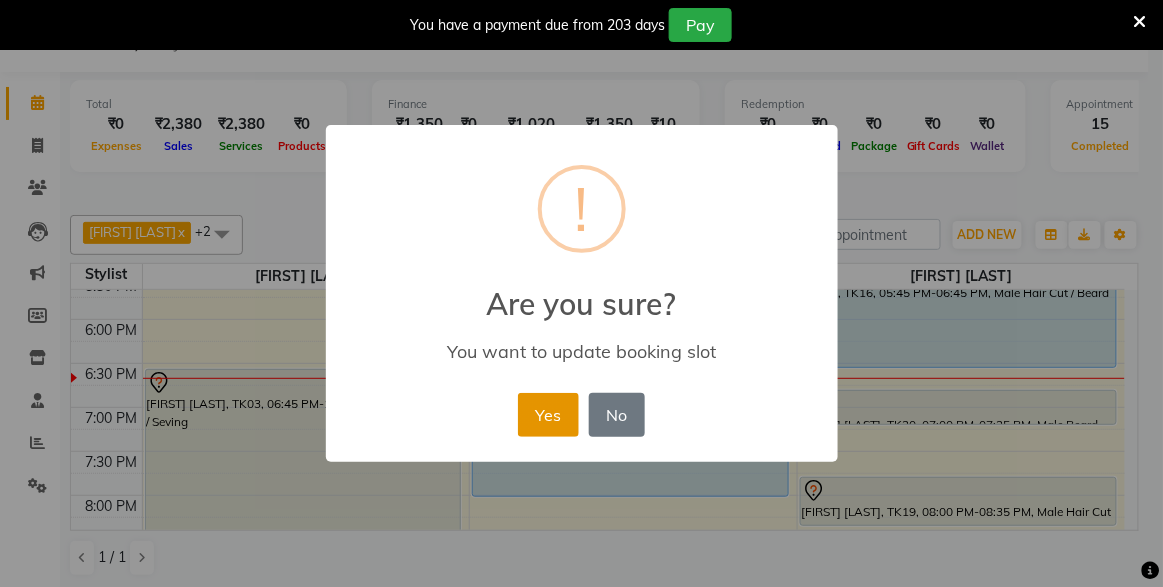 click on "Yes" at bounding box center [548, 415] 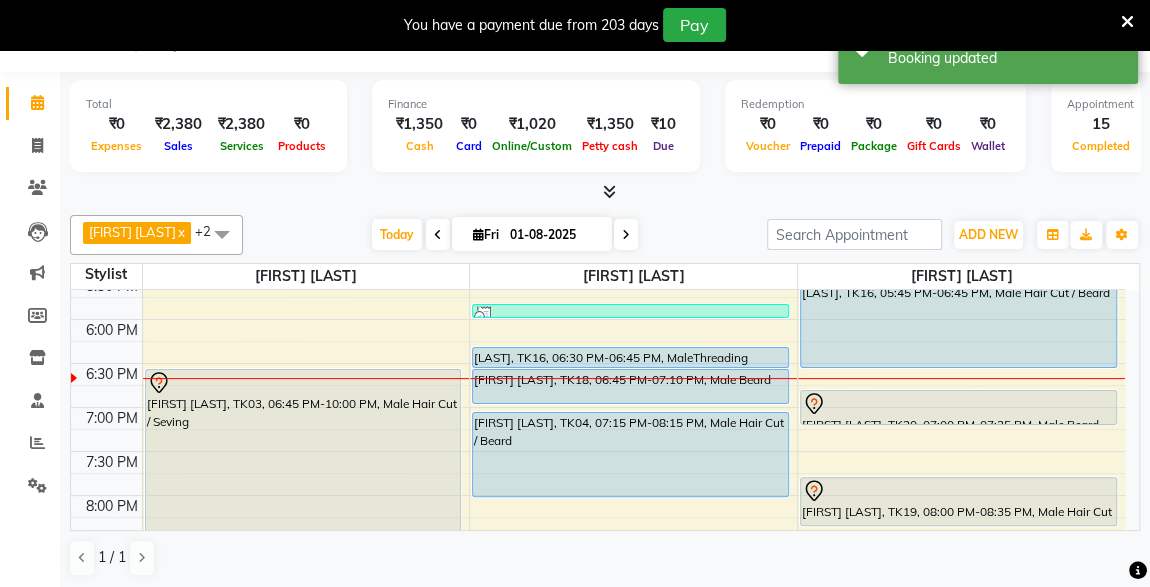 click on "[FIRST] [LAST], TK18, 06:45 PM-07:10 PM, Male  Beard" at bounding box center [630, 386] 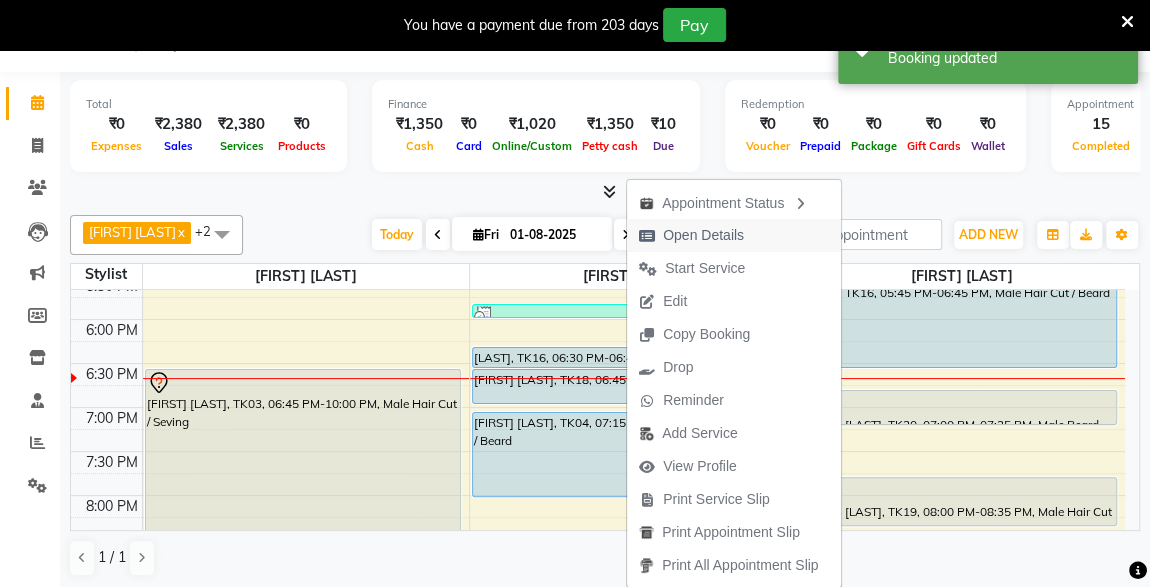 click on "Open Details" at bounding box center (703, 235) 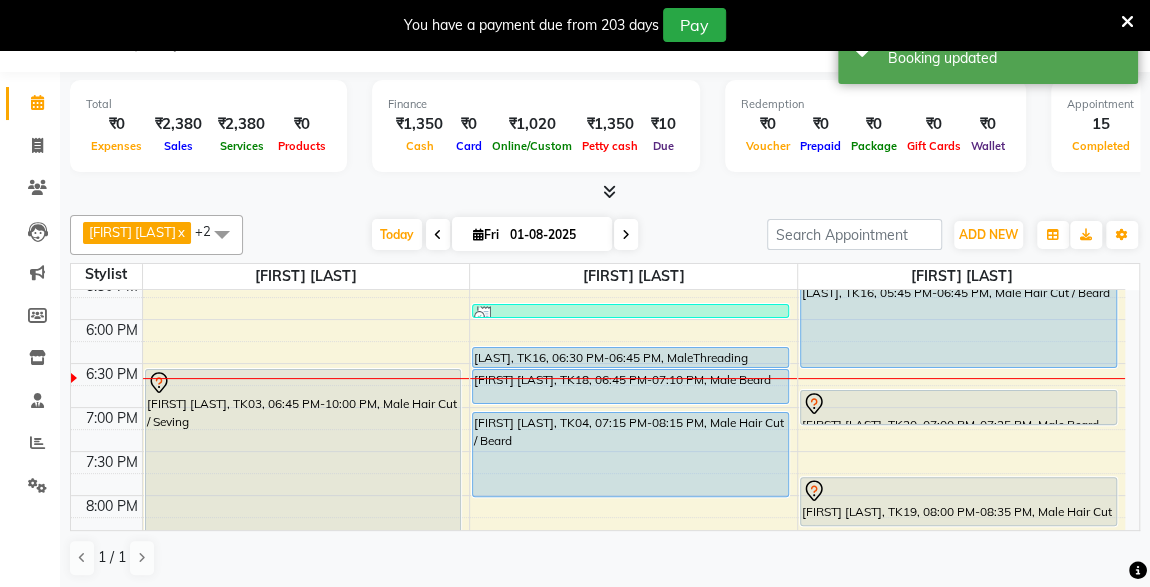 click on "[FIRST] [LAST], TK18, 06:45 PM-07:10 PM, Male  Beard" at bounding box center (630, 386) 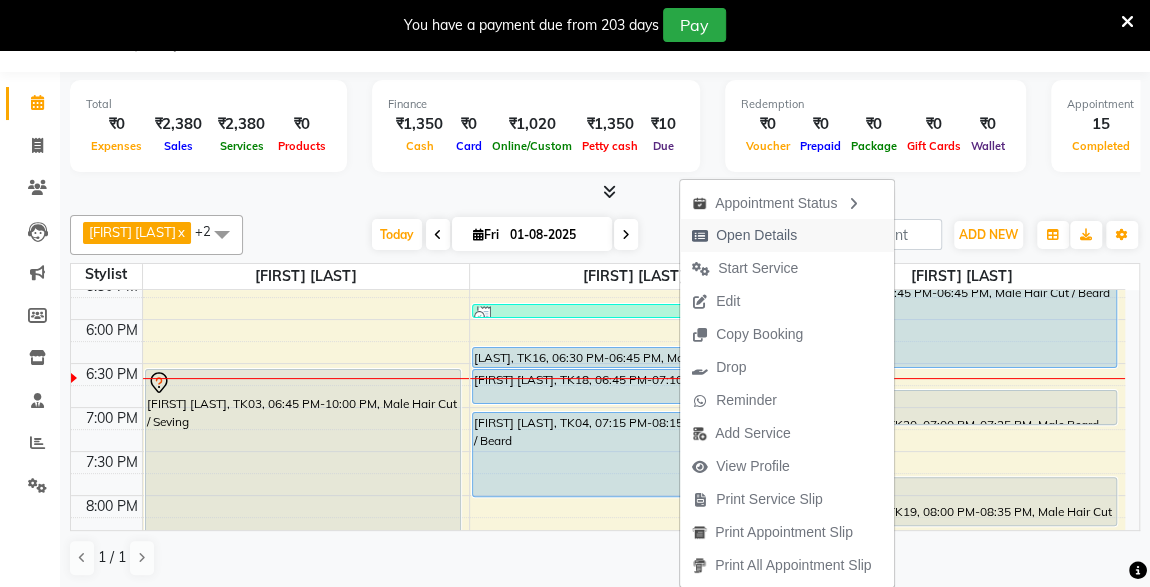 click on "Open Details" at bounding box center (756, 235) 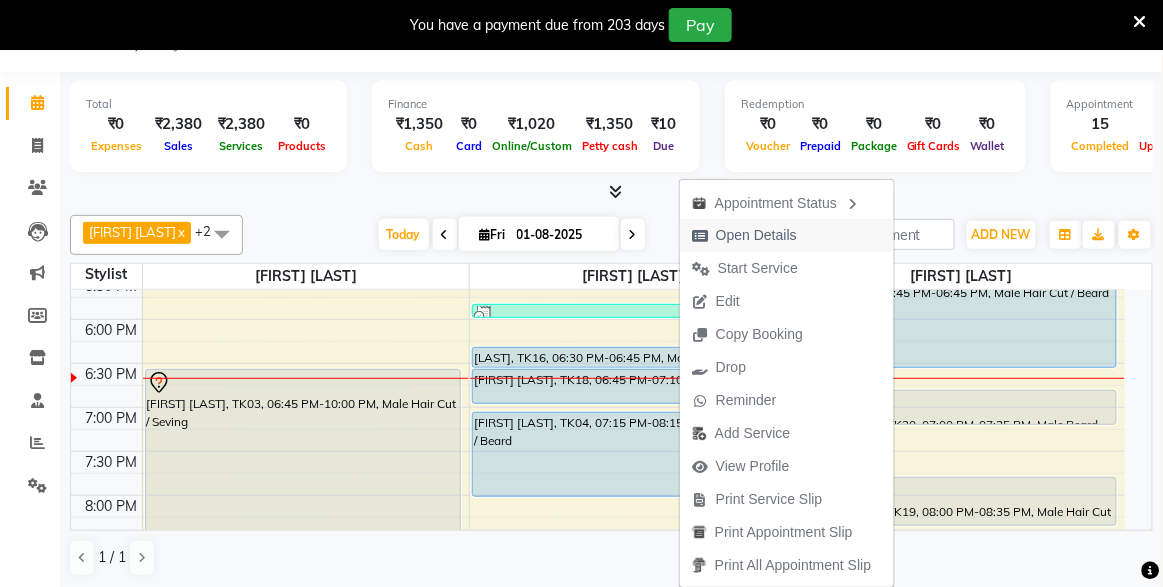 select on "5" 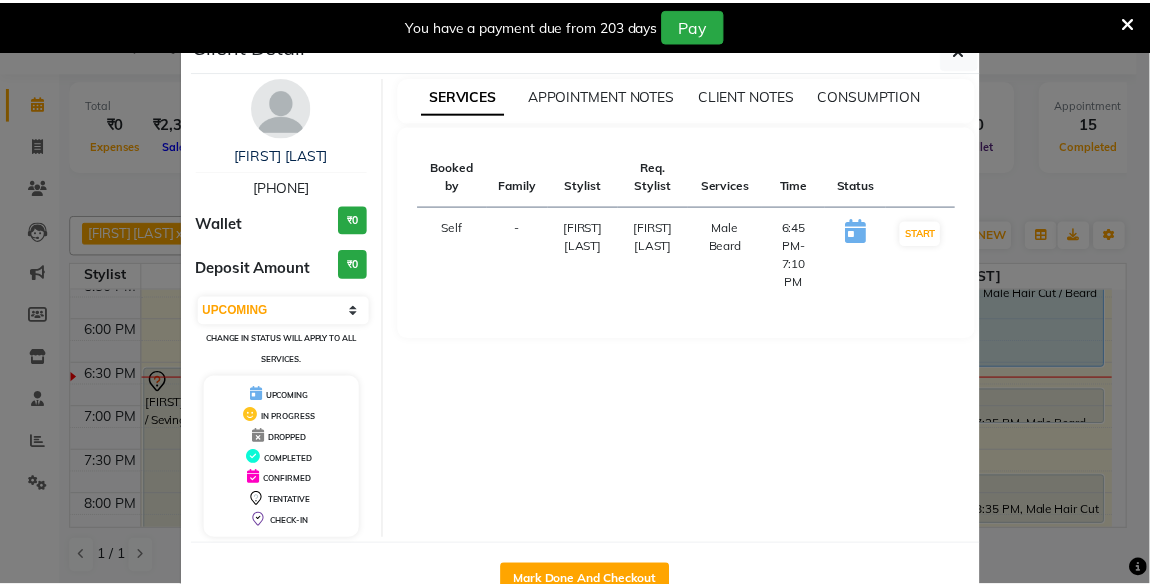 scroll, scrollTop: 55, scrollLeft: 0, axis: vertical 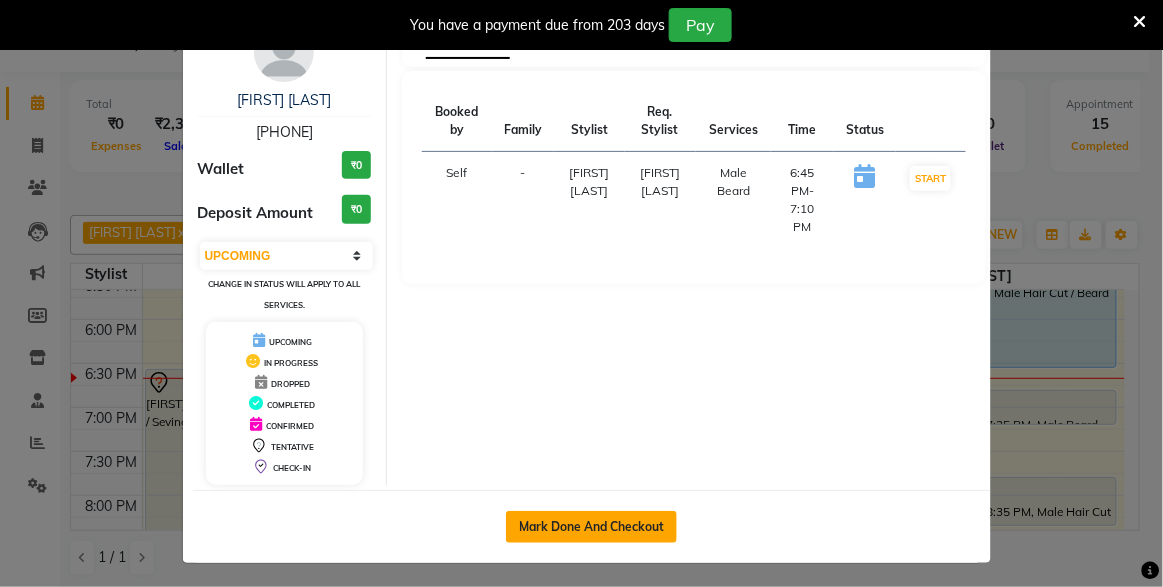 click on "Mark Done And Checkout" 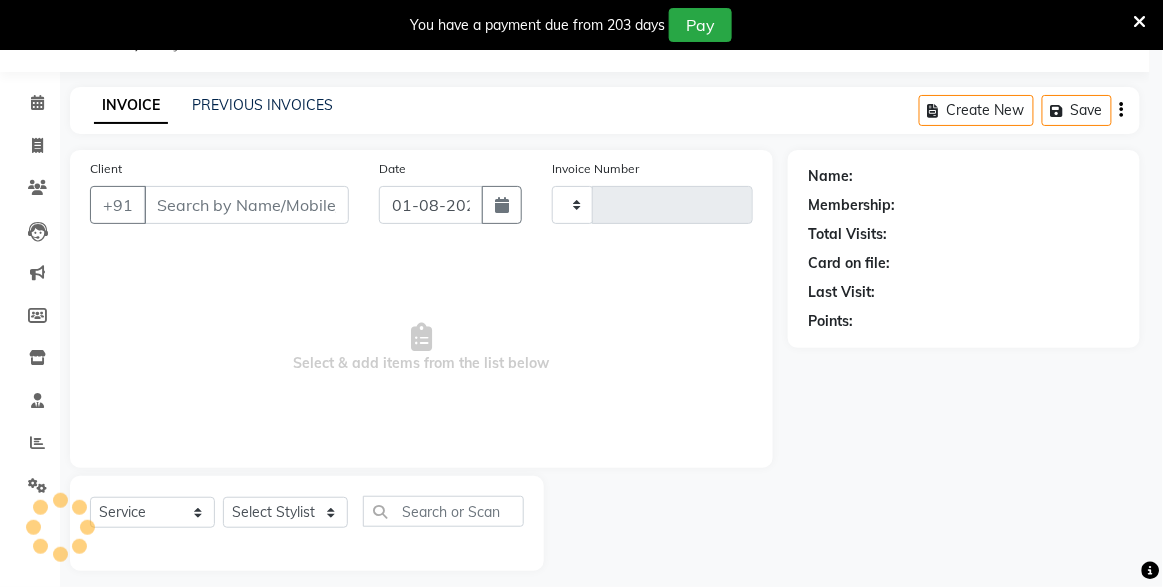 type on "3674" 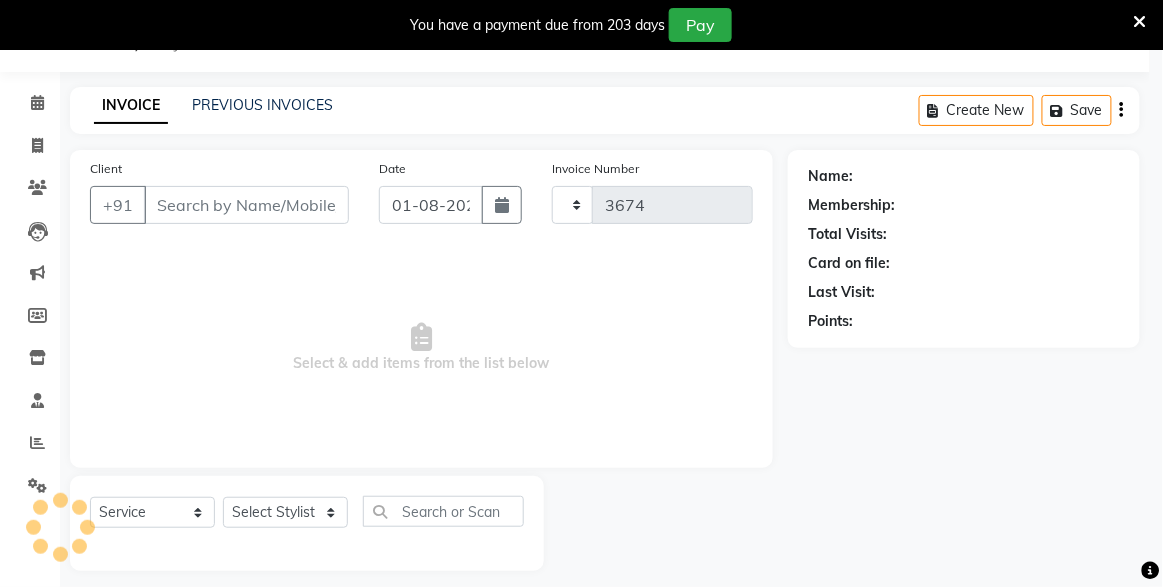 select on "7003" 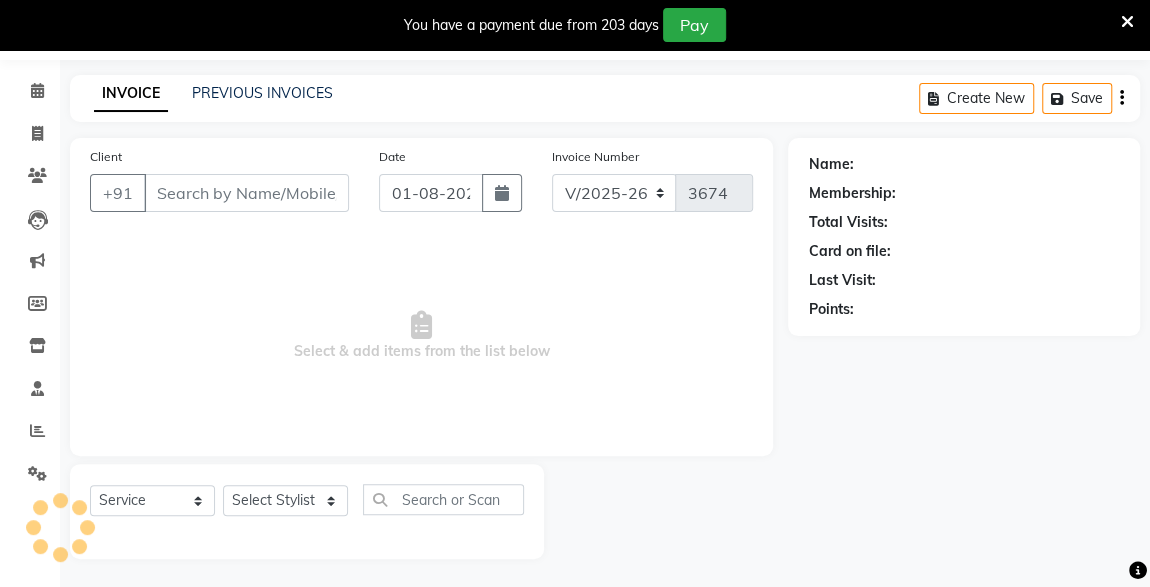 type on "[PHONE]" 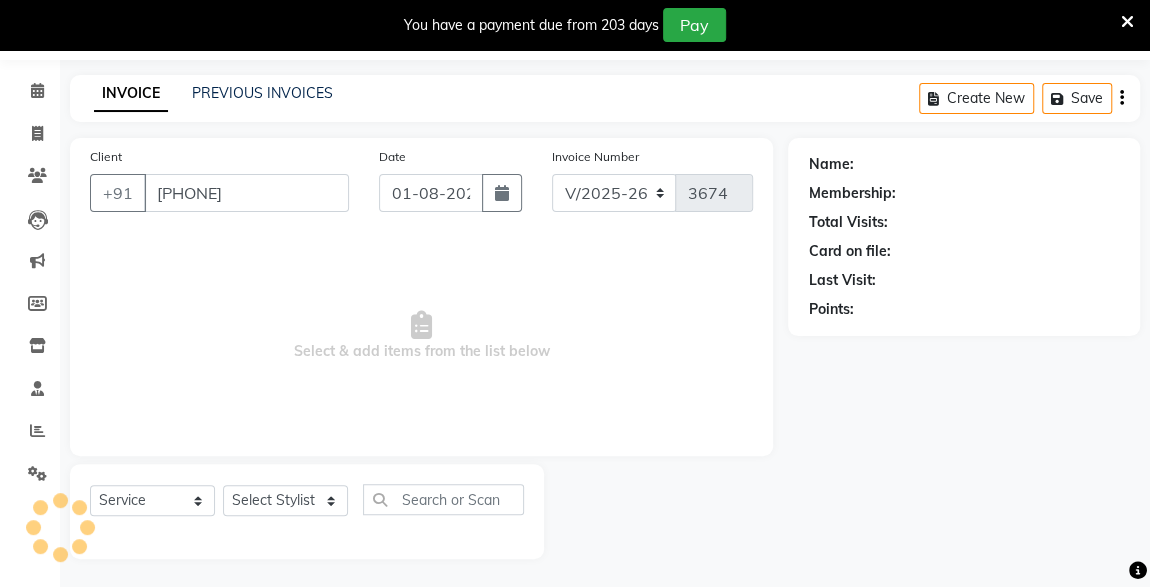 select on "57588" 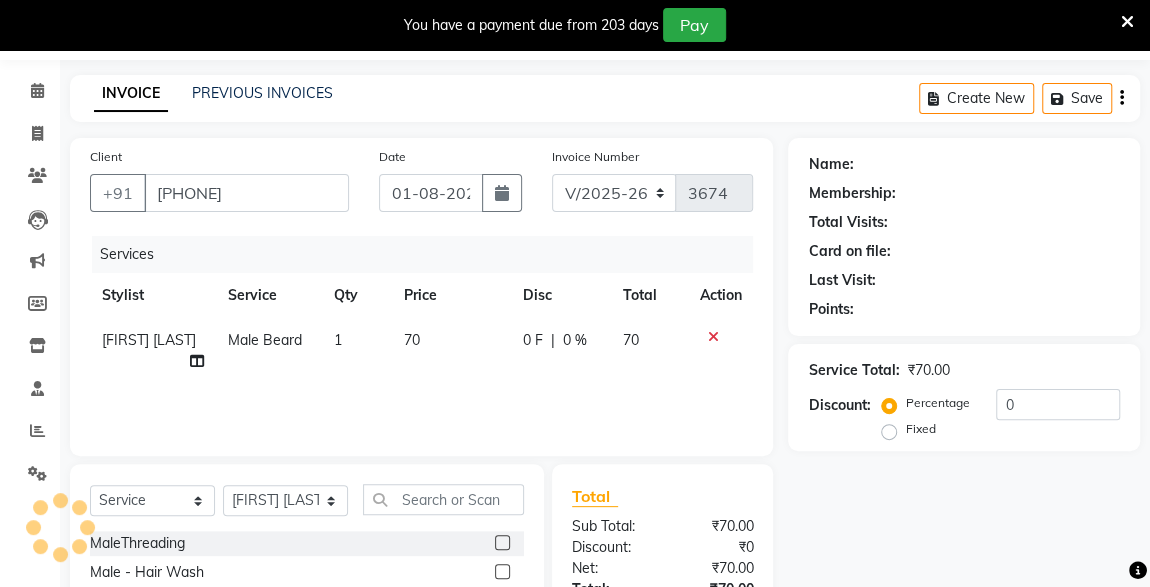 scroll, scrollTop: 261, scrollLeft: 0, axis: vertical 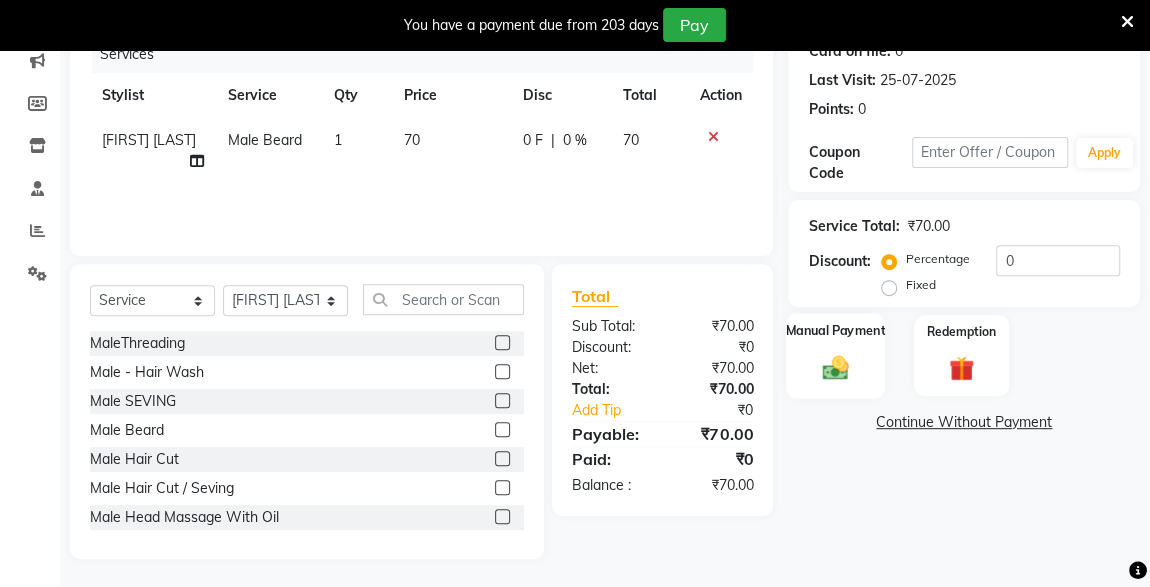 click 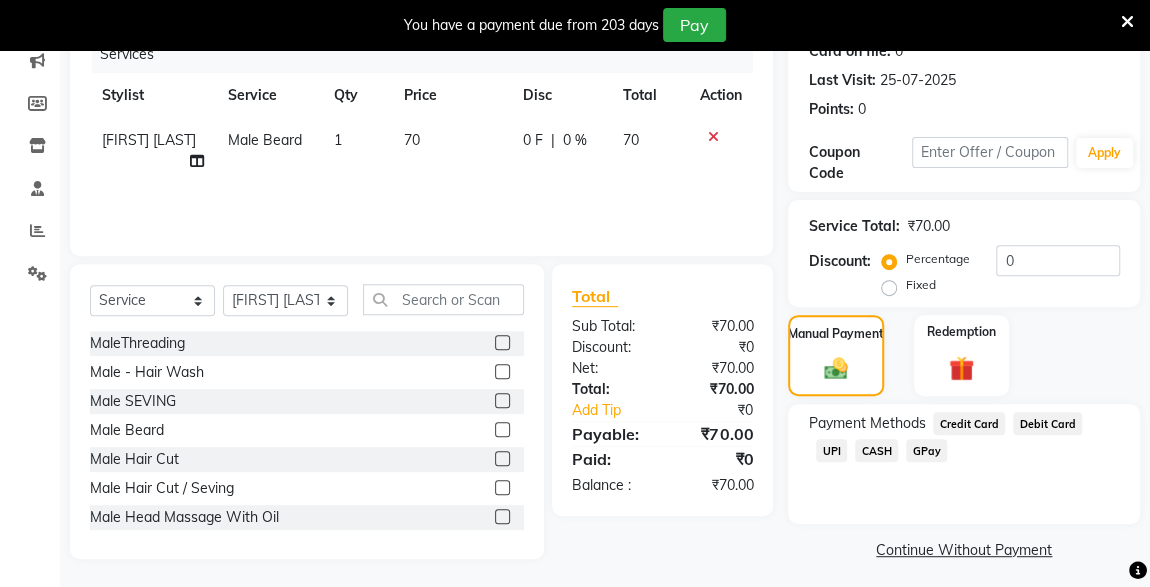click on "CASH" 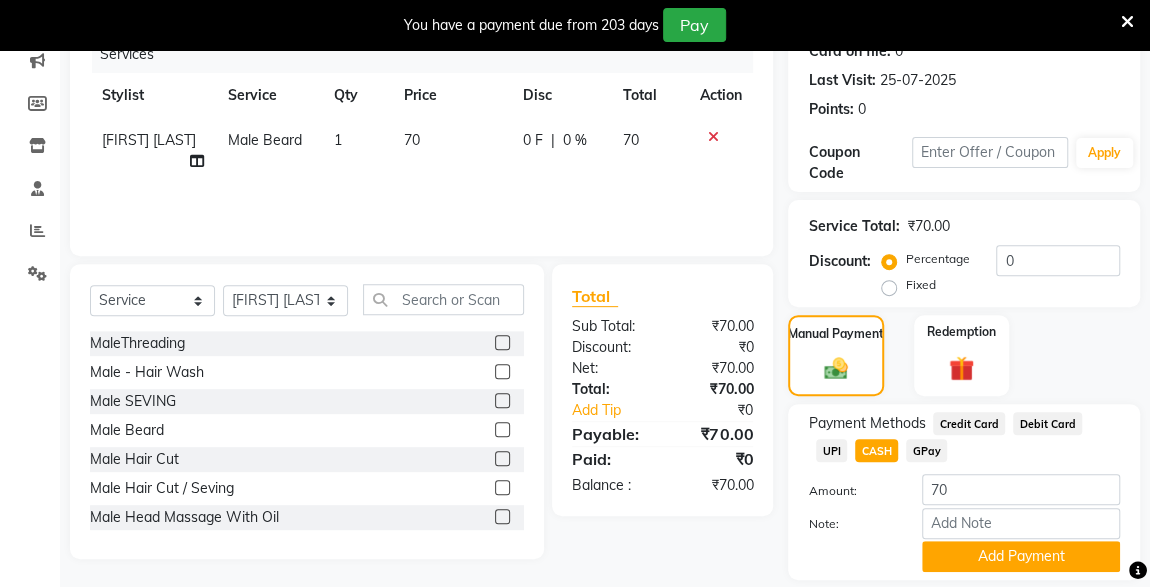 scroll, scrollTop: 323, scrollLeft: 0, axis: vertical 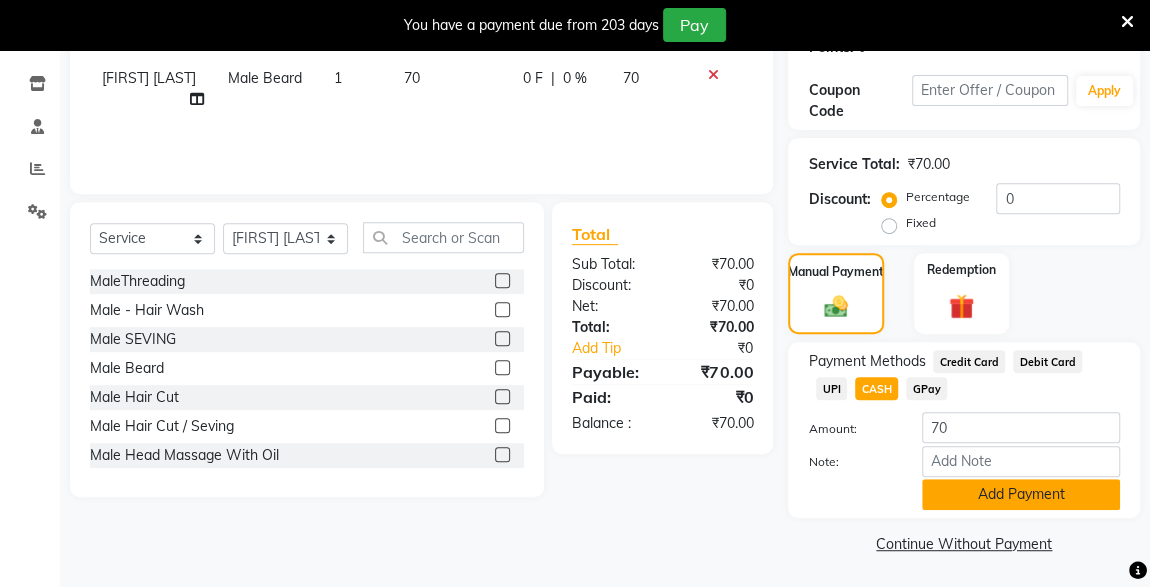 click on "Add Payment" 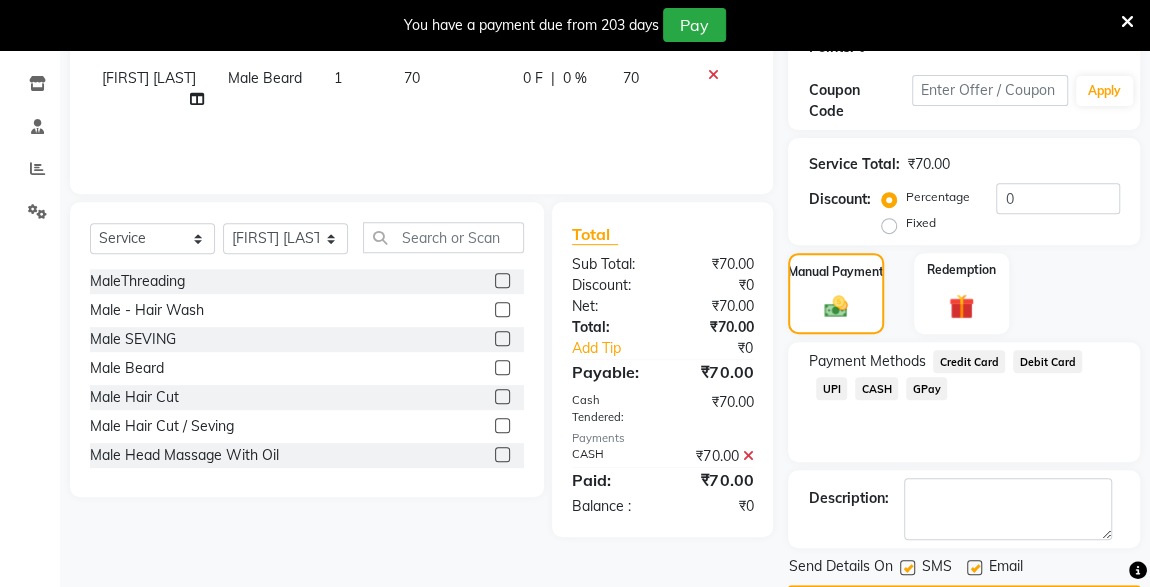 scroll, scrollTop: 379, scrollLeft: 0, axis: vertical 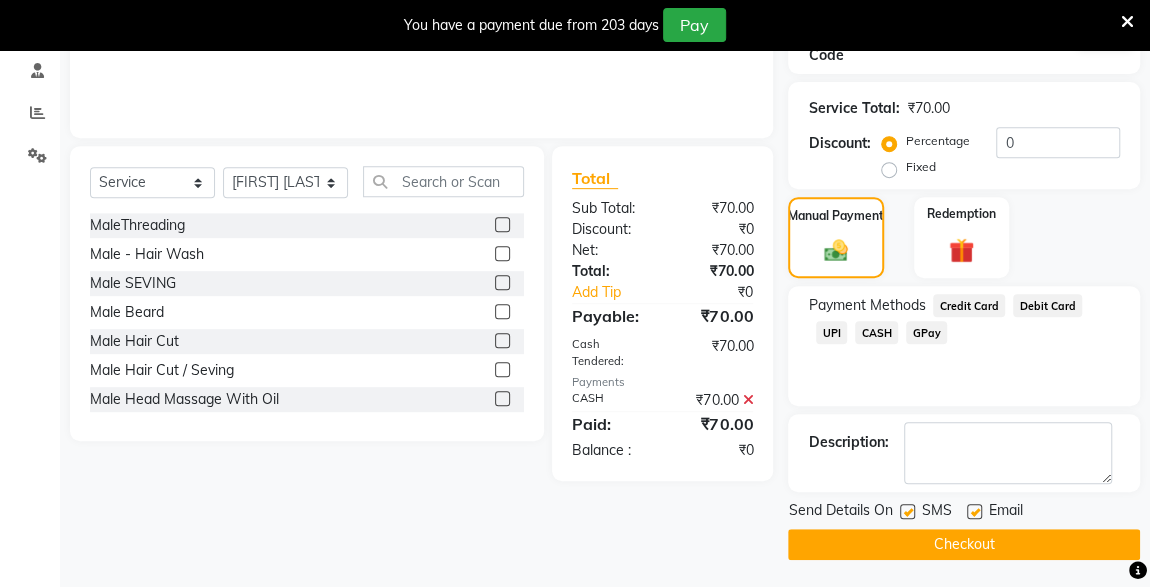 click 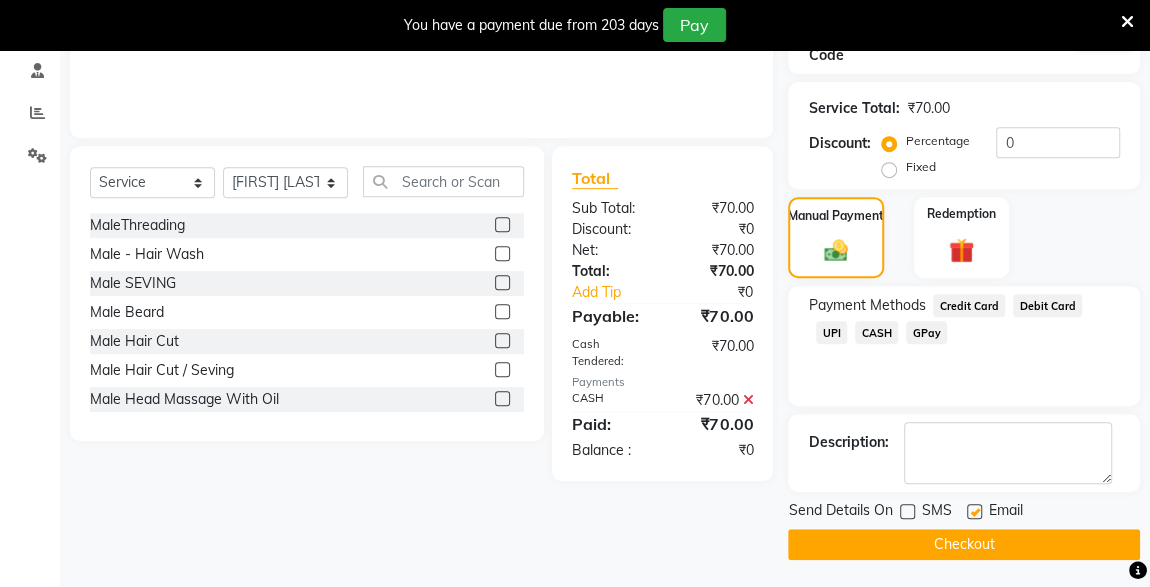 click on "Checkout" 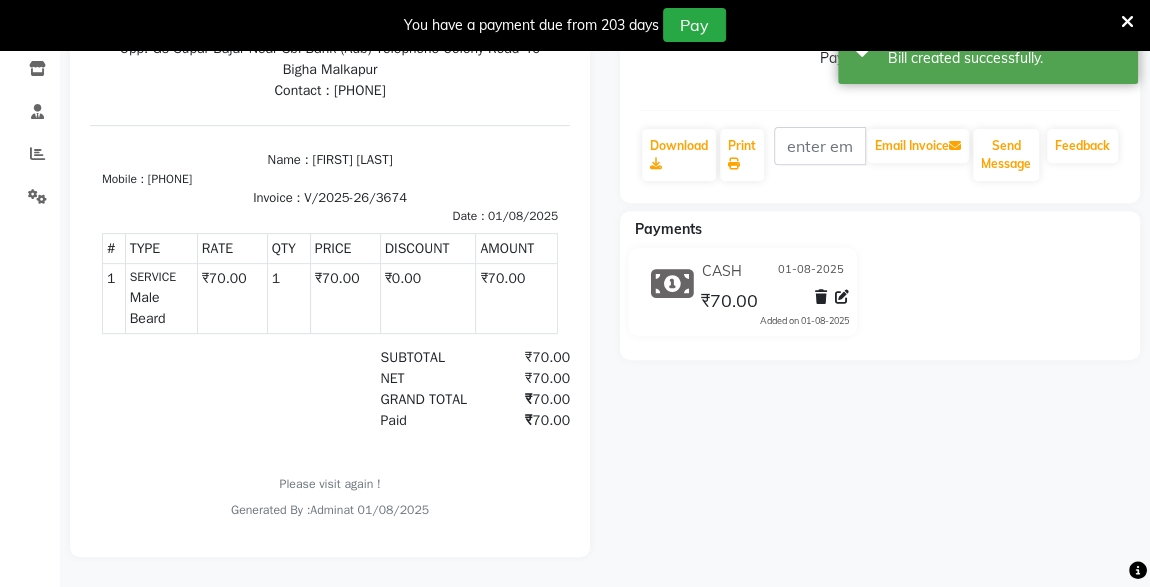 scroll, scrollTop: 0, scrollLeft: 0, axis: both 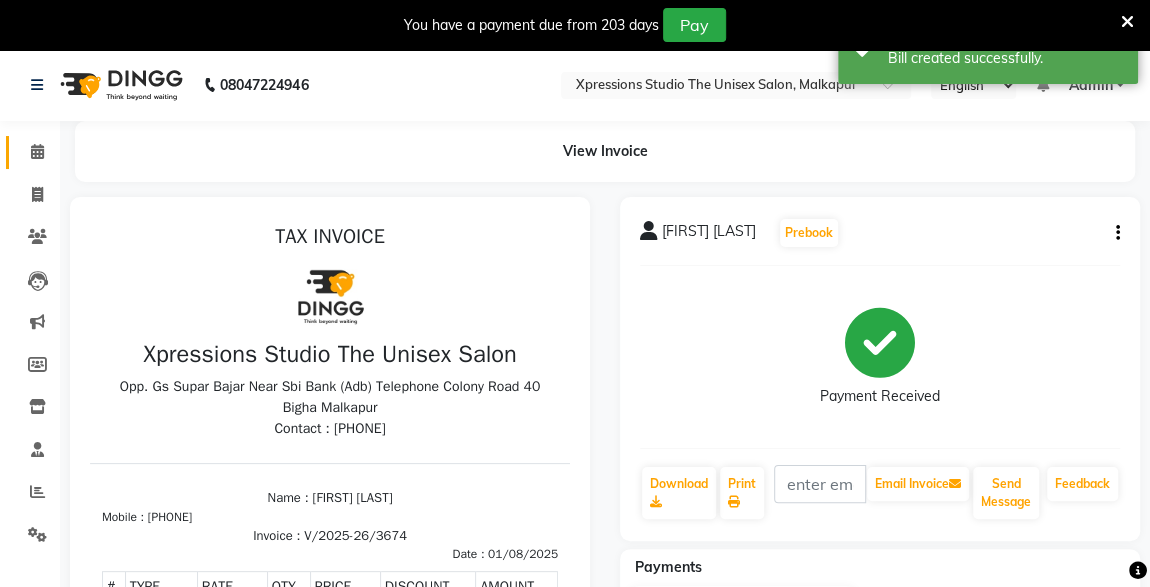 click 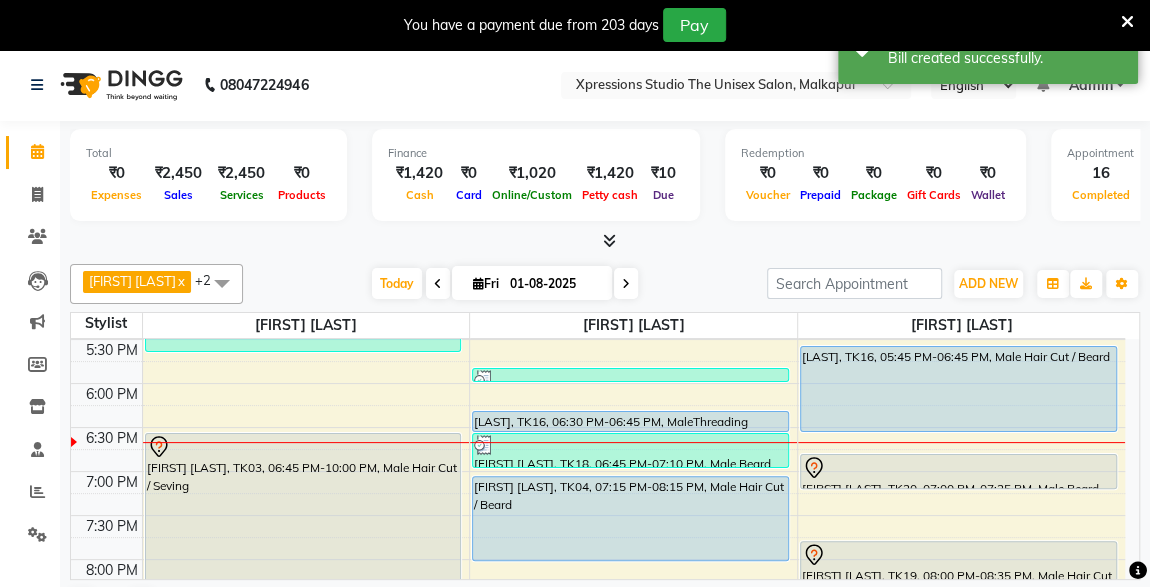 scroll, scrollTop: 809, scrollLeft: 0, axis: vertical 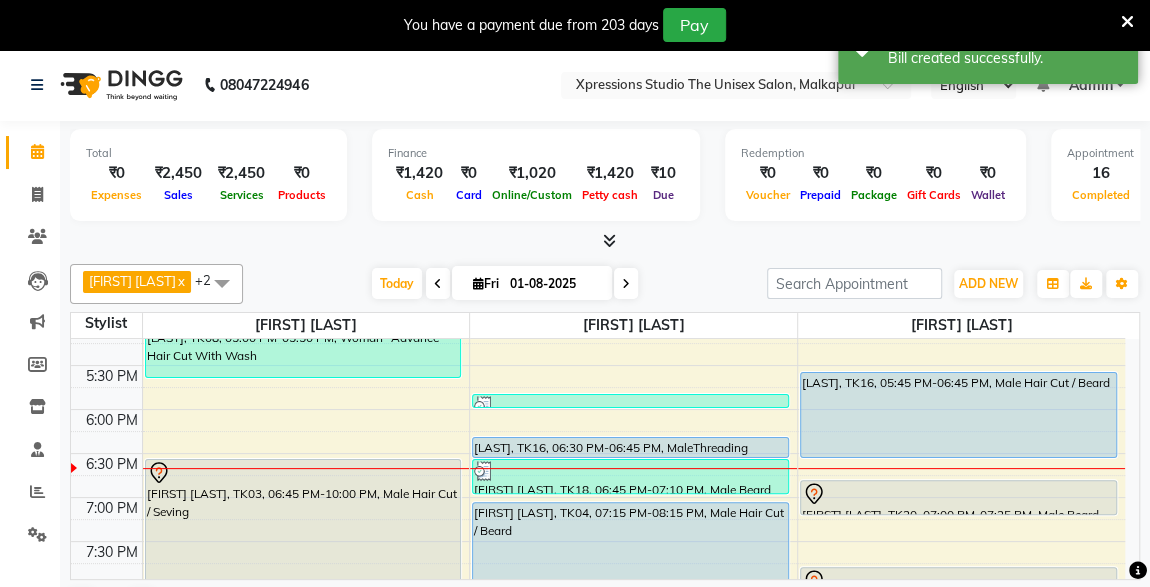 click on "[LAST], TK16, 06:30 PM-06:45 PM, MaleThreading" at bounding box center (630, 447) 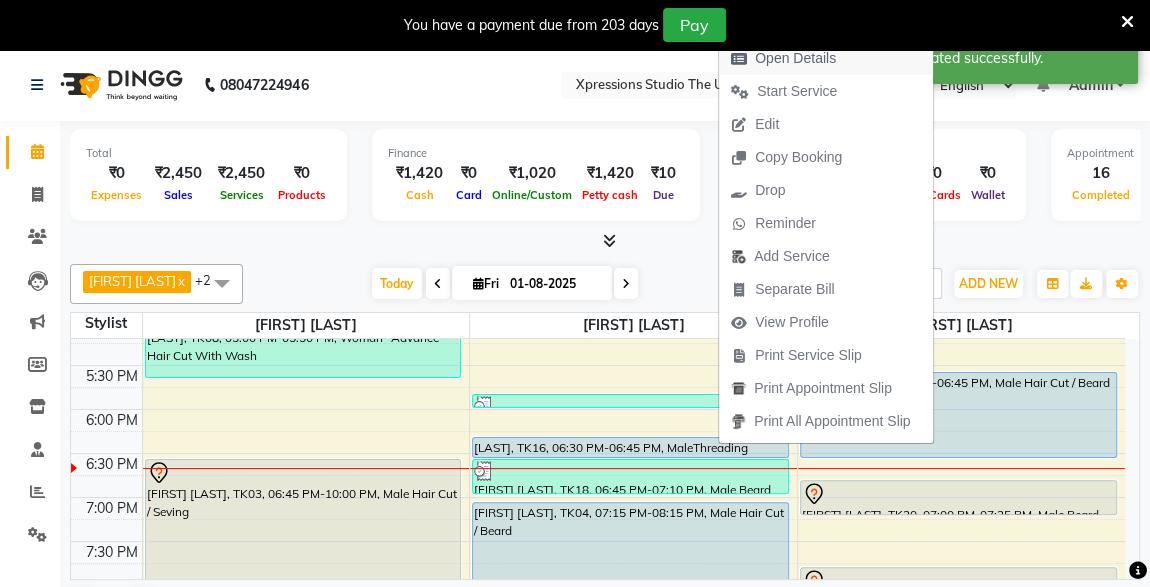 click on "Open Details" at bounding box center [795, 58] 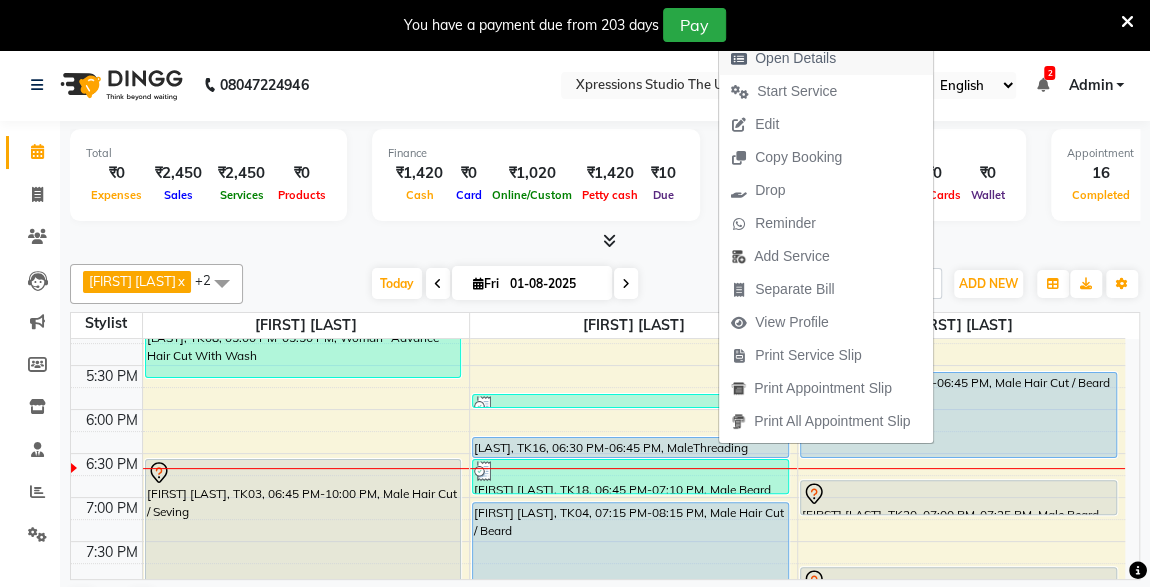 select on "5" 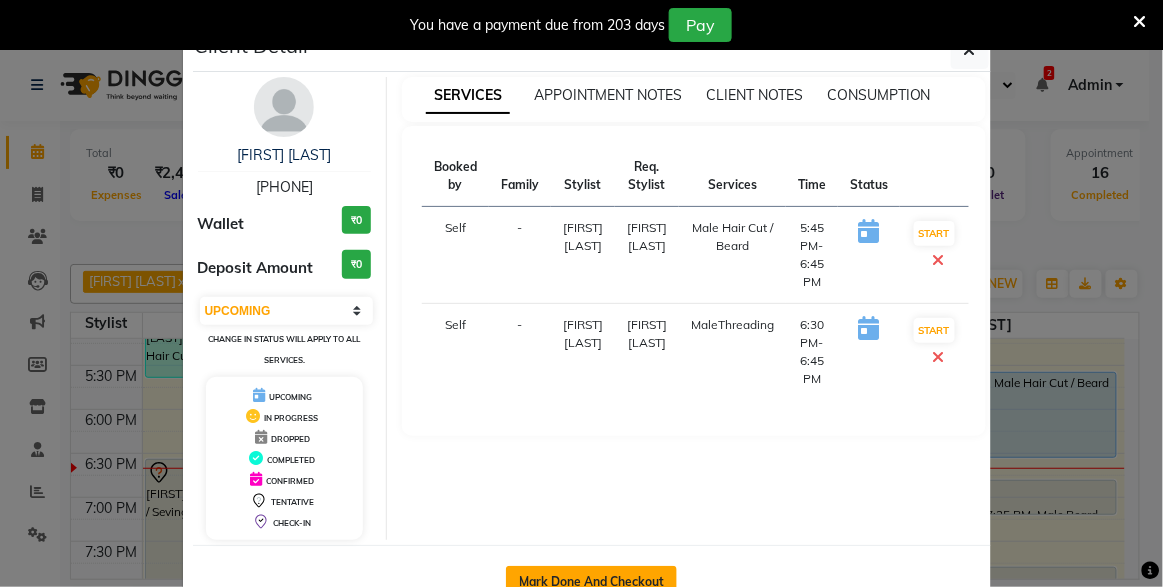 click on "Mark Done And Checkout" 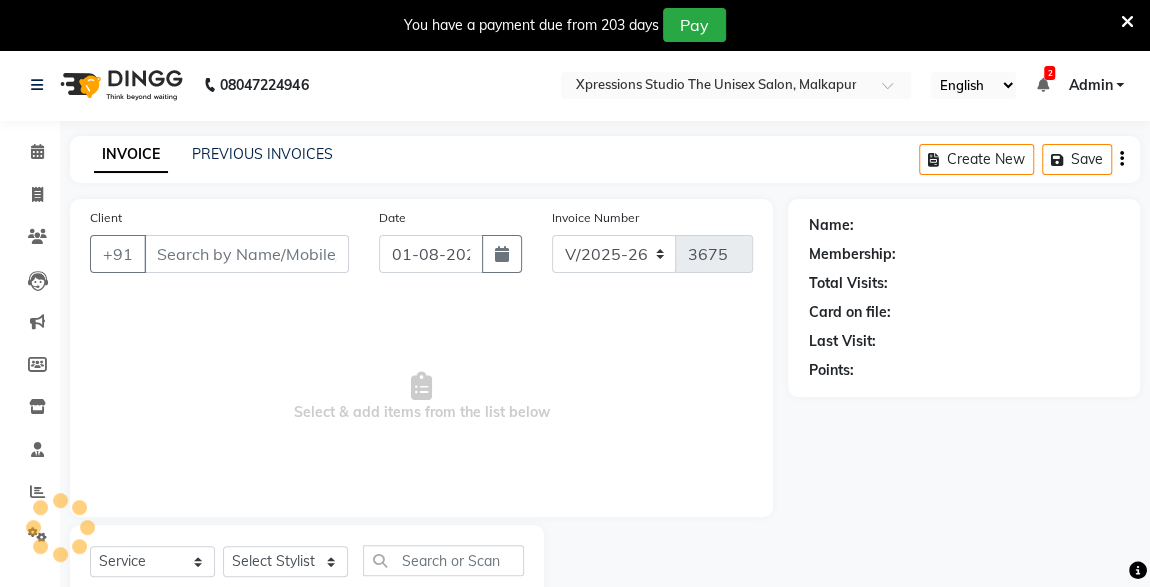 type on "[PHONE]" 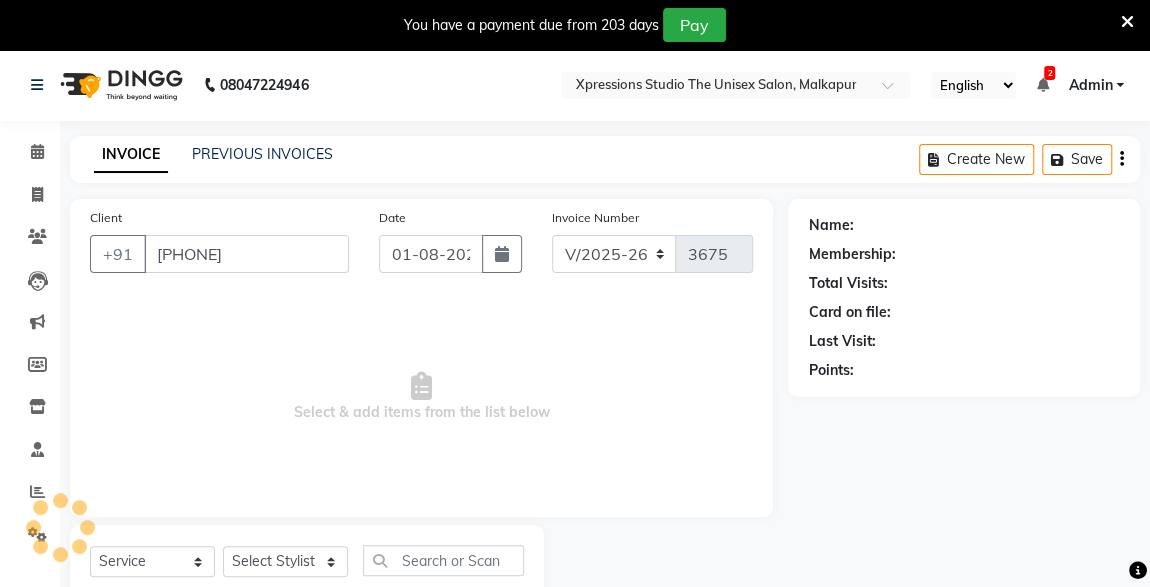 select on "57589" 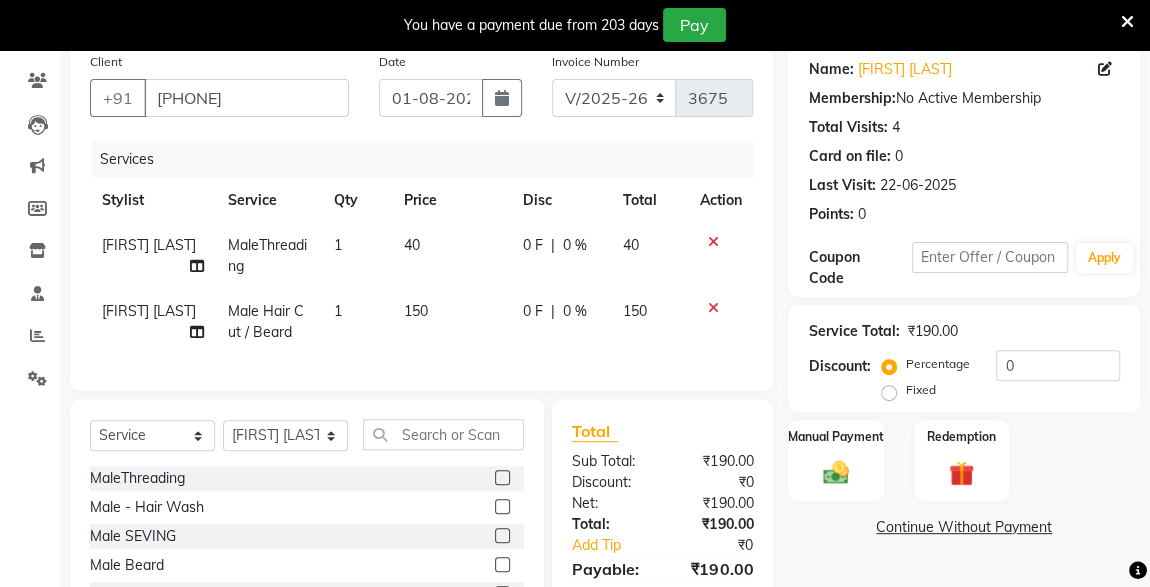 scroll, scrollTop: 189, scrollLeft: 0, axis: vertical 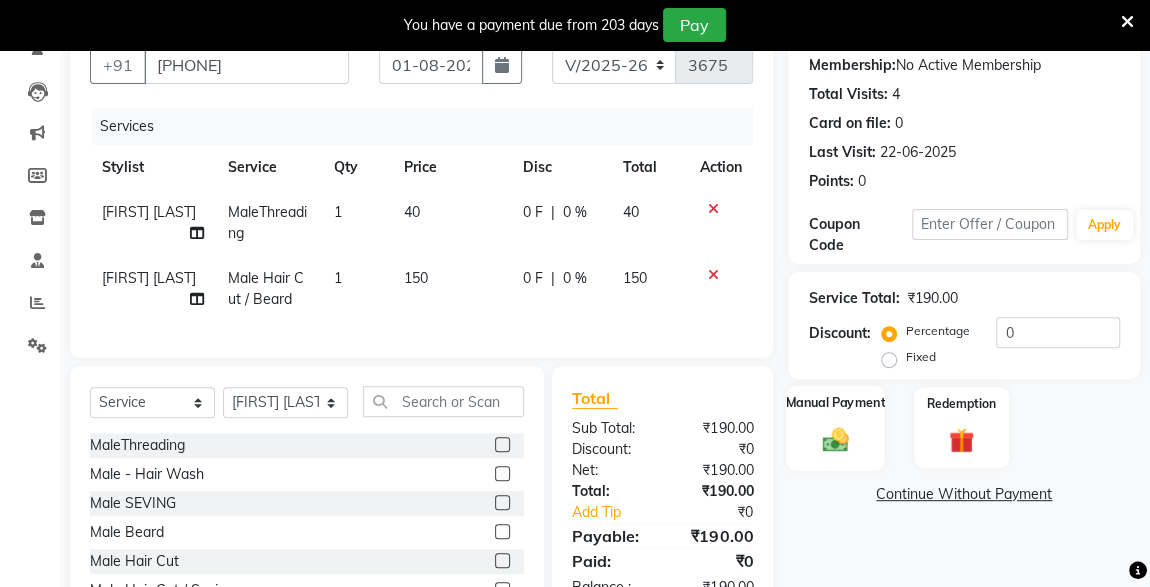 click 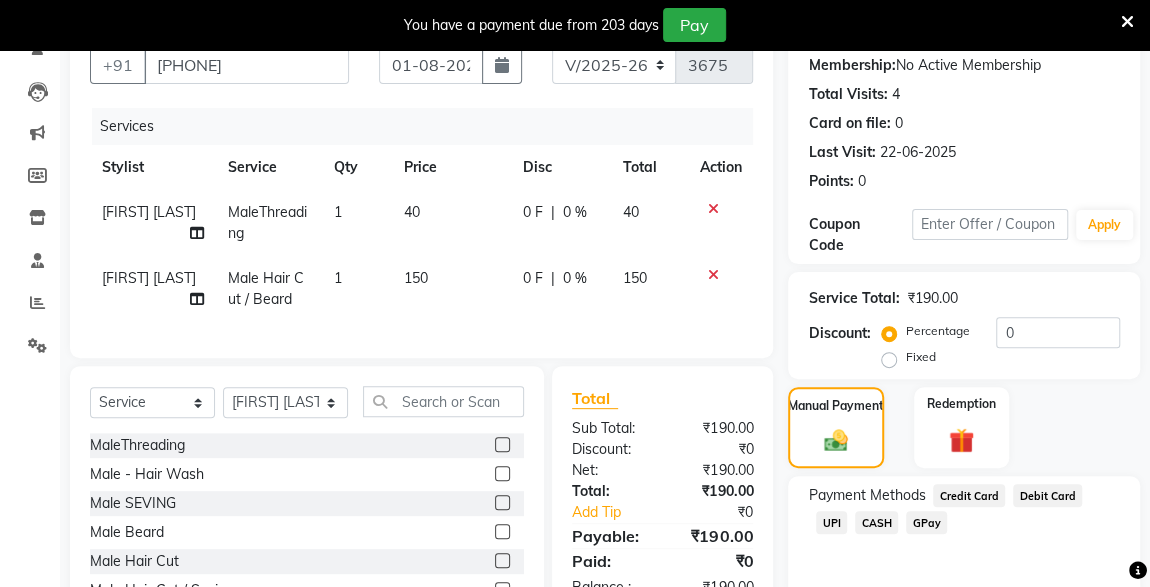 click on "UPI" 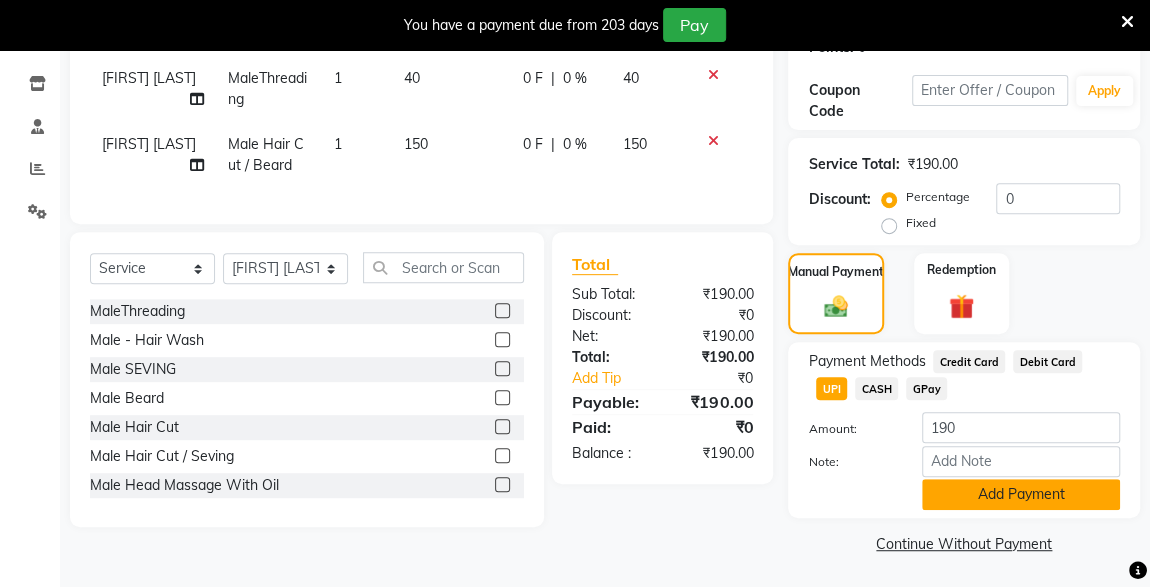 click on "Add Payment" 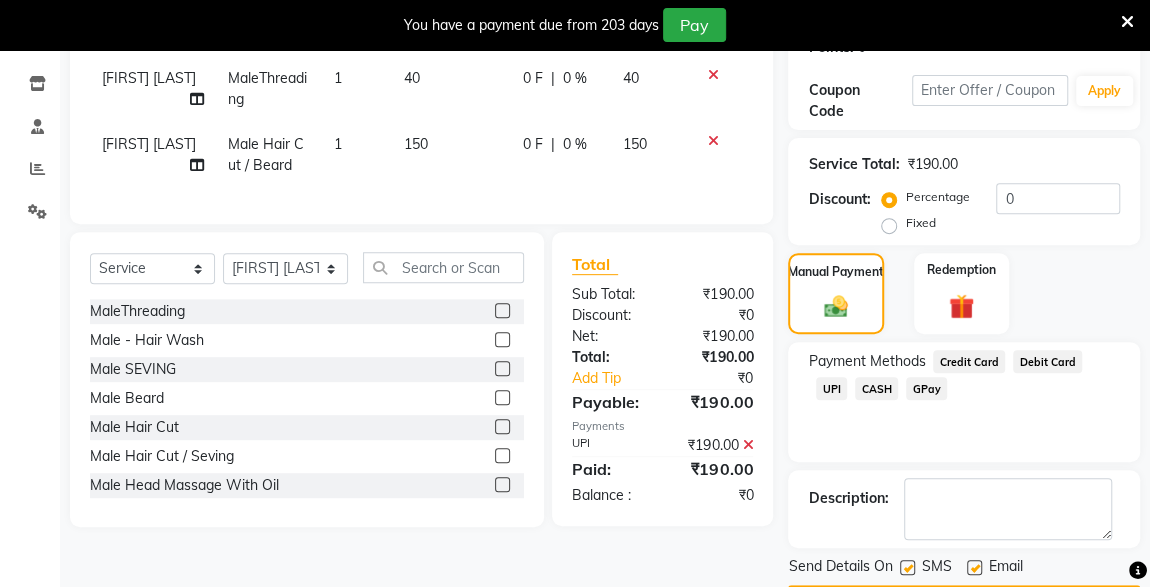 scroll, scrollTop: 379, scrollLeft: 0, axis: vertical 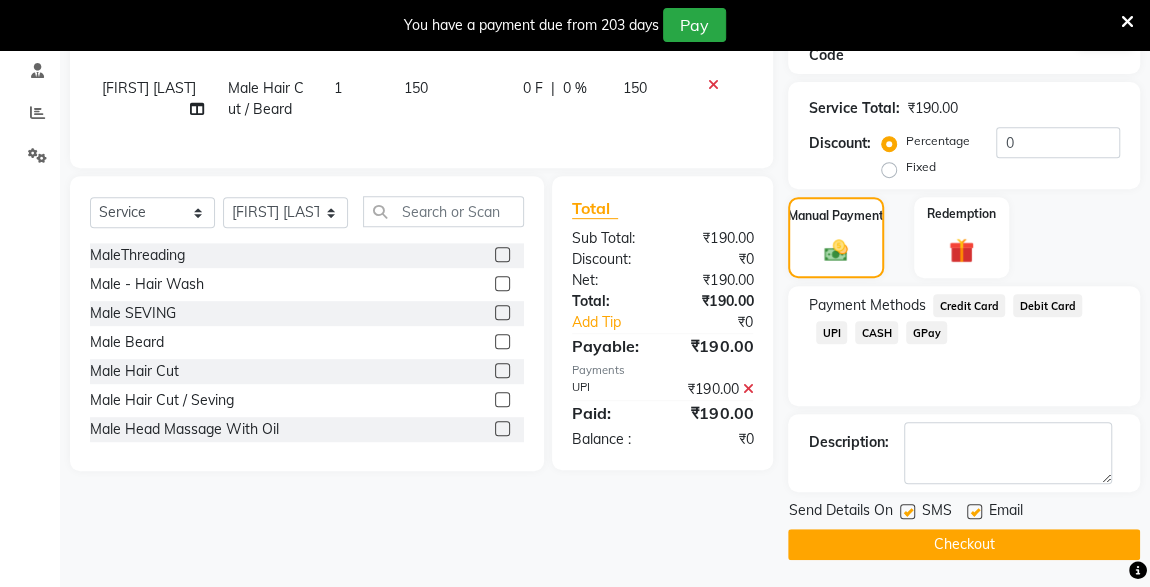 click 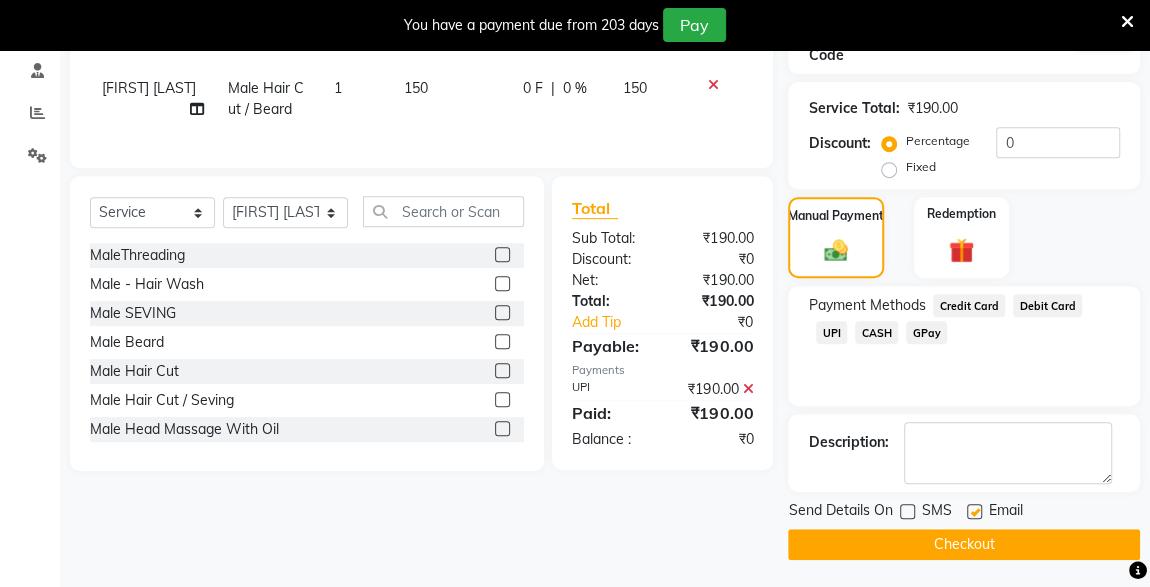 click on "Checkout" 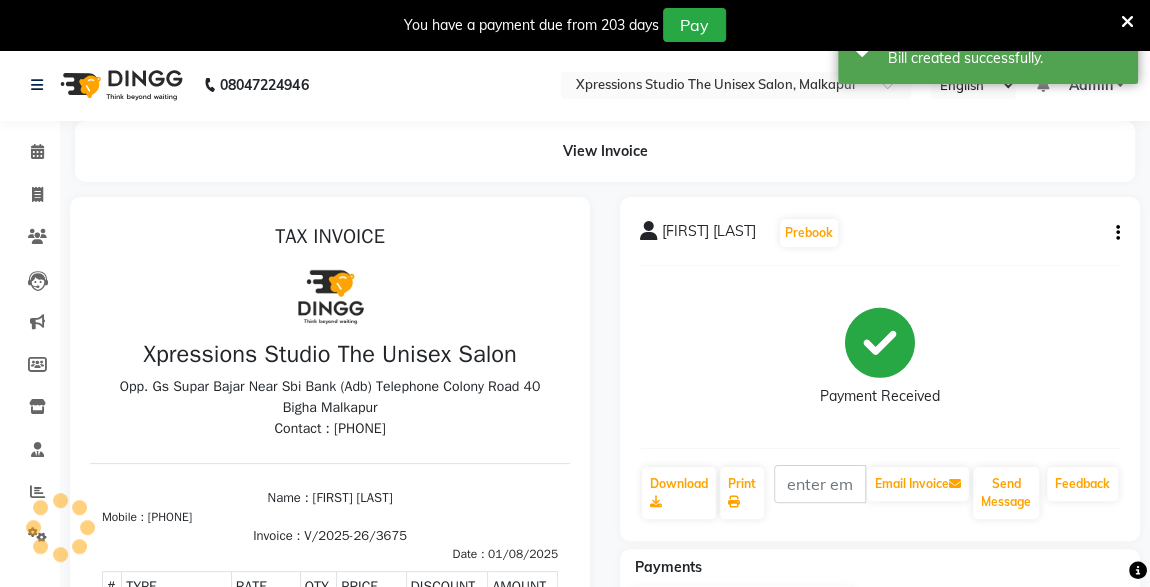 scroll, scrollTop: 0, scrollLeft: 0, axis: both 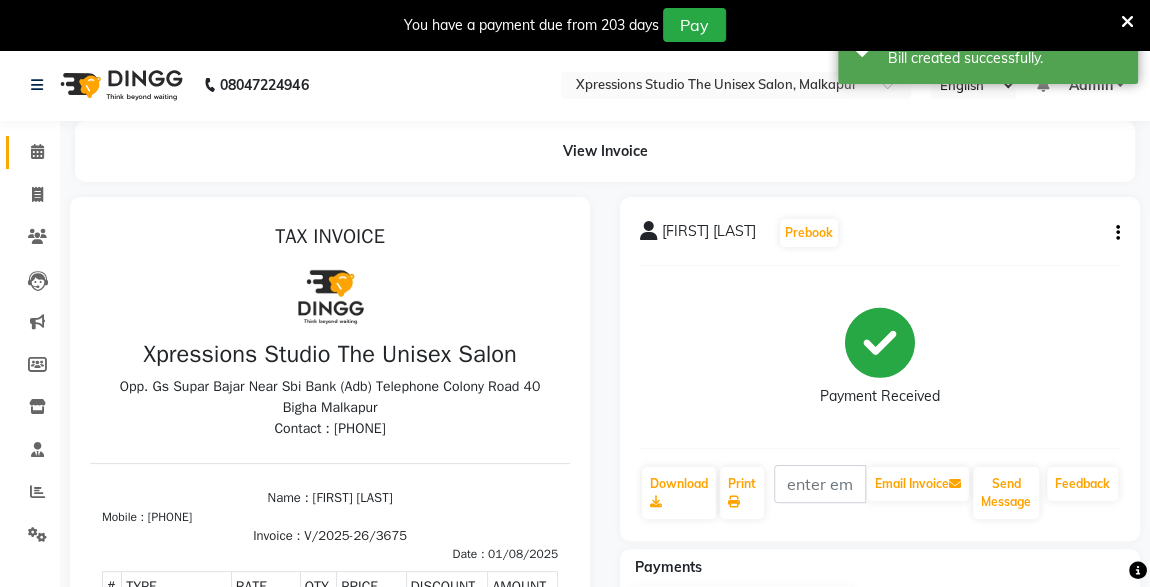 click 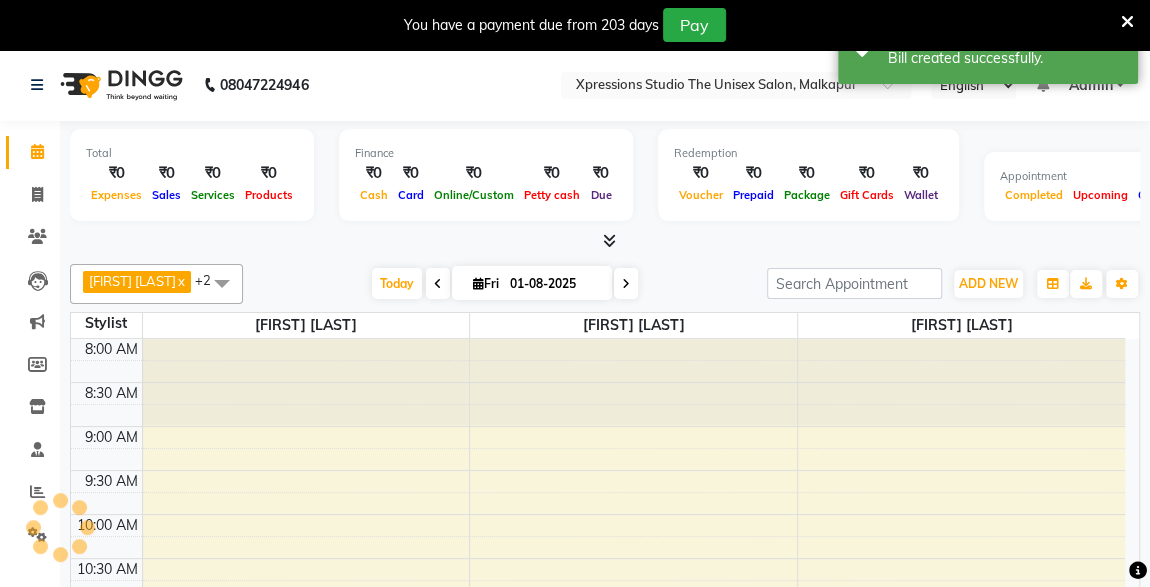 scroll, scrollTop: 864, scrollLeft: 0, axis: vertical 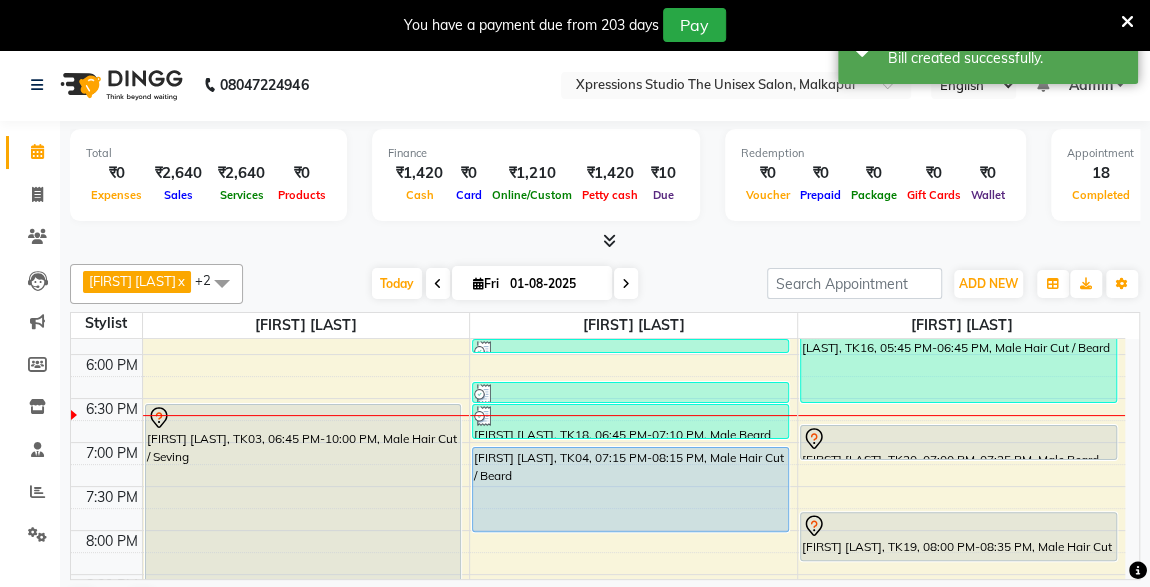 click at bounding box center [958, 459] 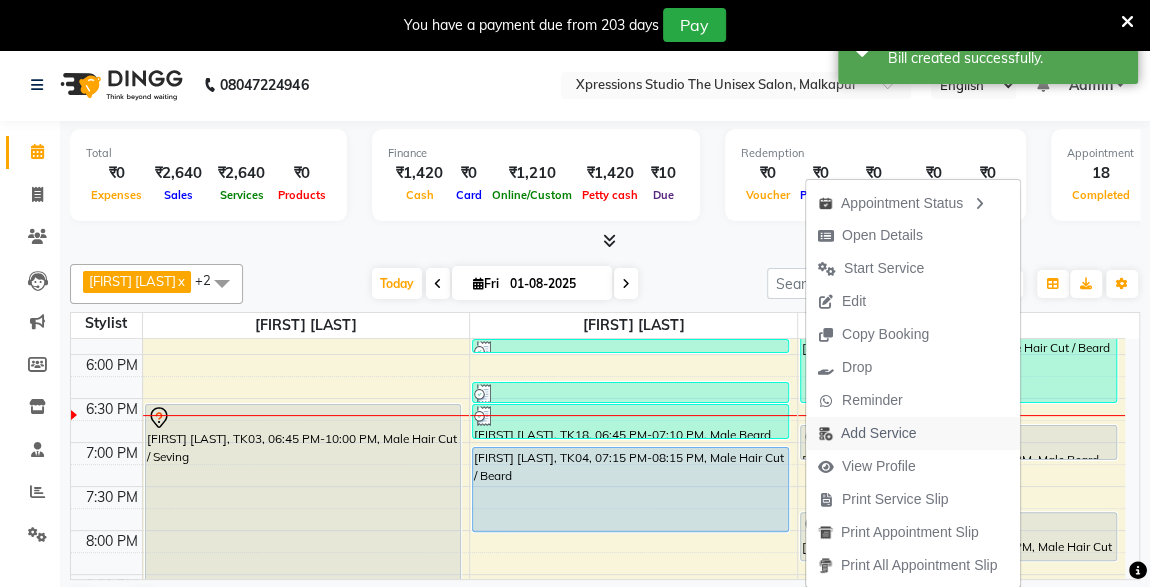 click on "Add Service" at bounding box center [878, 433] 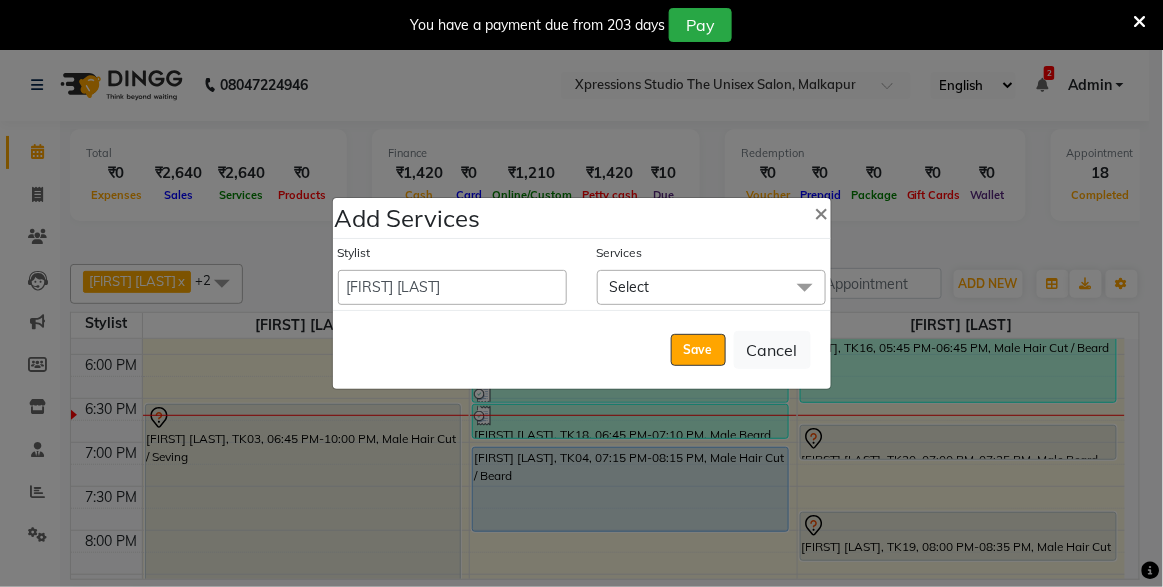 click on "Select" 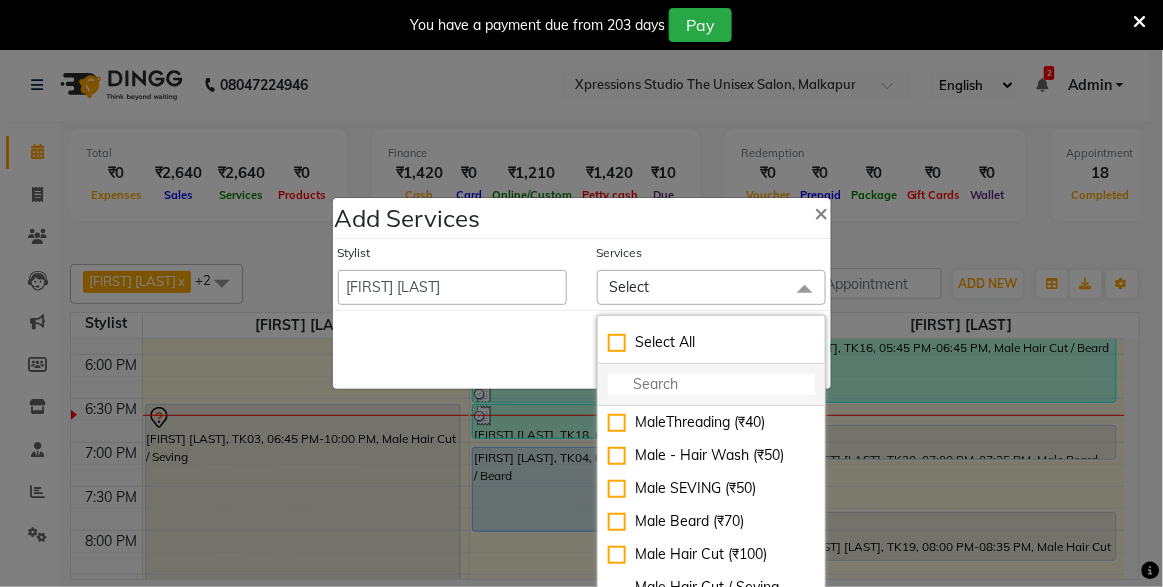click 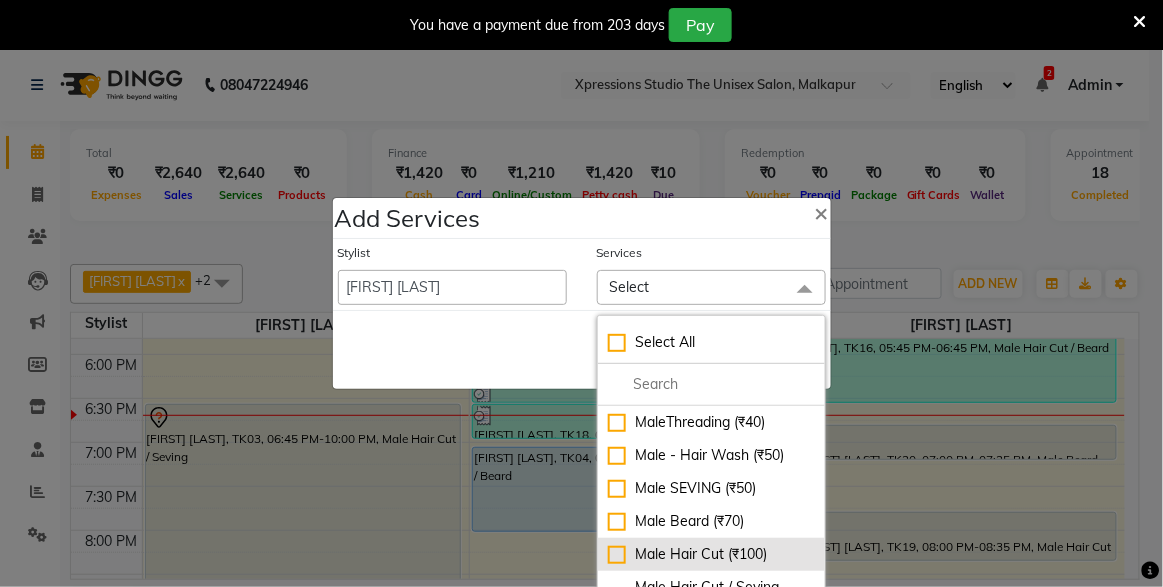 click on "Male Hair Cut  (₹100)" 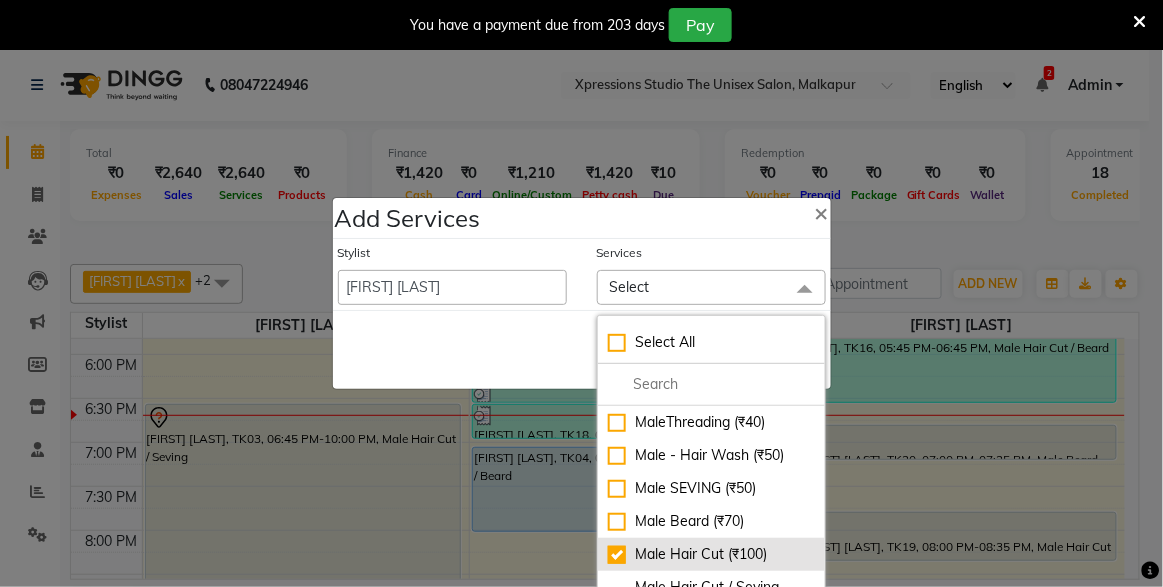 checkbox on "true" 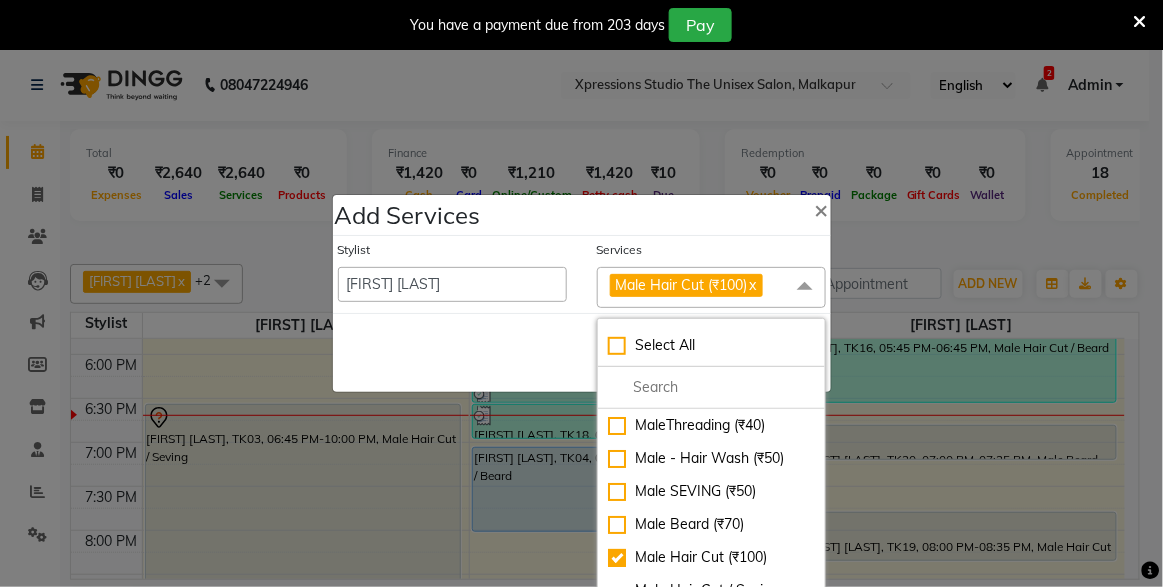 click on "Services" 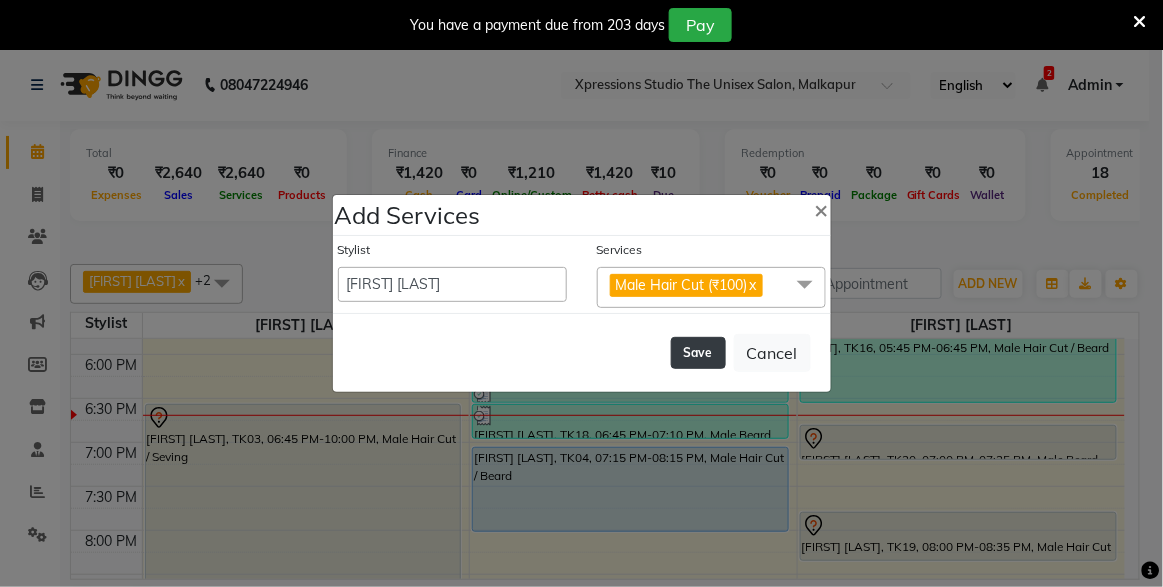 click on "Save" 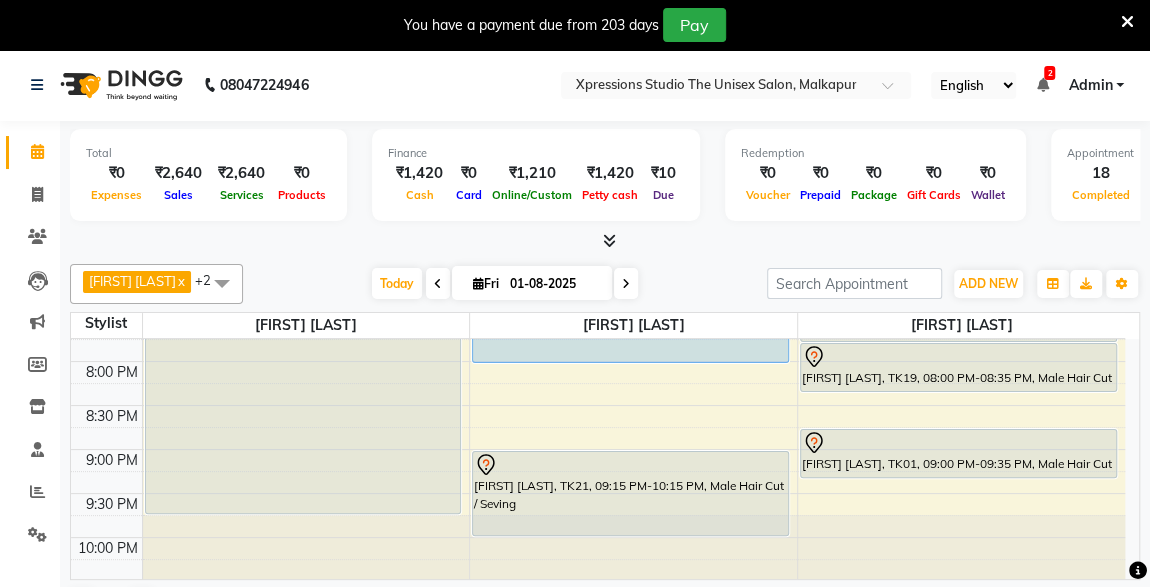 scroll, scrollTop: 1030, scrollLeft: 0, axis: vertical 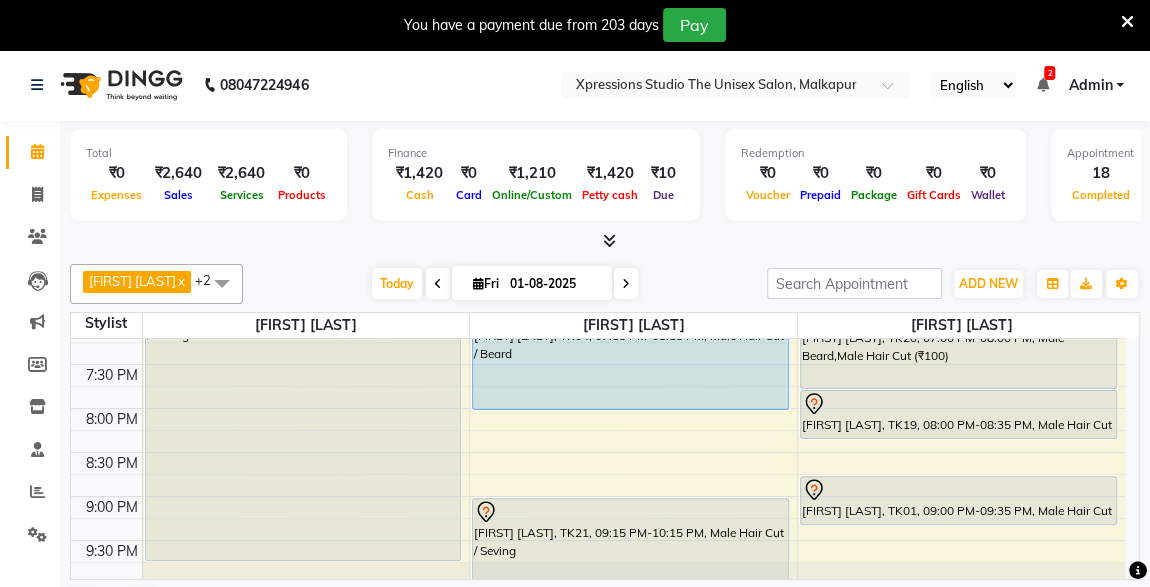 click on "[FIRST] [LAST], TK01, 09:00 PM-09:35 PM, Male Hair Cut" at bounding box center (958, 500) 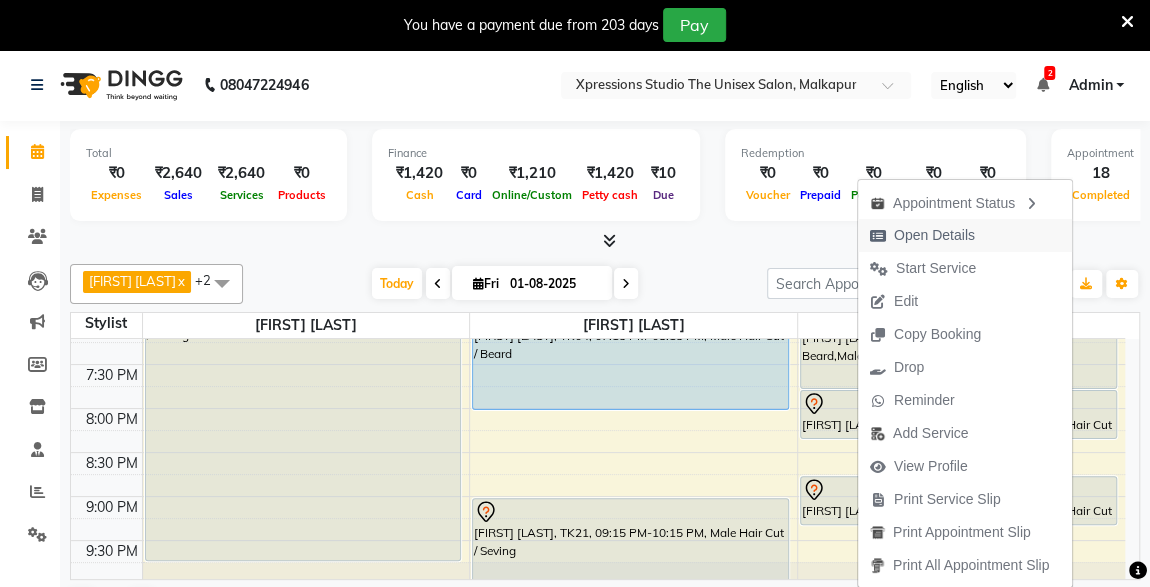 click on "Open Details" at bounding box center (934, 235) 